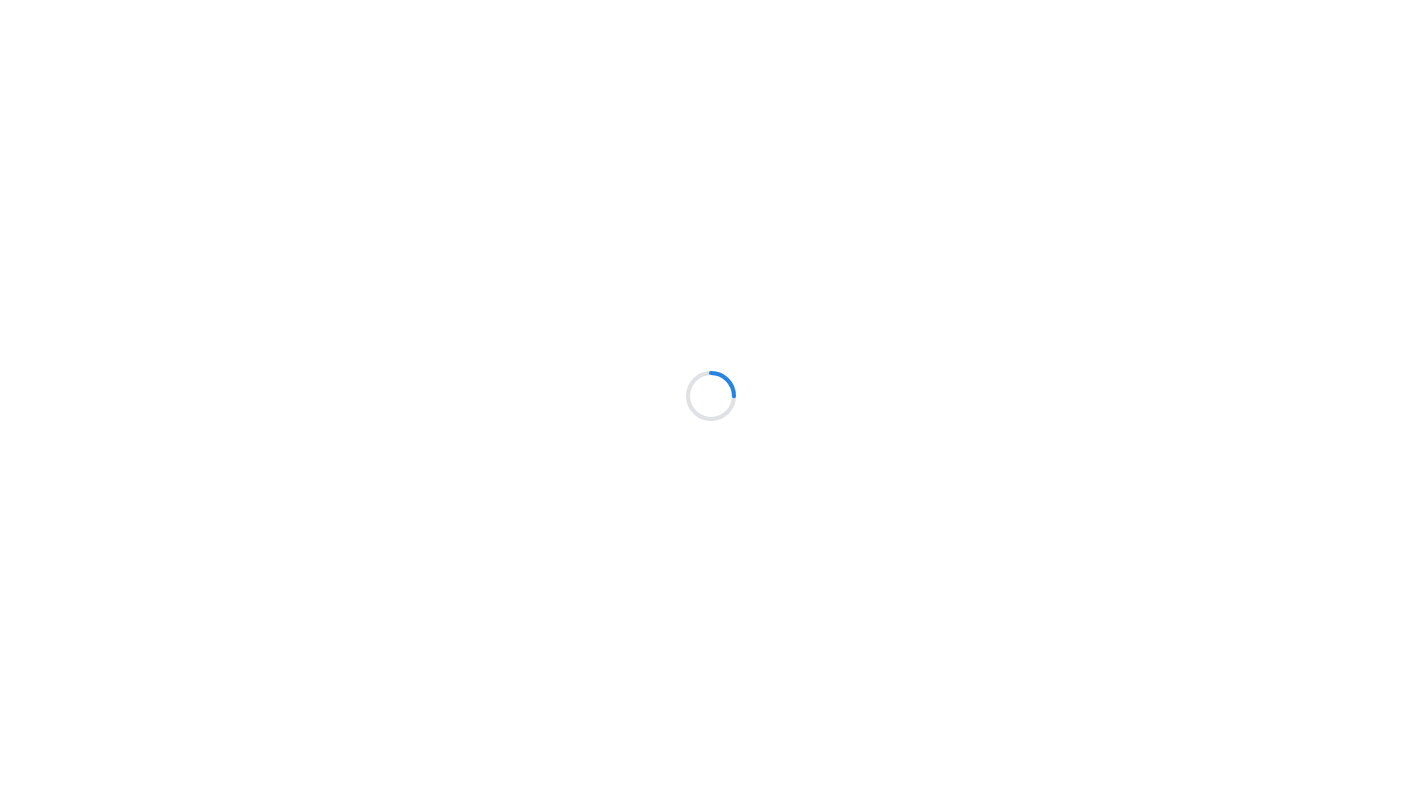 scroll, scrollTop: 0, scrollLeft: 0, axis: both 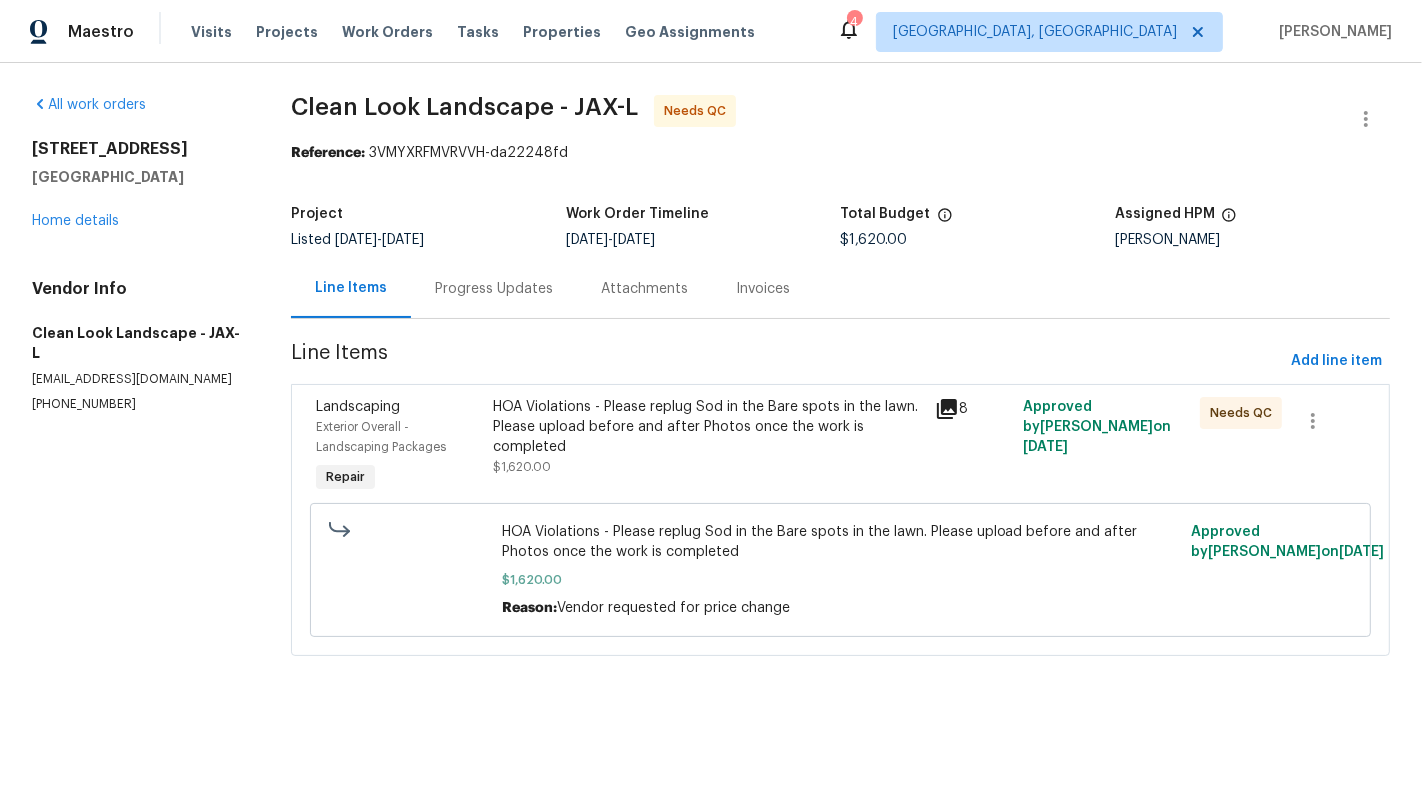 click on "HOA Violations - Please replug Sod in the Bare spots in the lawn. Please upload before and after Photos once the work is completed" at bounding box center (708, 427) 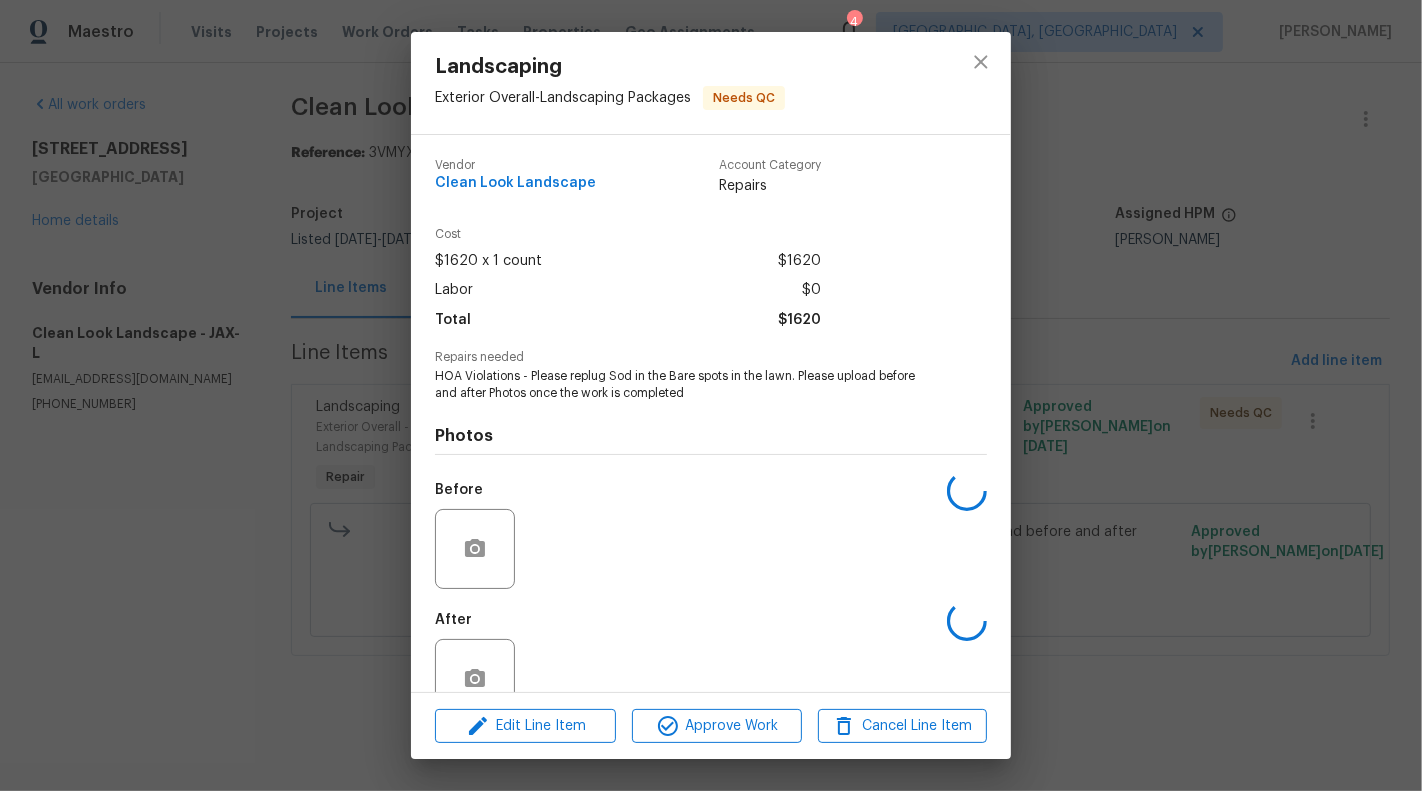 scroll, scrollTop: 47, scrollLeft: 0, axis: vertical 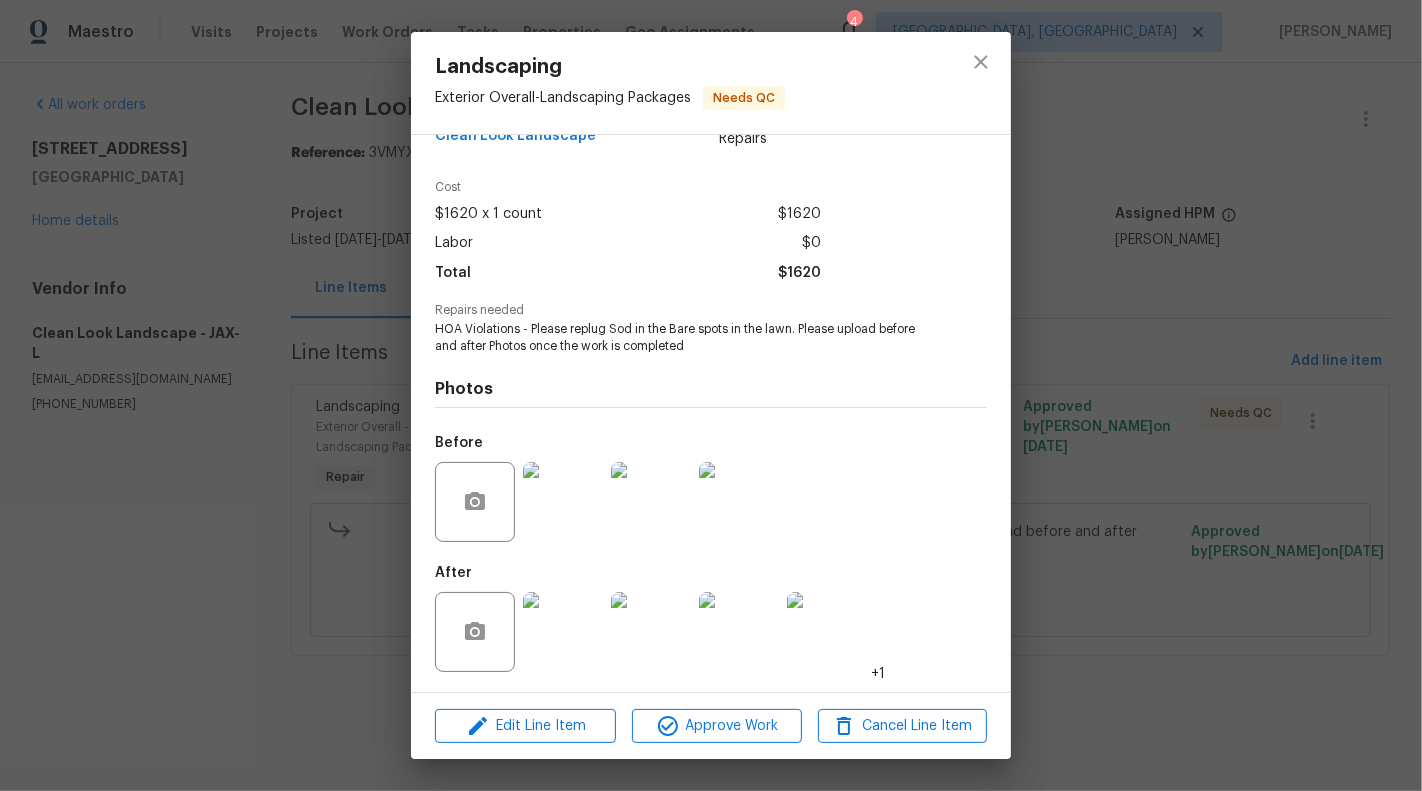 click at bounding box center (563, 502) 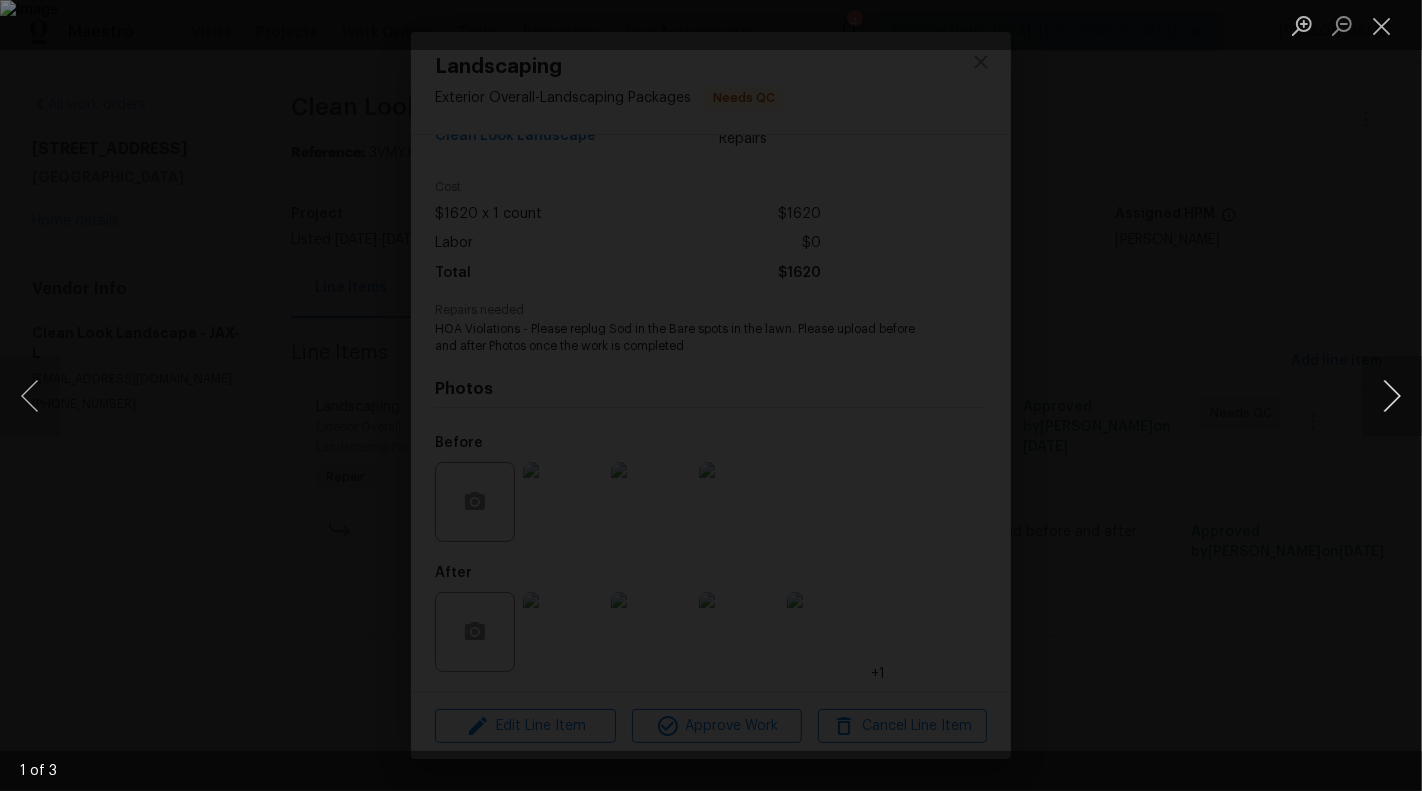 click at bounding box center [1392, 396] 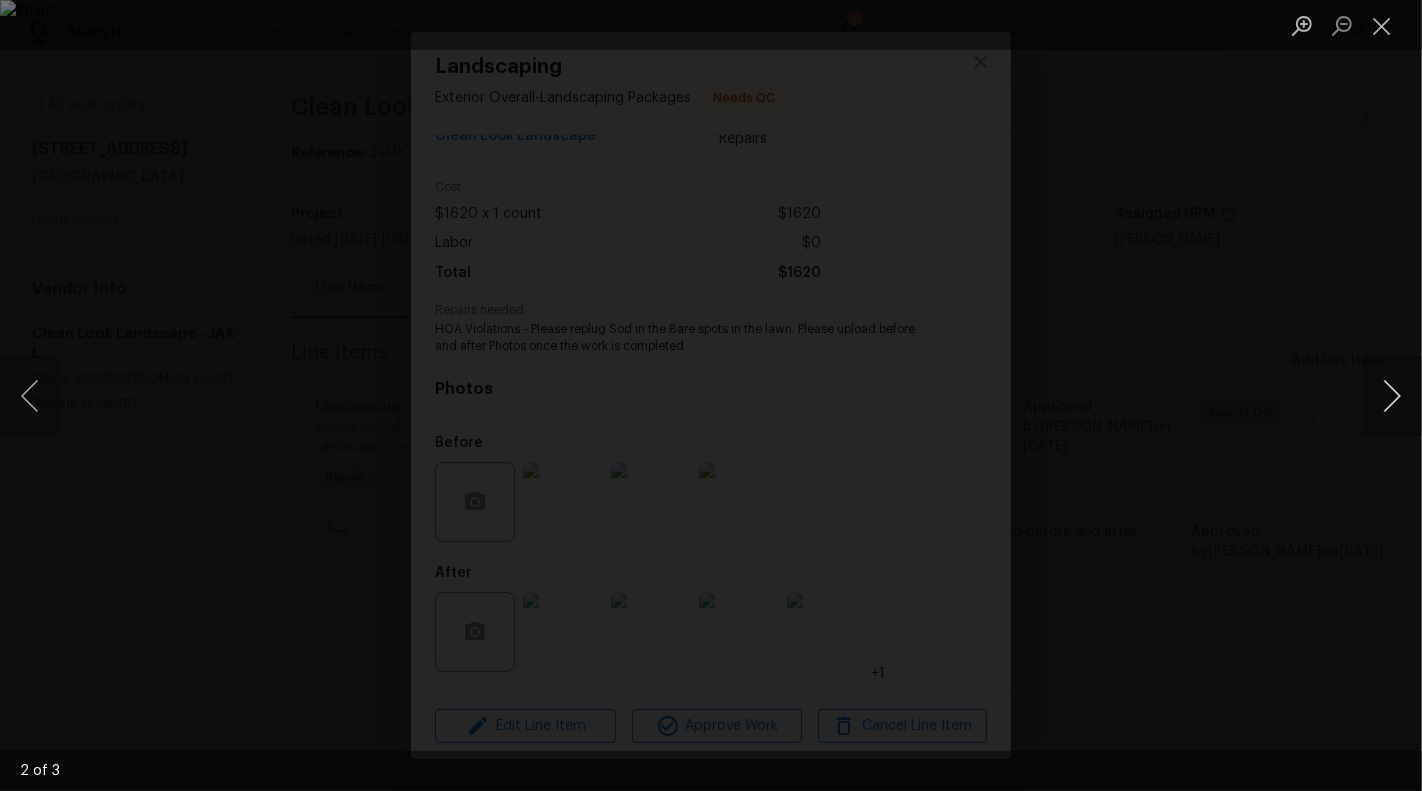 click at bounding box center [1392, 396] 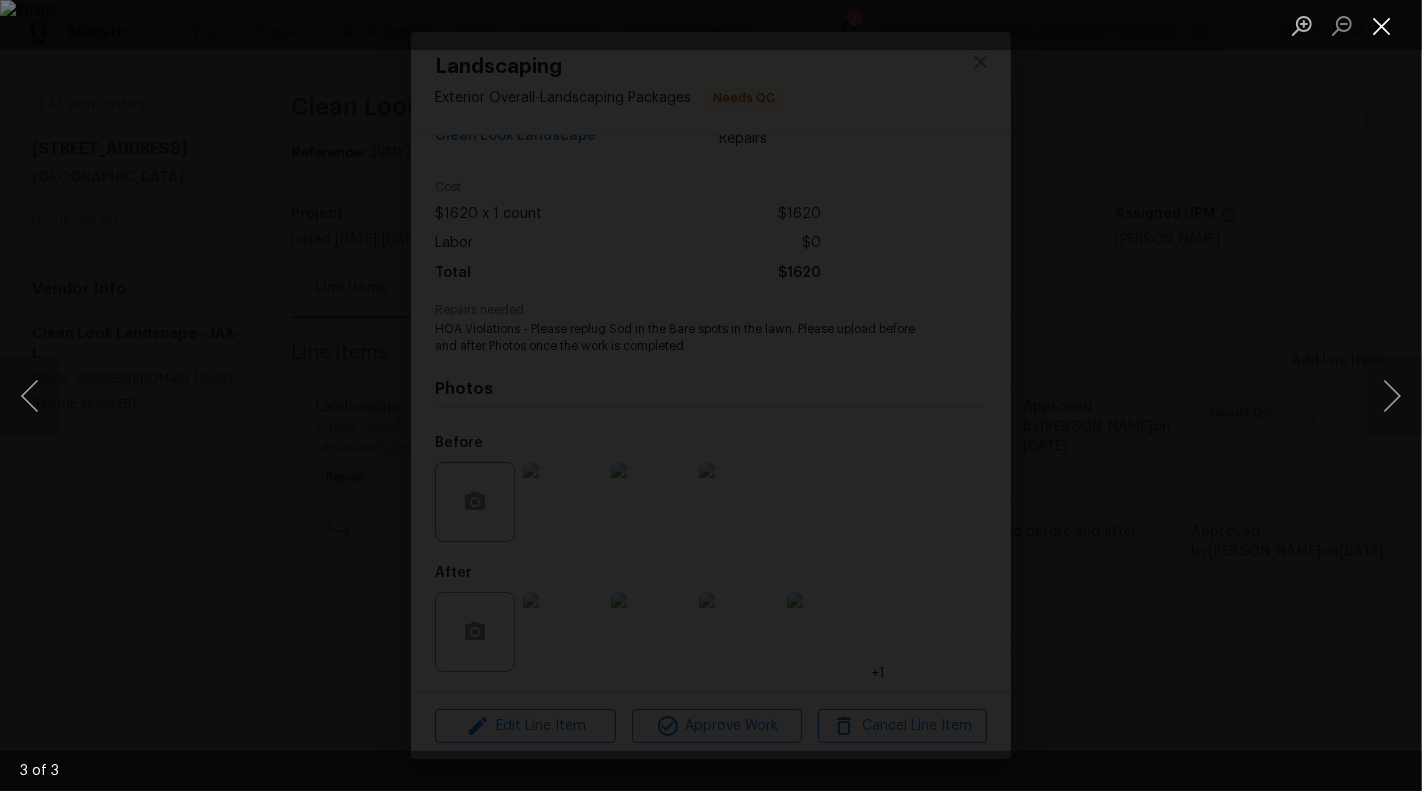 click at bounding box center (1382, 25) 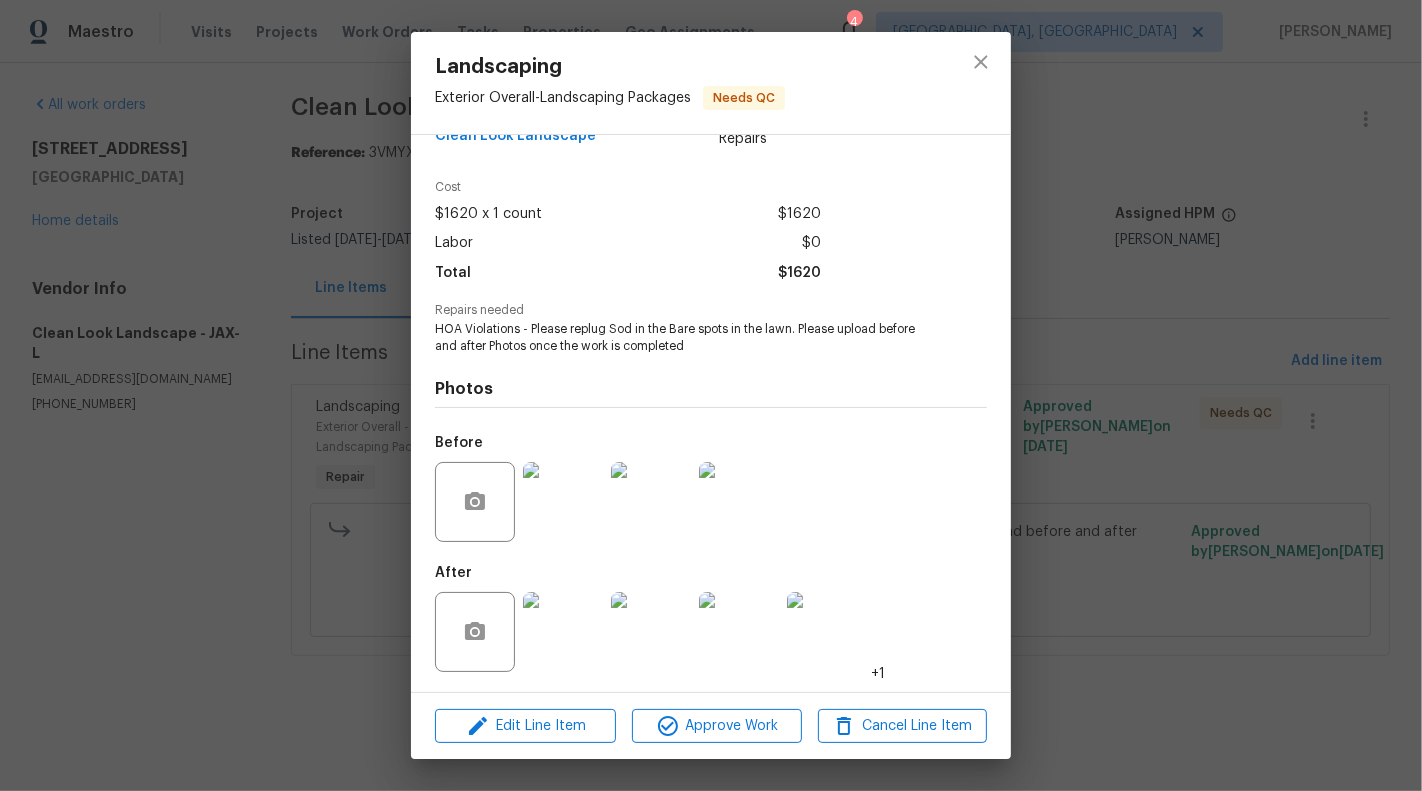 click at bounding box center [563, 632] 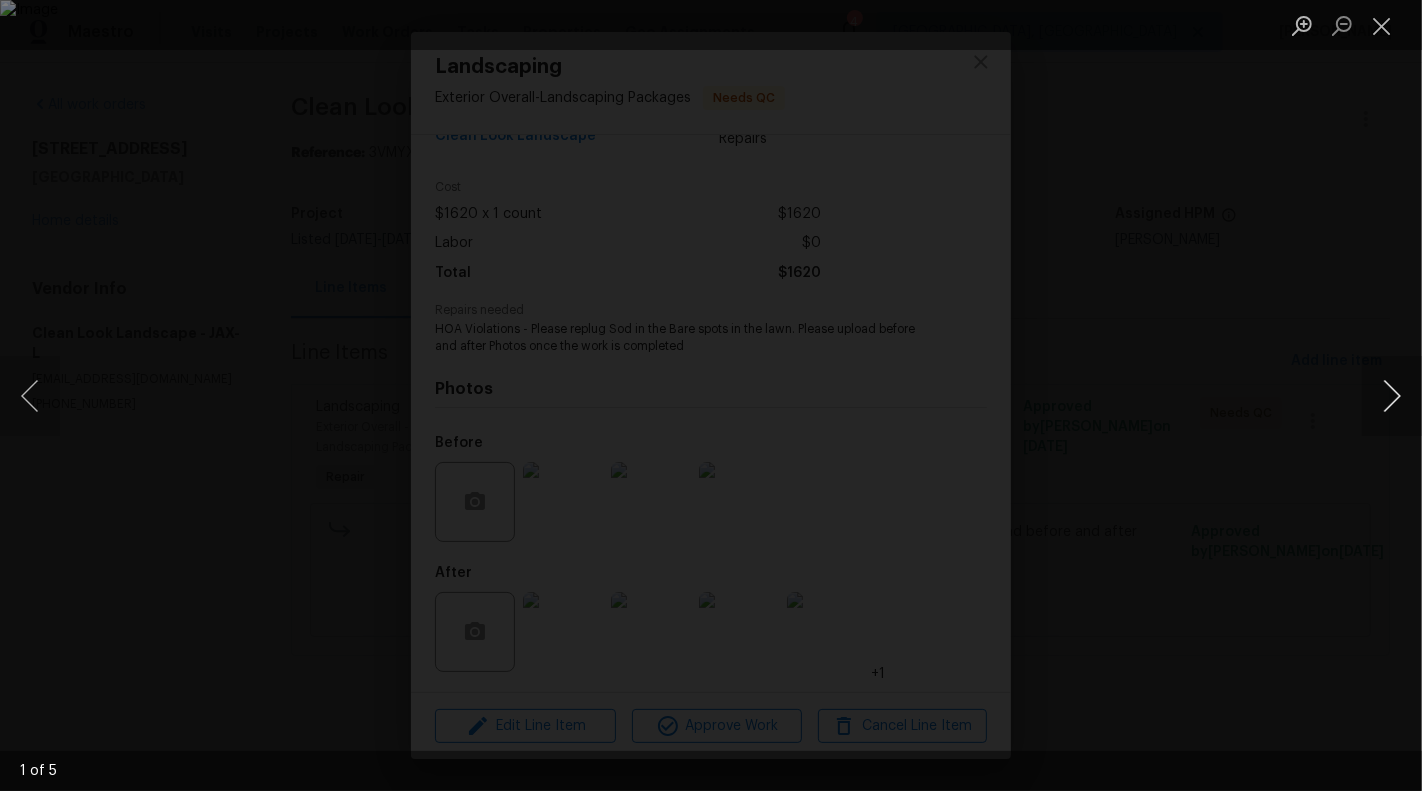 click at bounding box center [1392, 396] 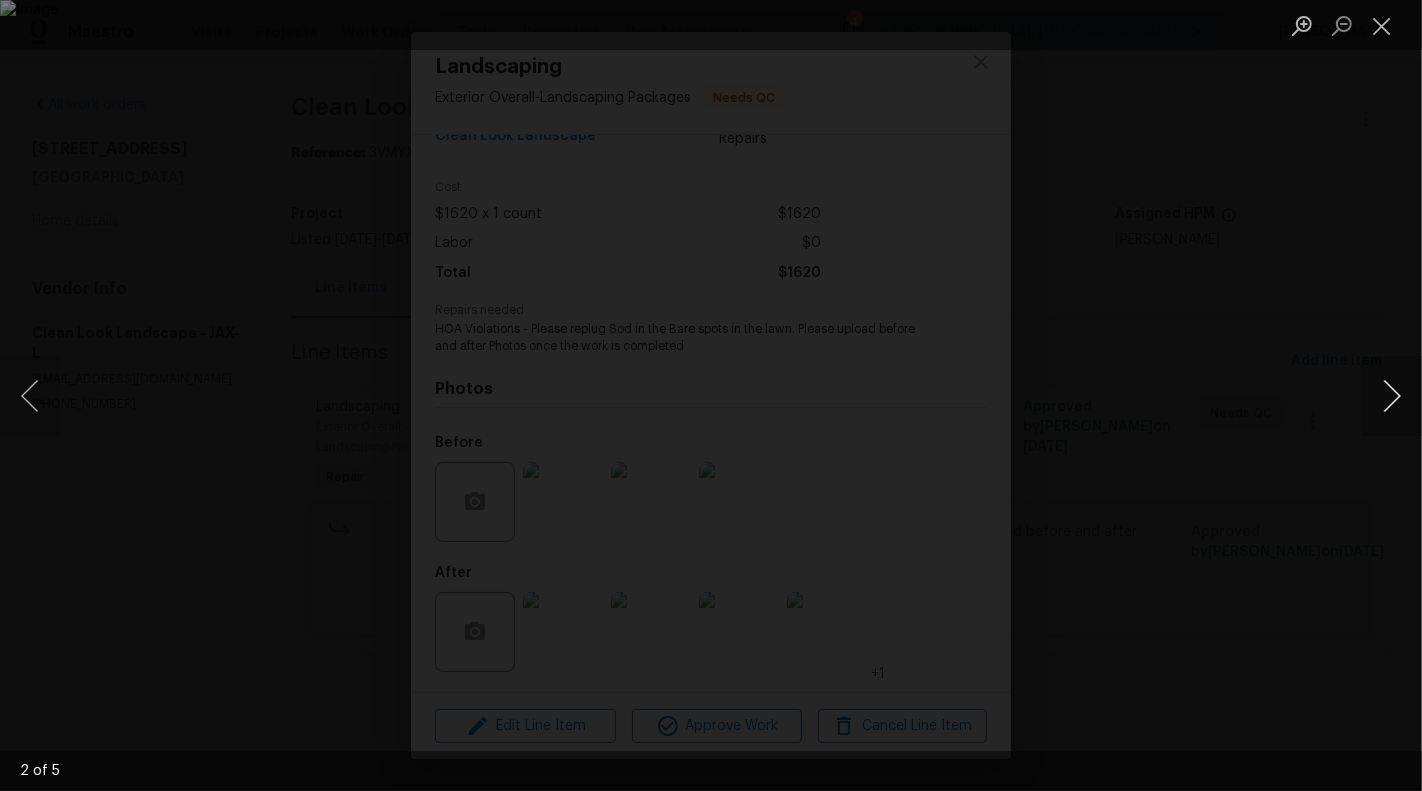 click at bounding box center [1392, 396] 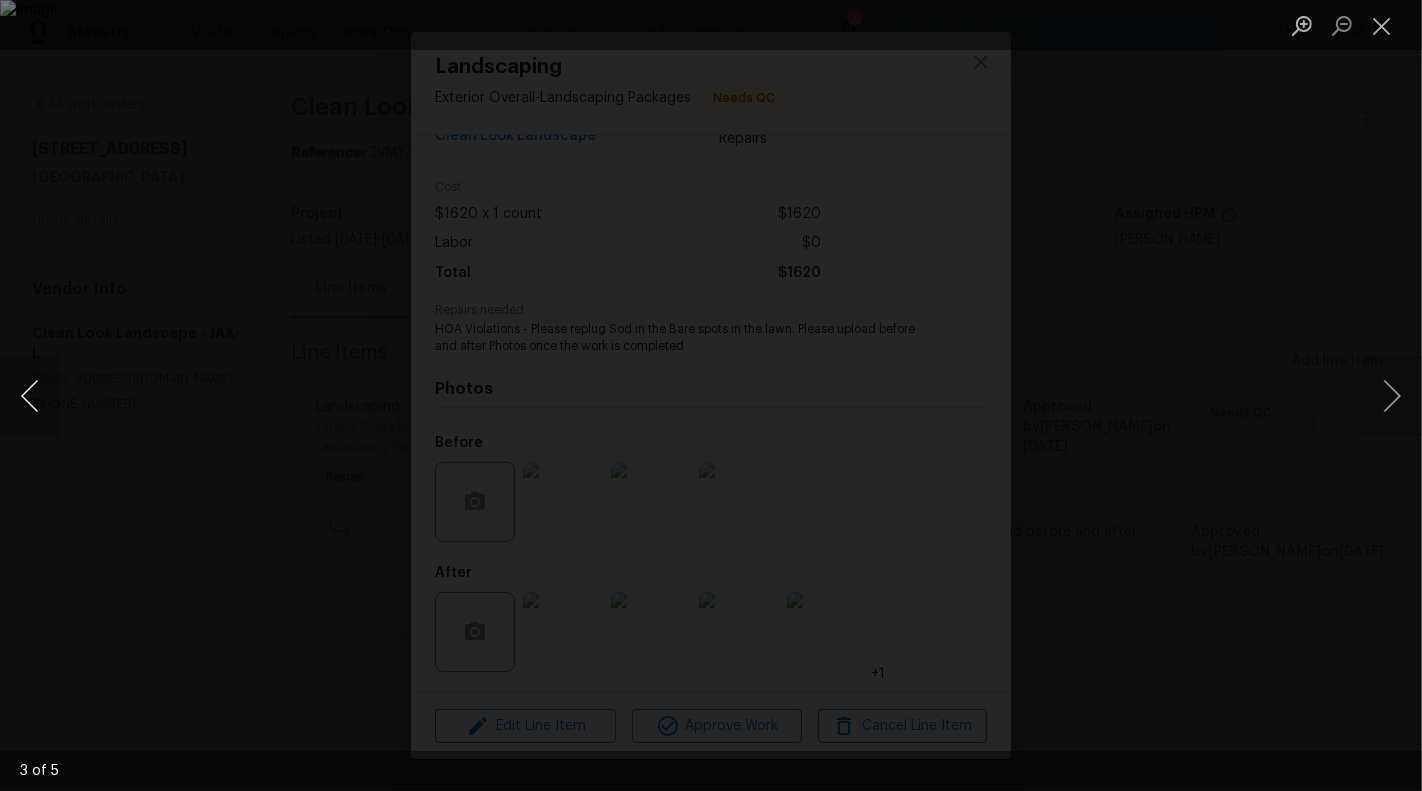 click at bounding box center [30, 396] 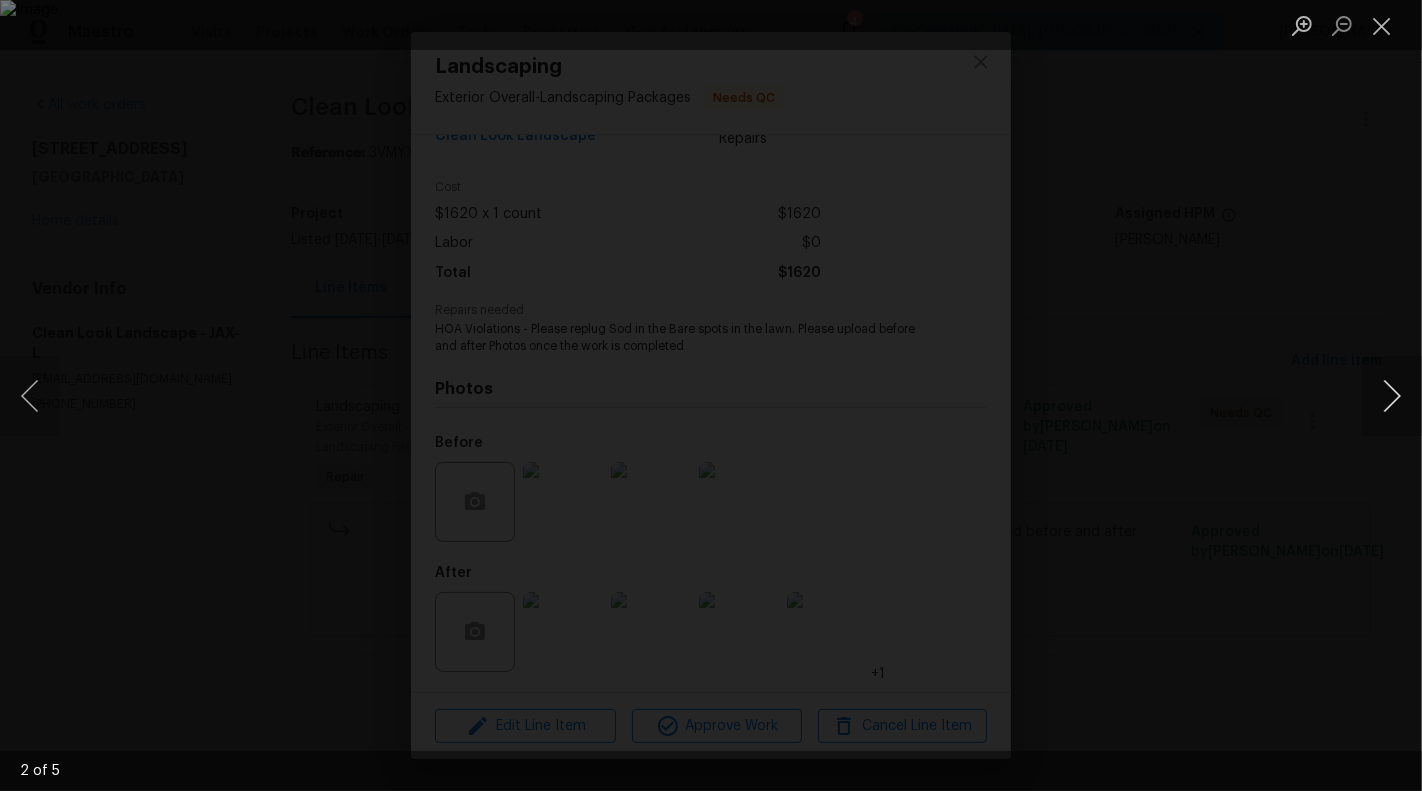 click at bounding box center [1392, 396] 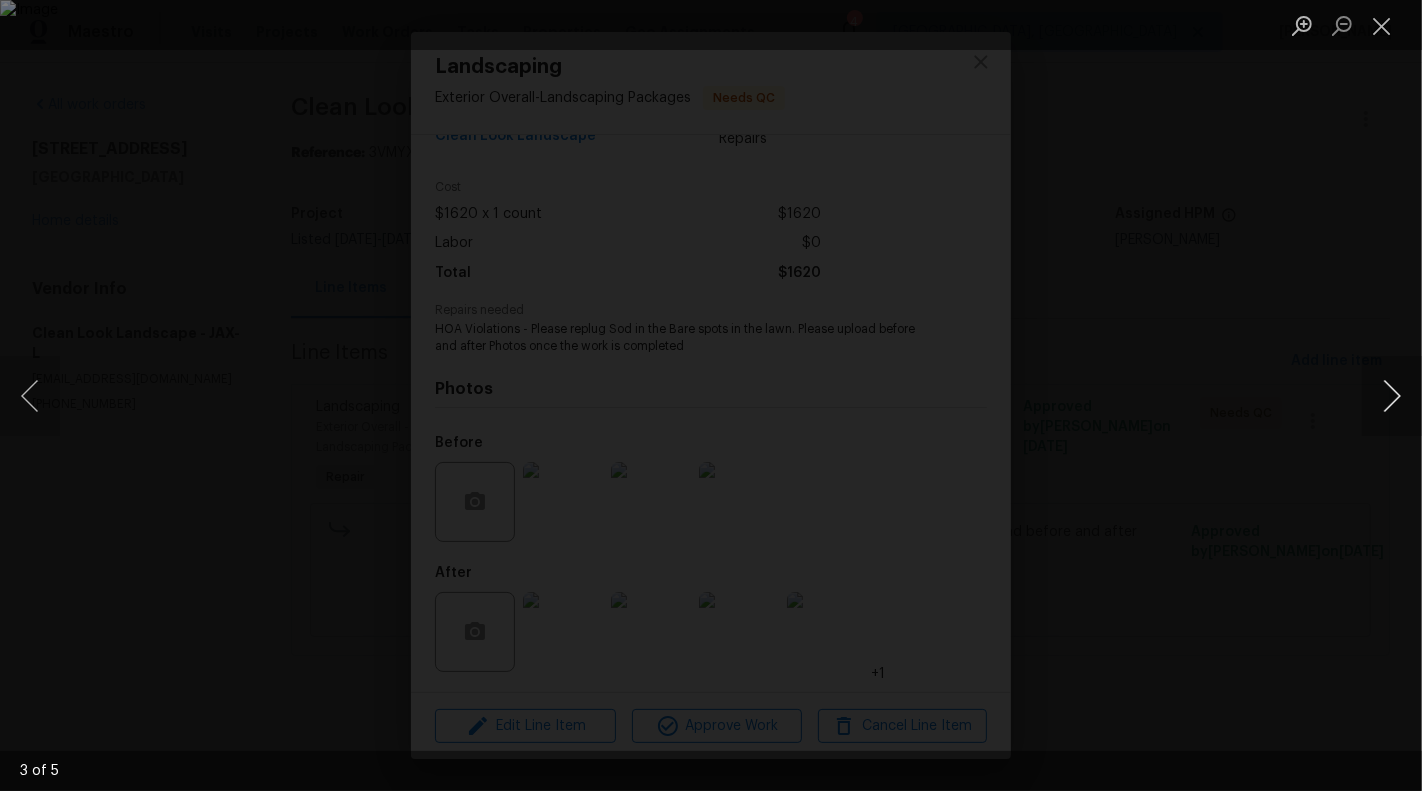 click at bounding box center (1392, 396) 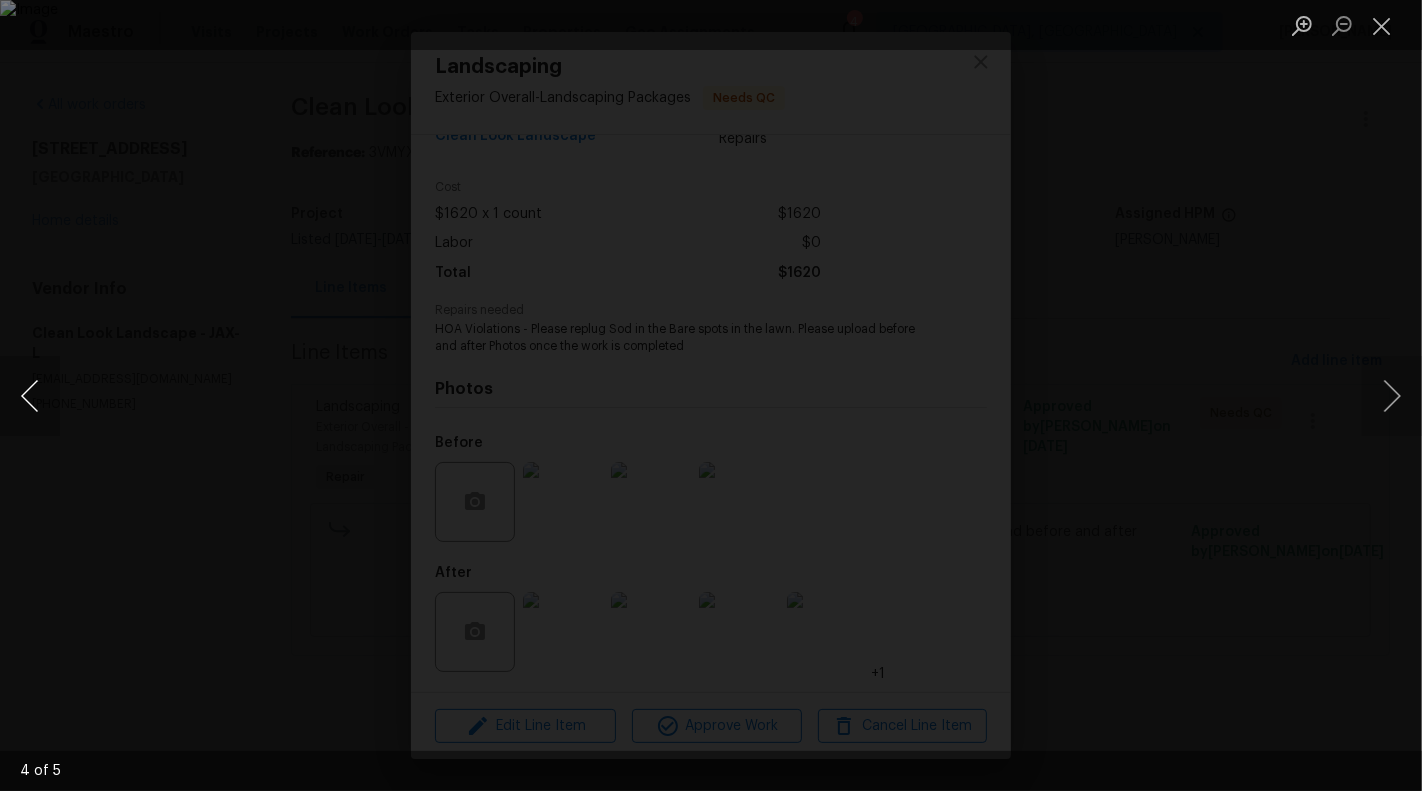 click at bounding box center (30, 396) 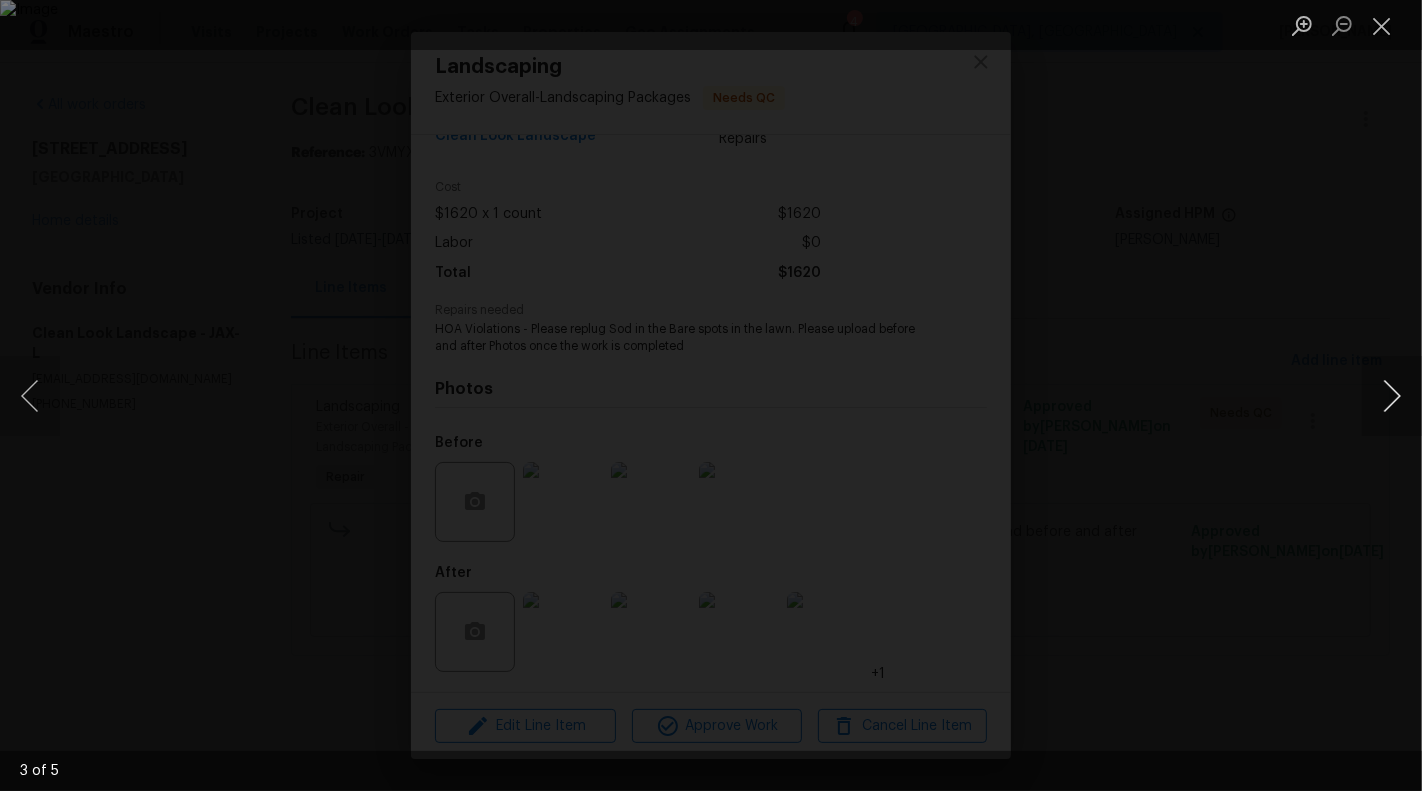 click at bounding box center (1392, 396) 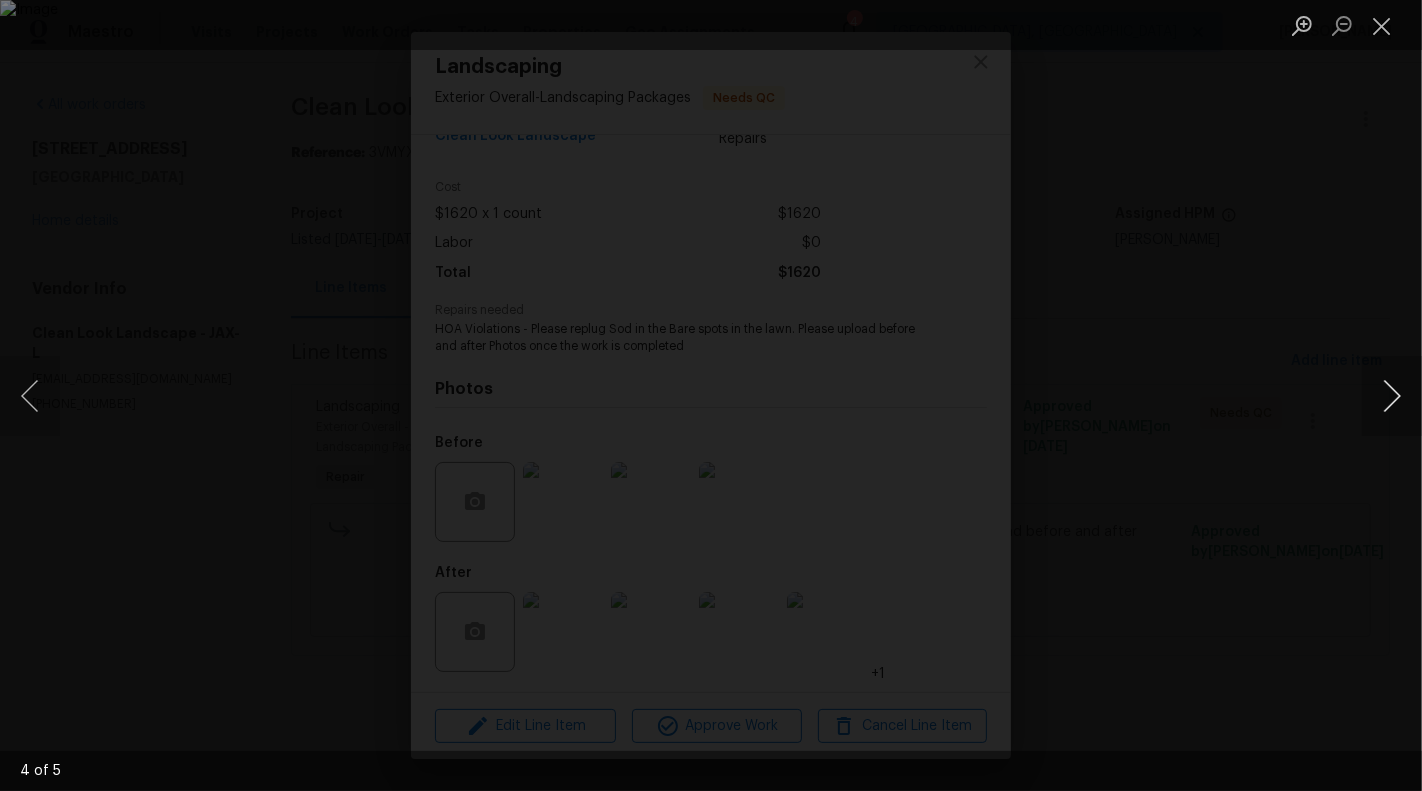 click at bounding box center [1392, 396] 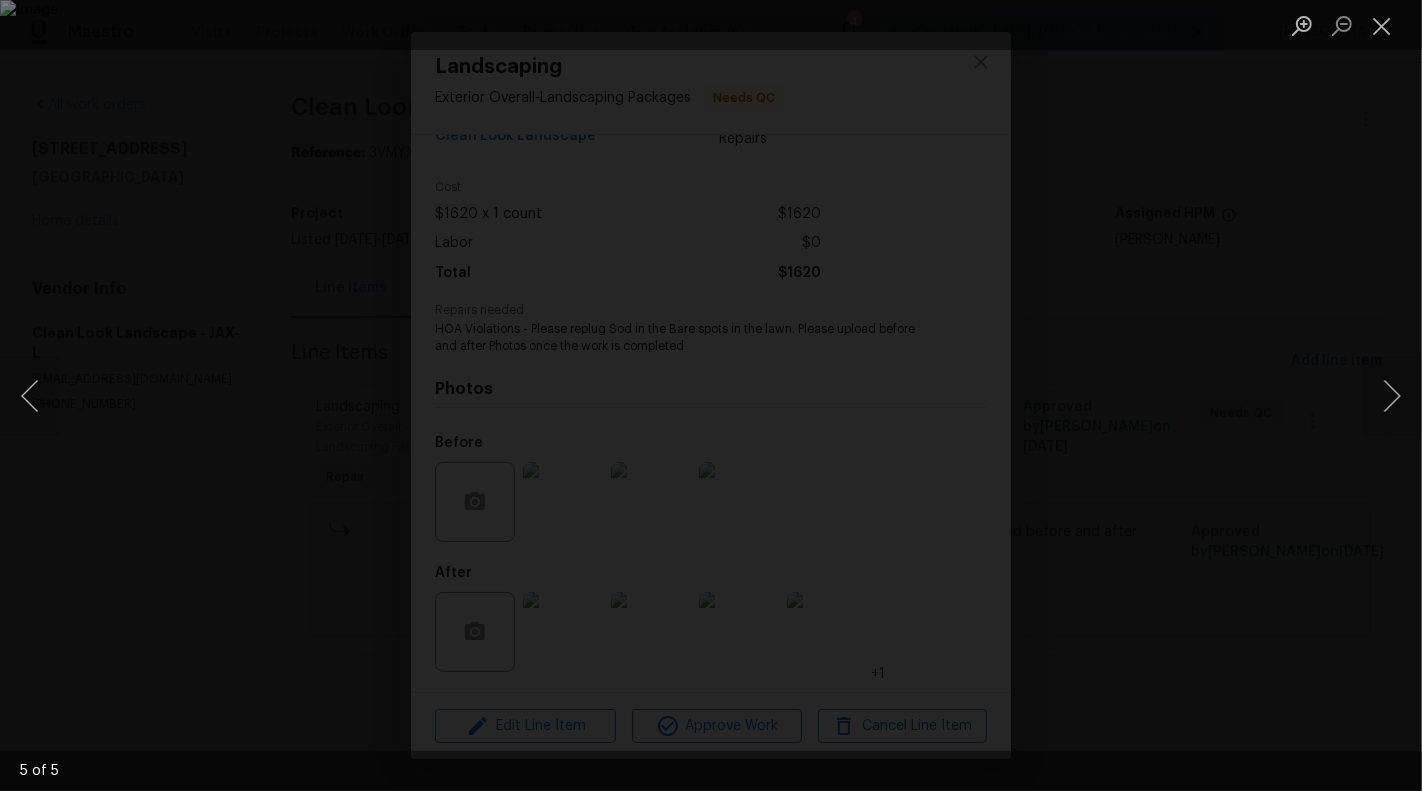 click at bounding box center [1382, 25] 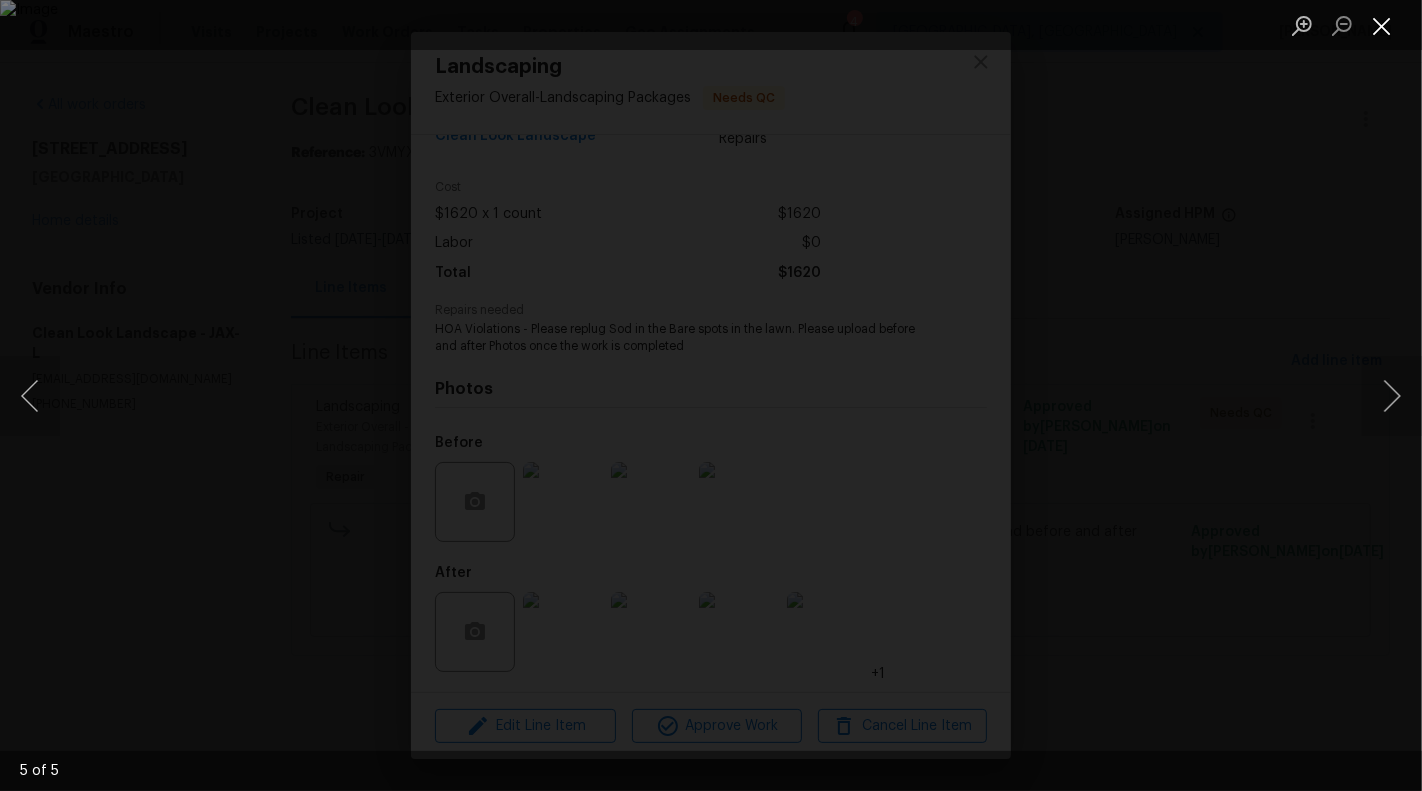 click at bounding box center [1382, 25] 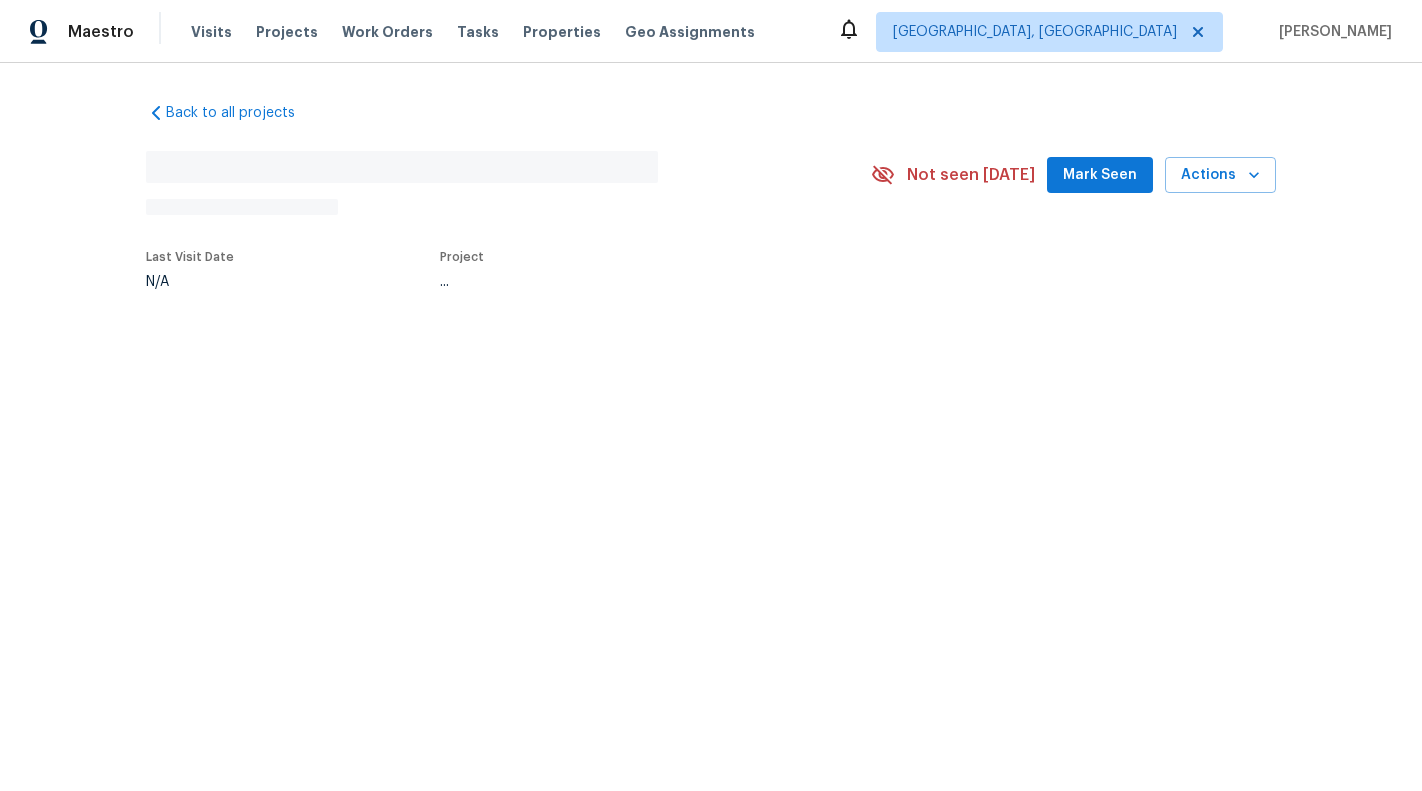 scroll, scrollTop: 0, scrollLeft: 0, axis: both 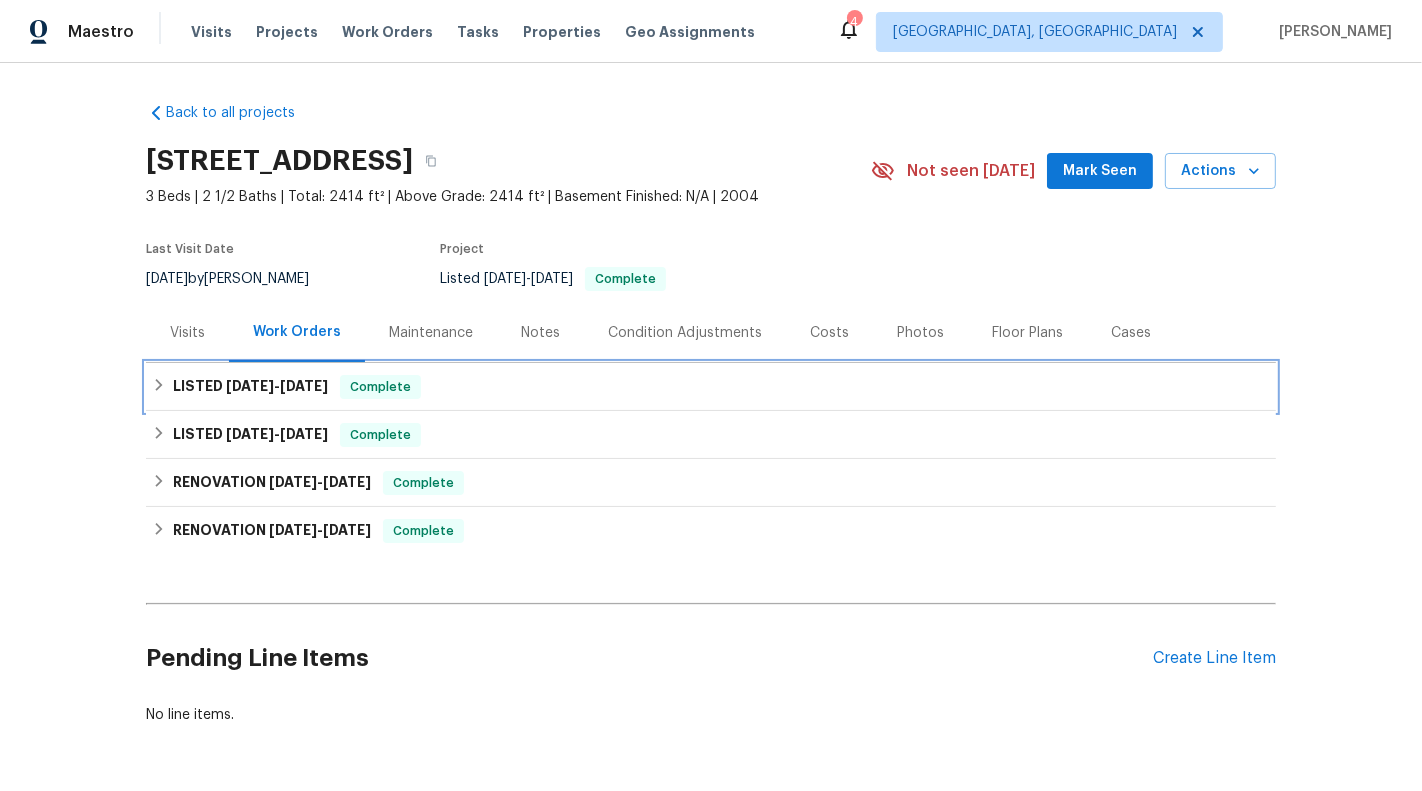 click on "LISTED   6/21/25  -  6/23/25 Complete" at bounding box center (711, 387) 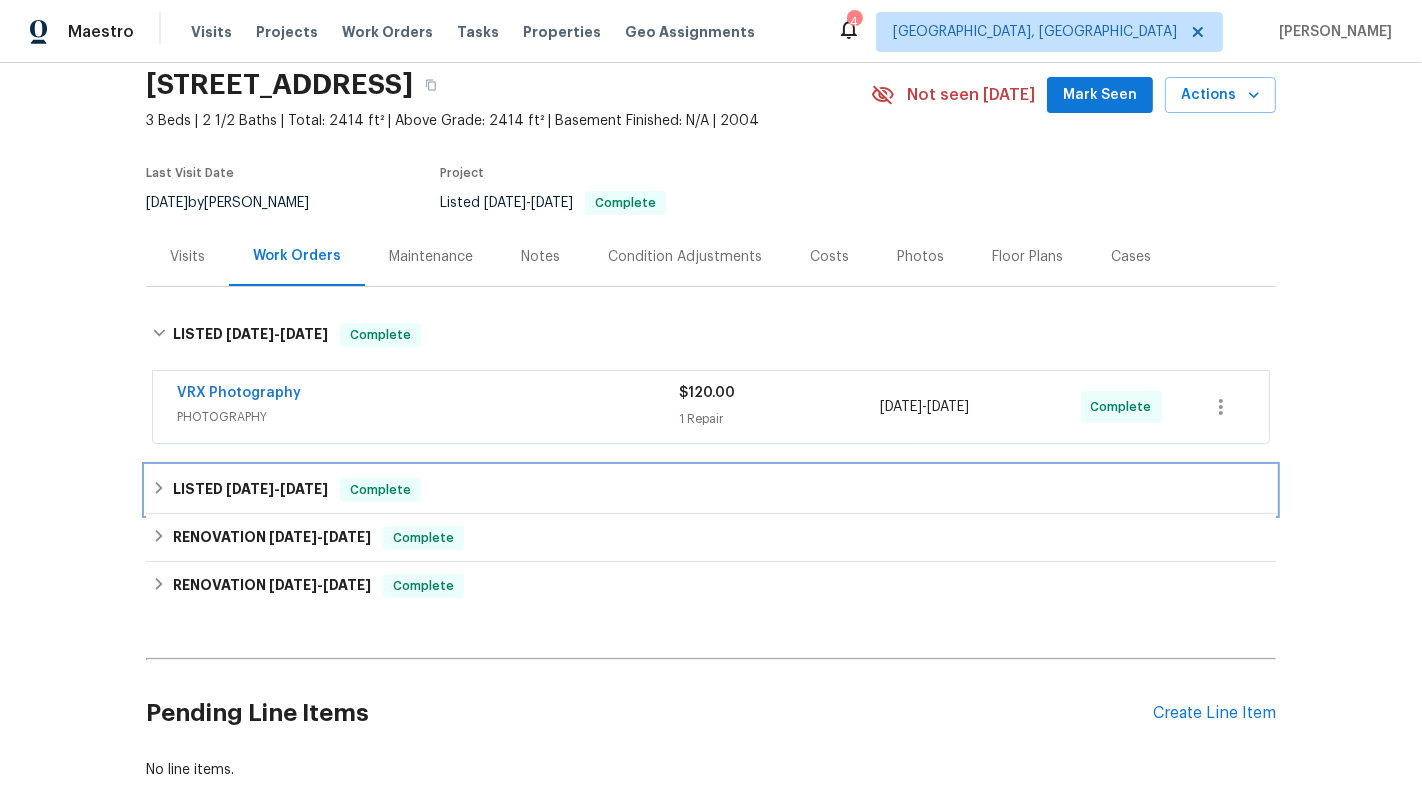 click on "LISTED   6/20/25  -  6/20/25 Complete" at bounding box center (711, 490) 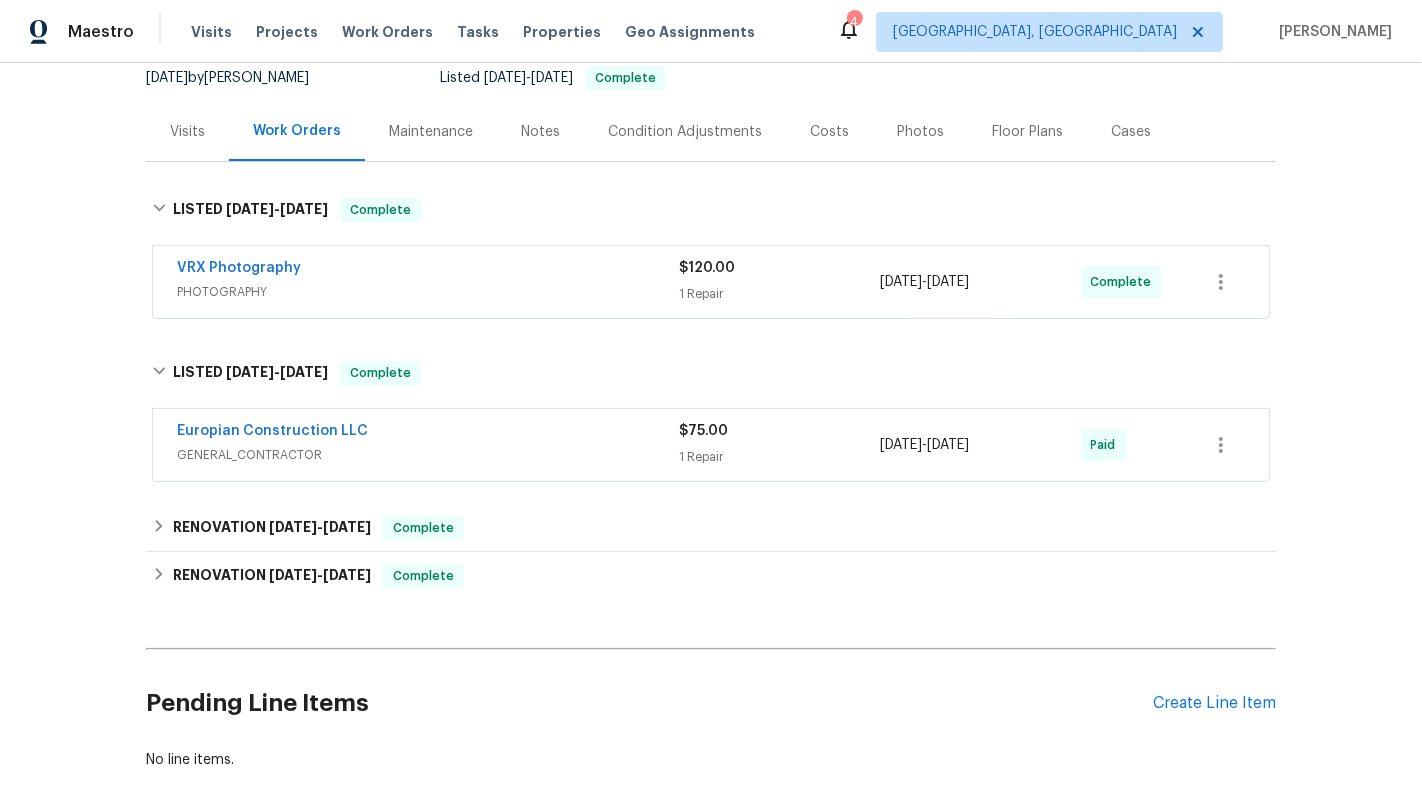 click on "GENERAL_CONTRACTOR" at bounding box center (428, 455) 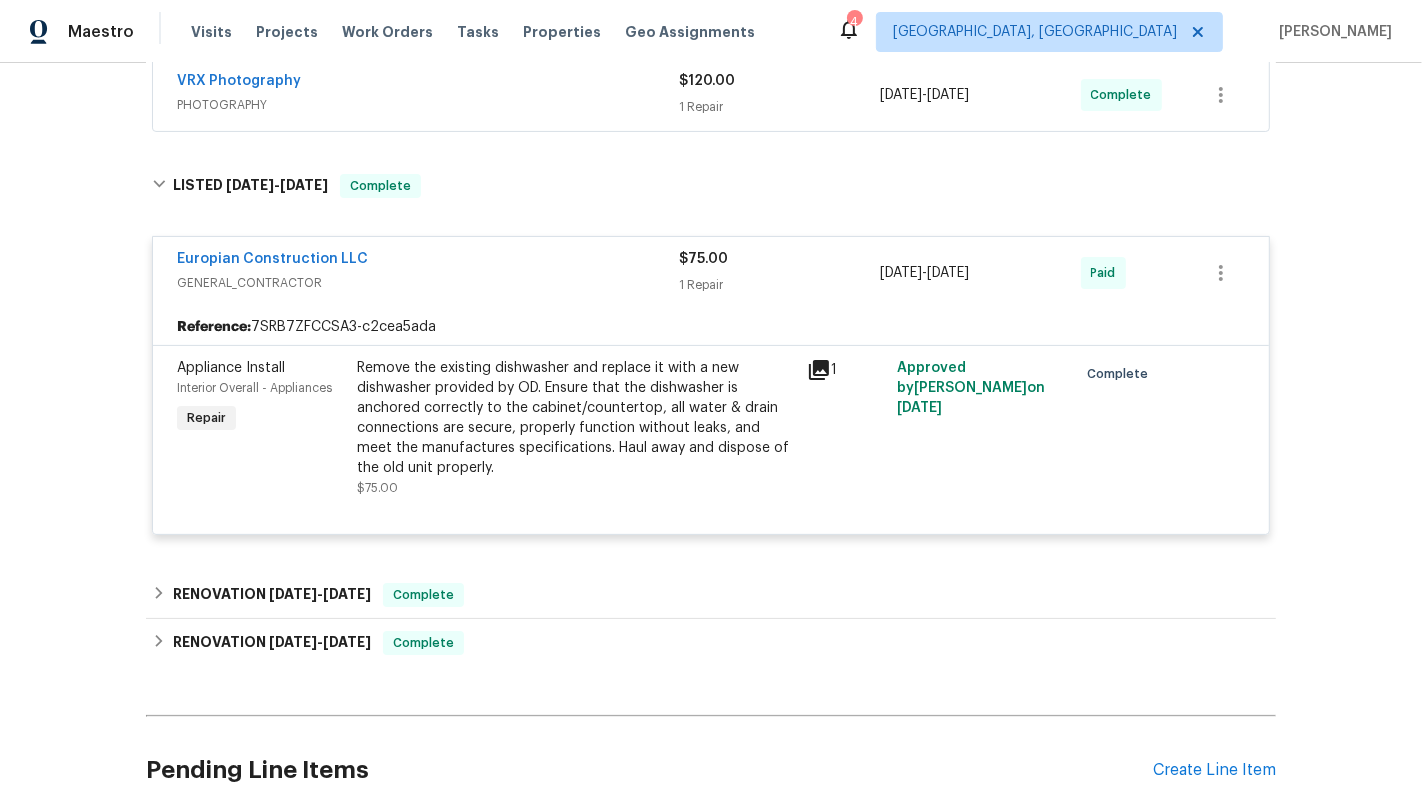 scroll, scrollTop: 406, scrollLeft: 0, axis: vertical 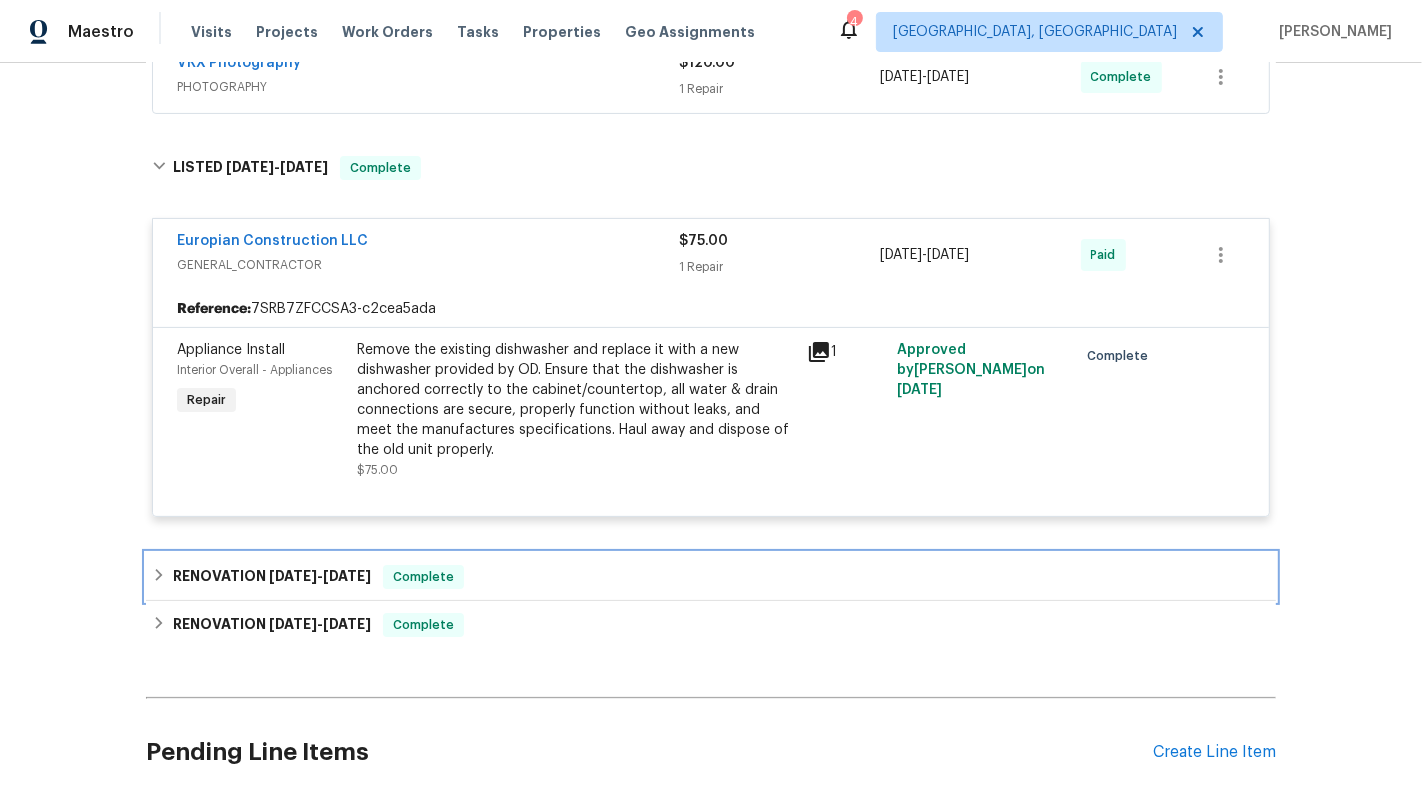 click on "RENOVATION   6/20/25  -  6/20/25 Complete" at bounding box center [711, 577] 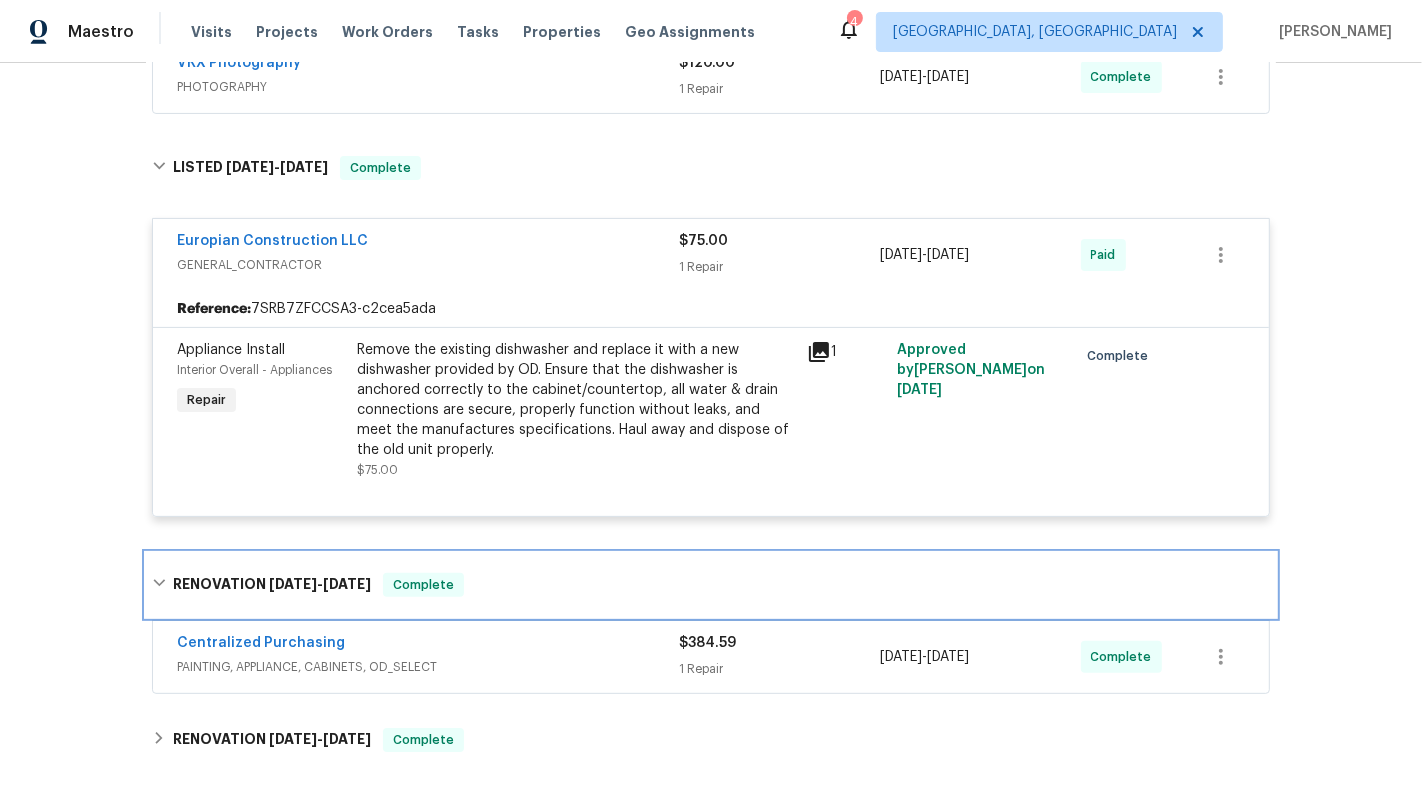 scroll, scrollTop: 447, scrollLeft: 0, axis: vertical 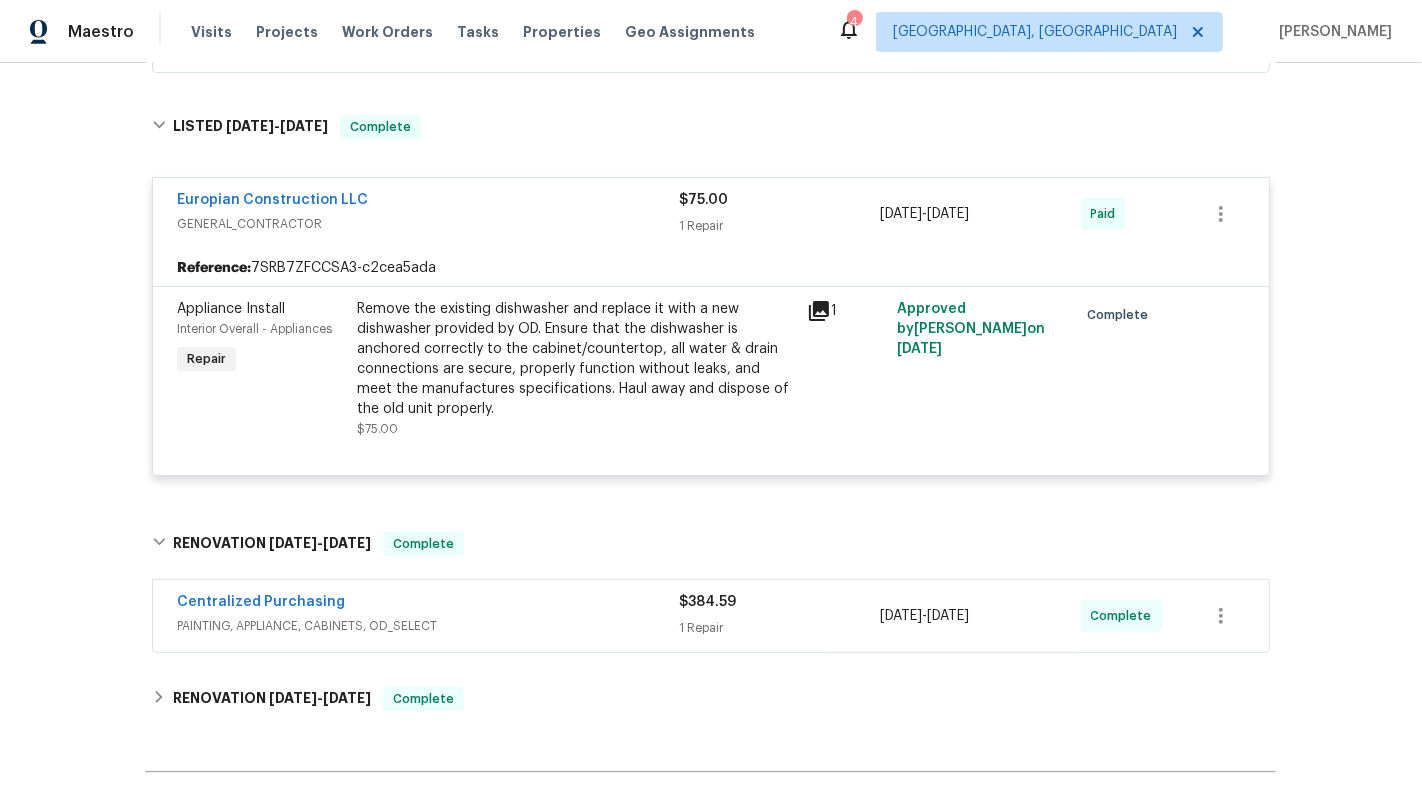 click on "Centralized Purchasing" at bounding box center (428, 604) 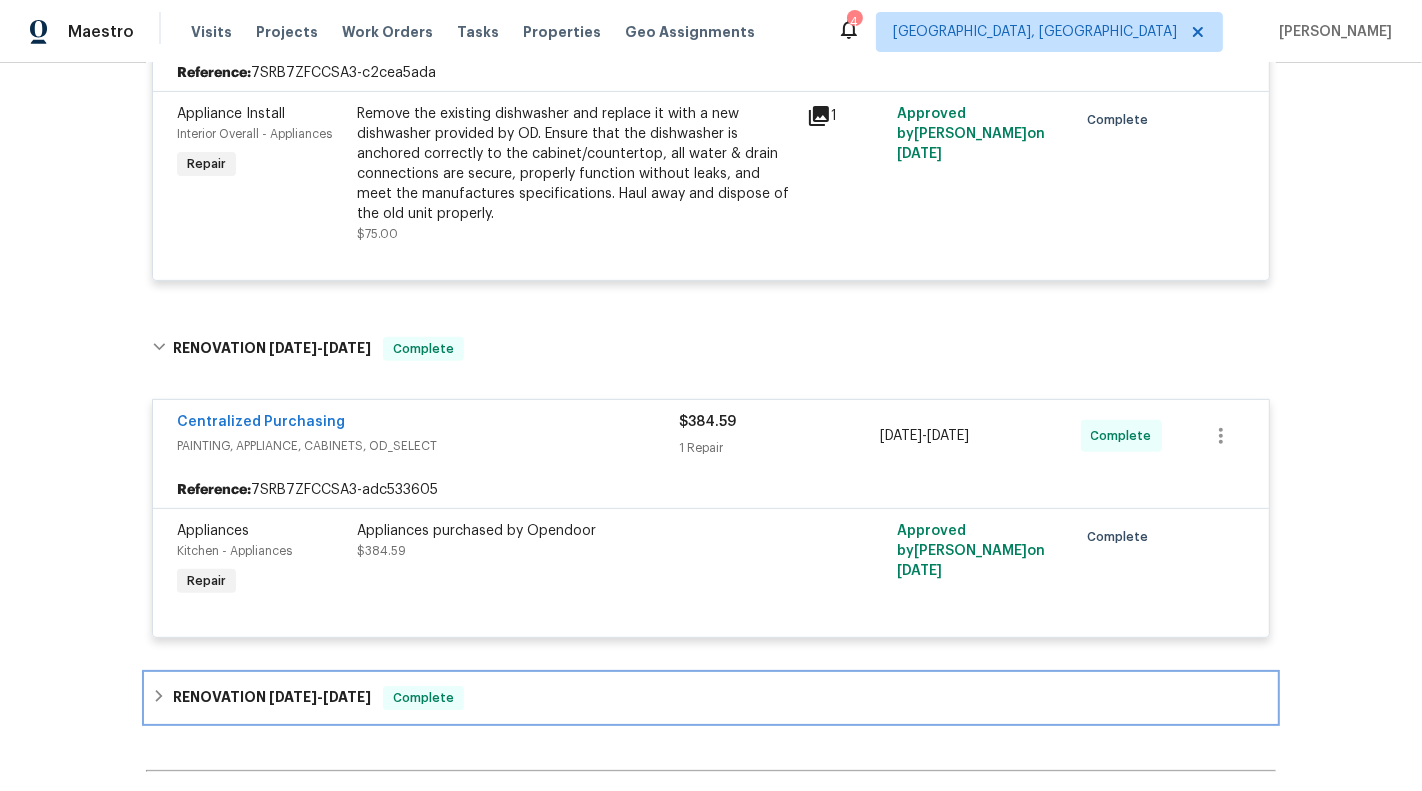 click on "RENOVATION   6/3/25  -  7/7/25 Complete" at bounding box center (711, 698) 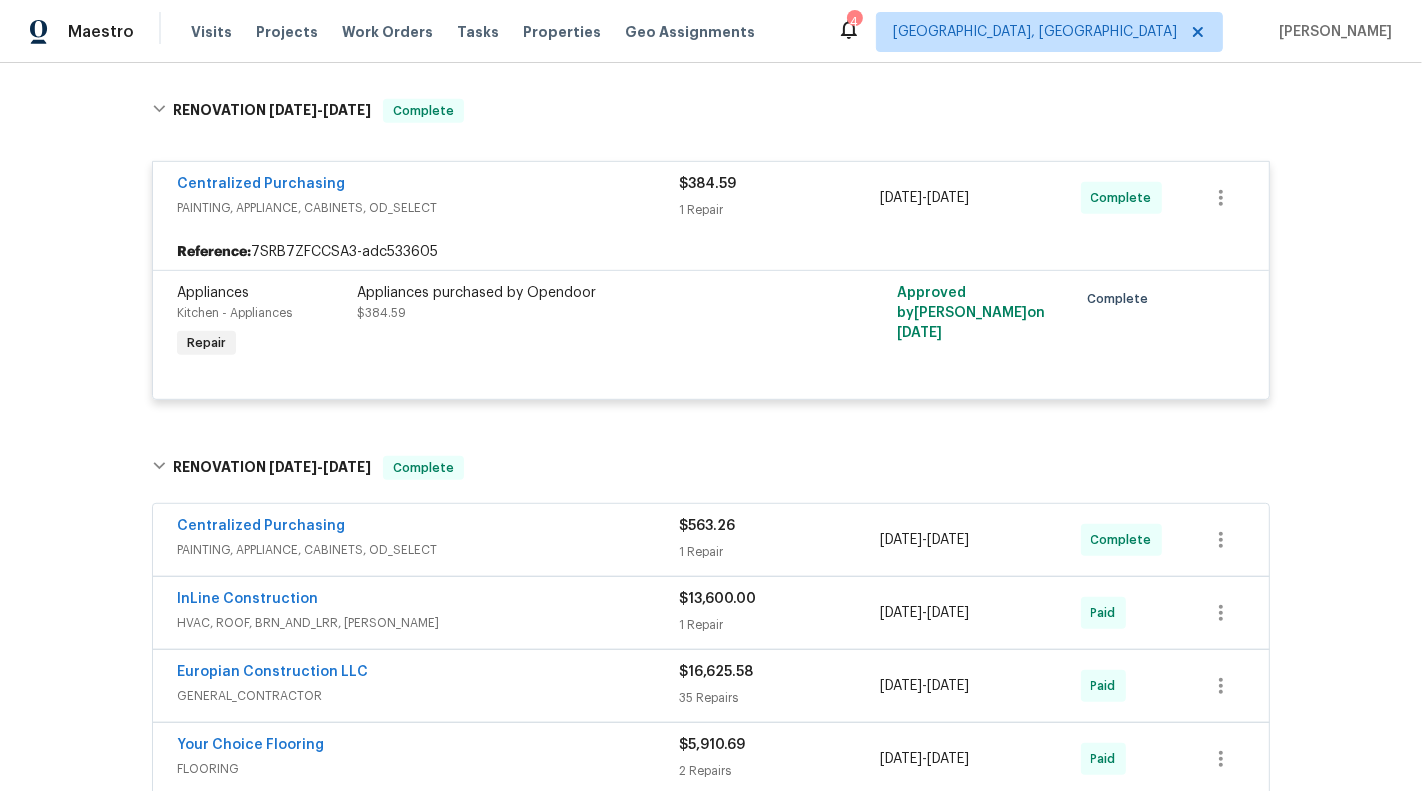 click on "PAINTING, APPLIANCE, CABINETS, OD_SELECT" at bounding box center (428, 550) 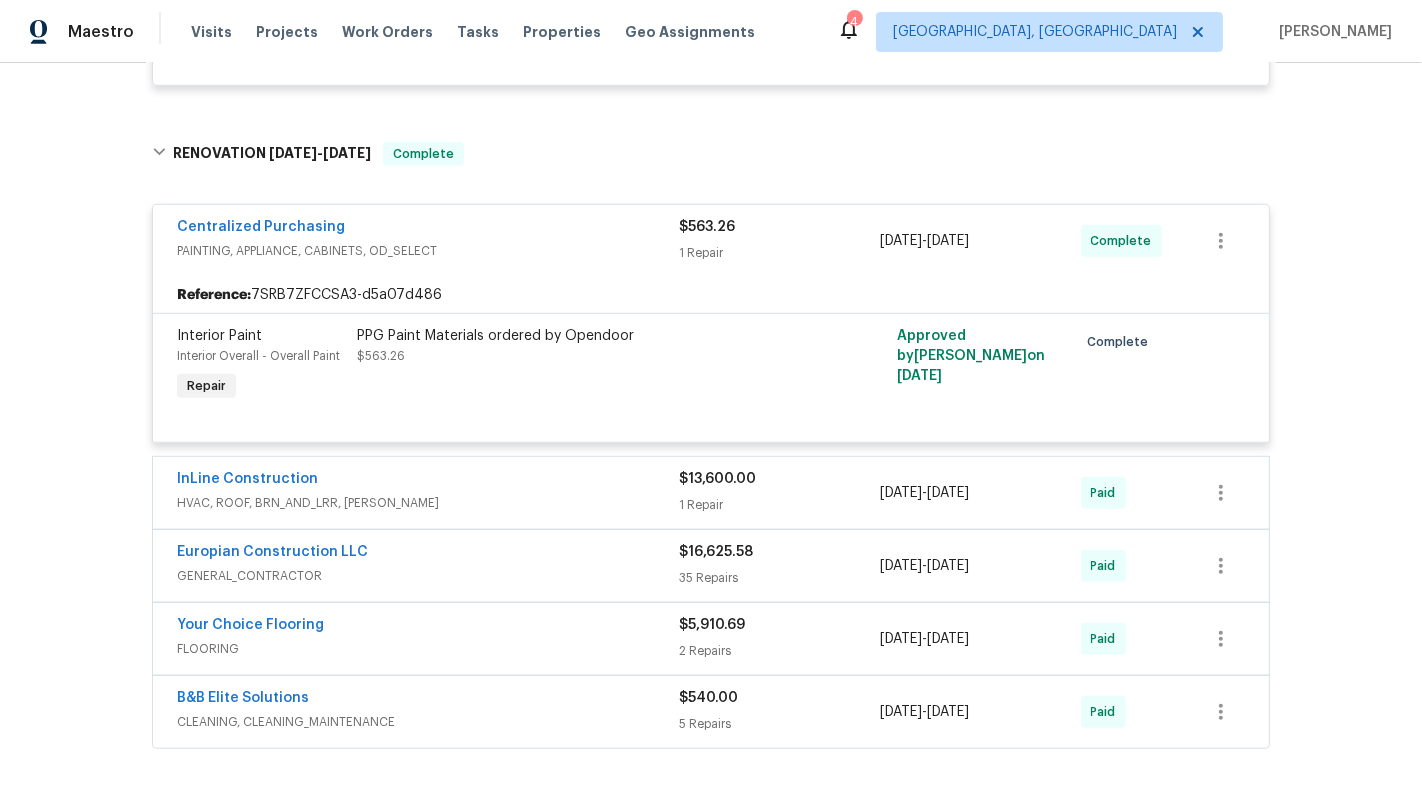 click on "HVAC, ROOF, BRN_AND_LRR, [PERSON_NAME]" at bounding box center (428, 503) 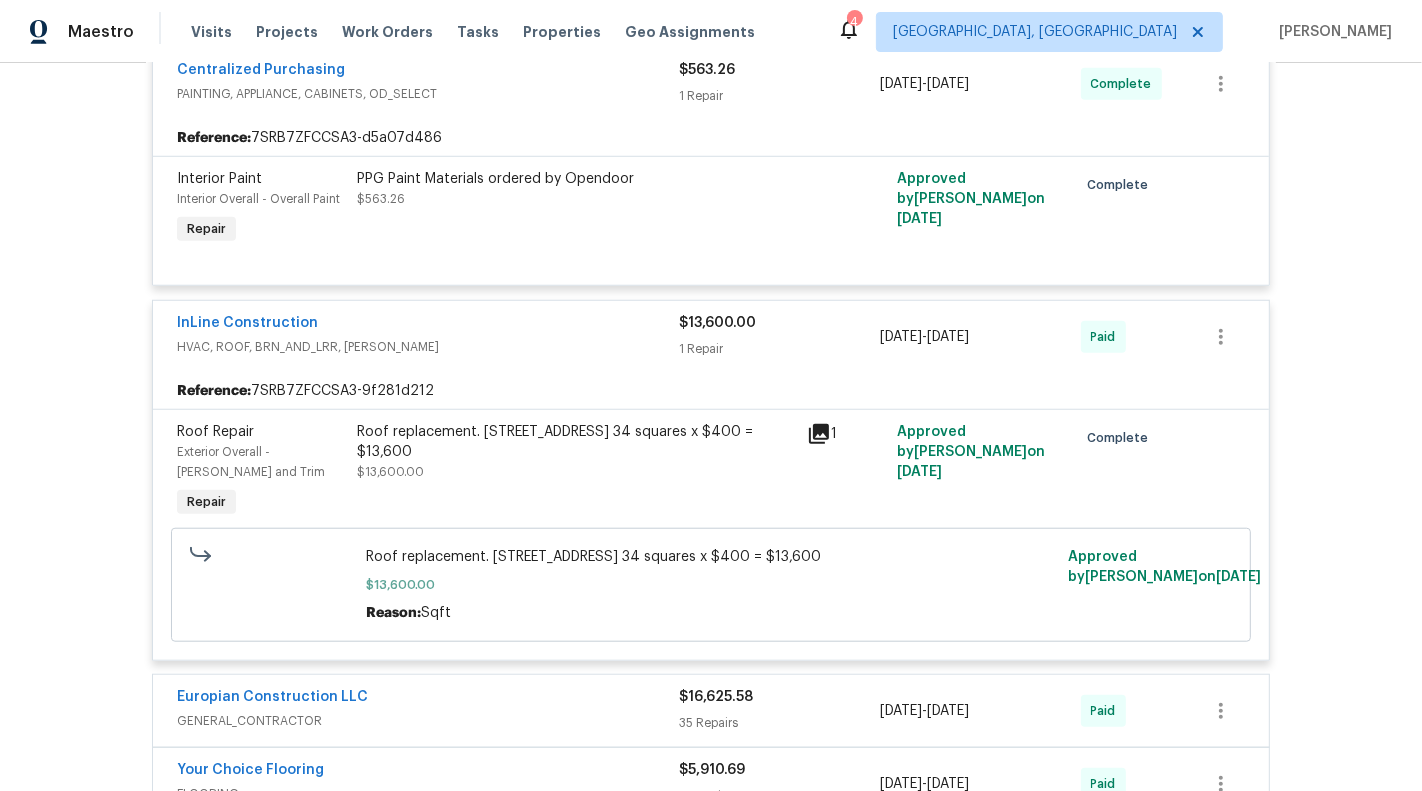 click on "Europian Construction LLC" at bounding box center (428, 699) 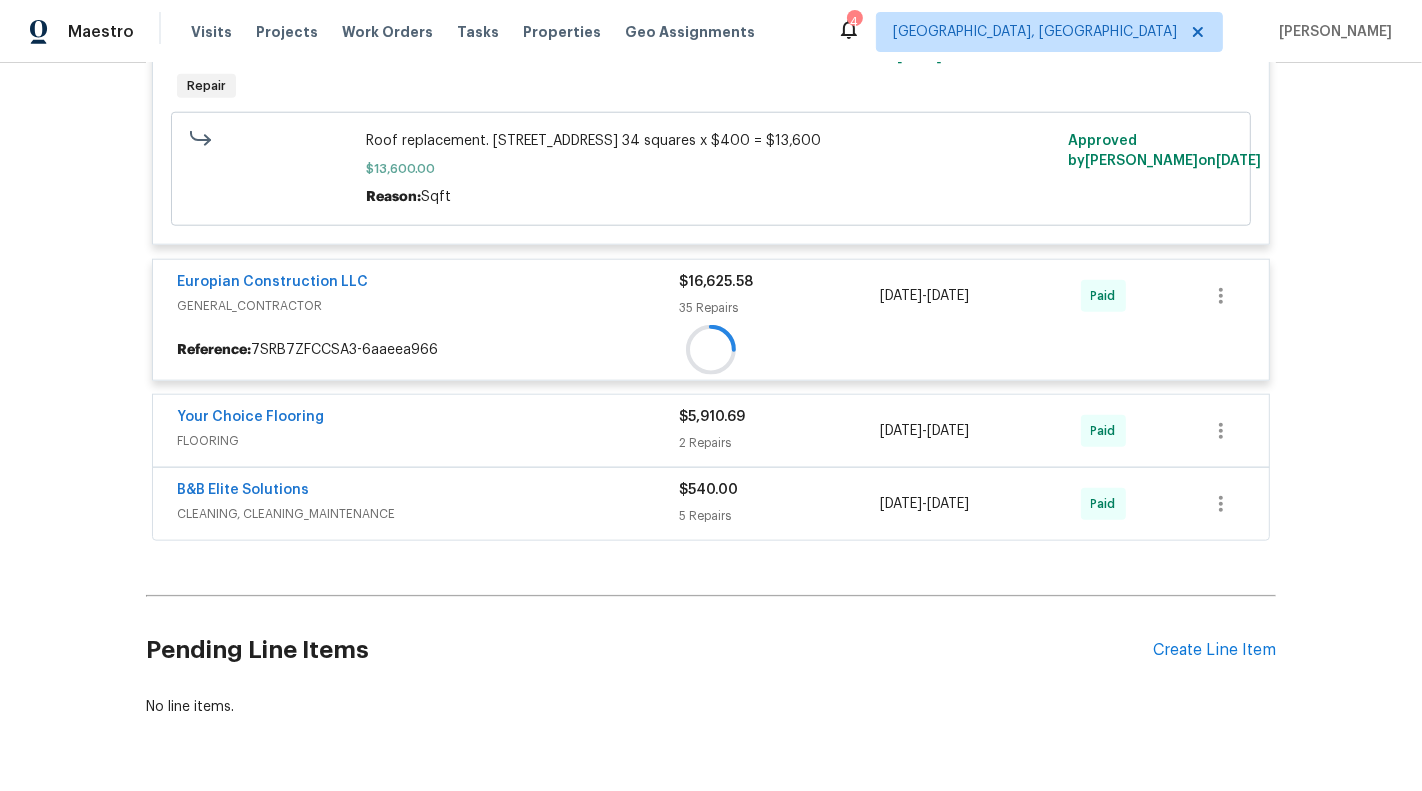 scroll, scrollTop: 1820, scrollLeft: 0, axis: vertical 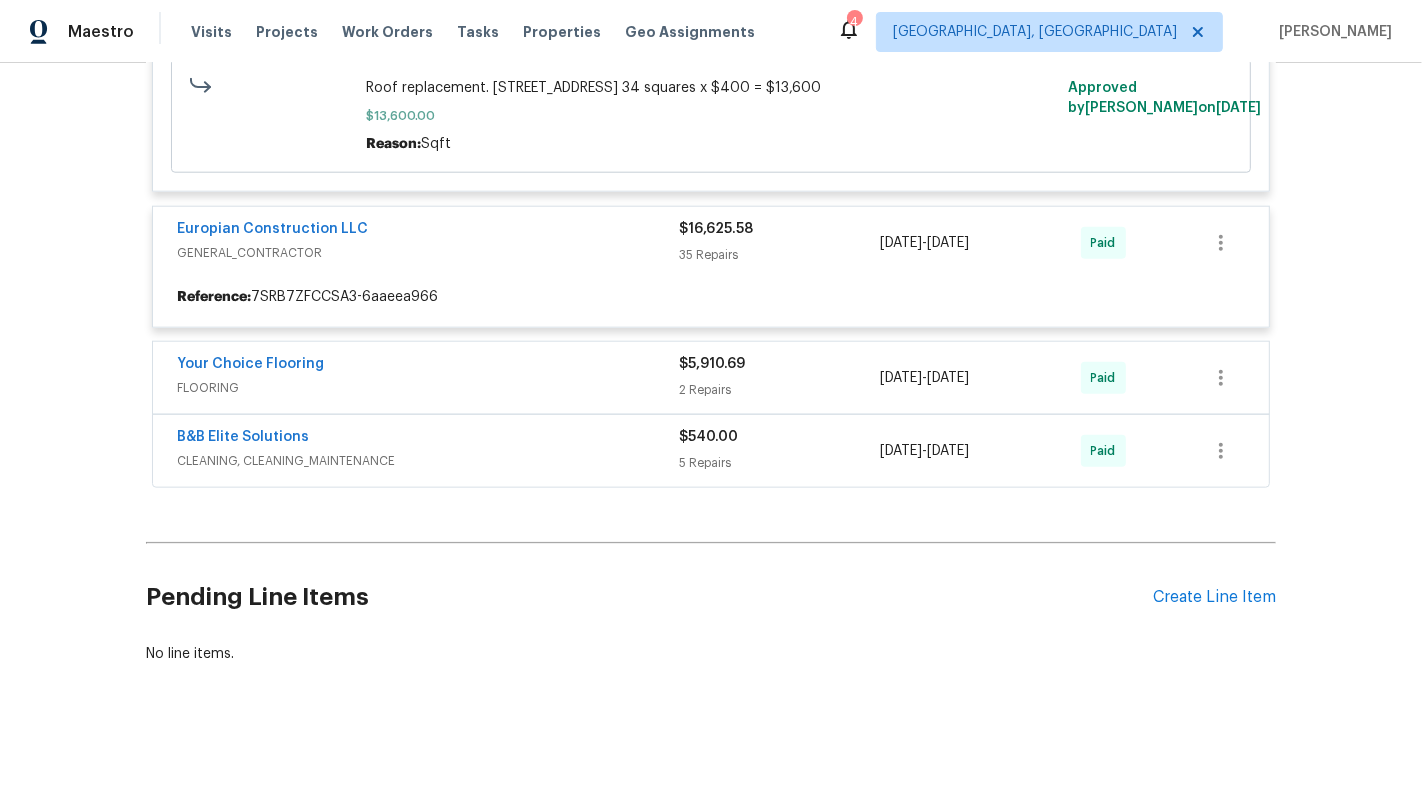 click at bounding box center [711, -5] 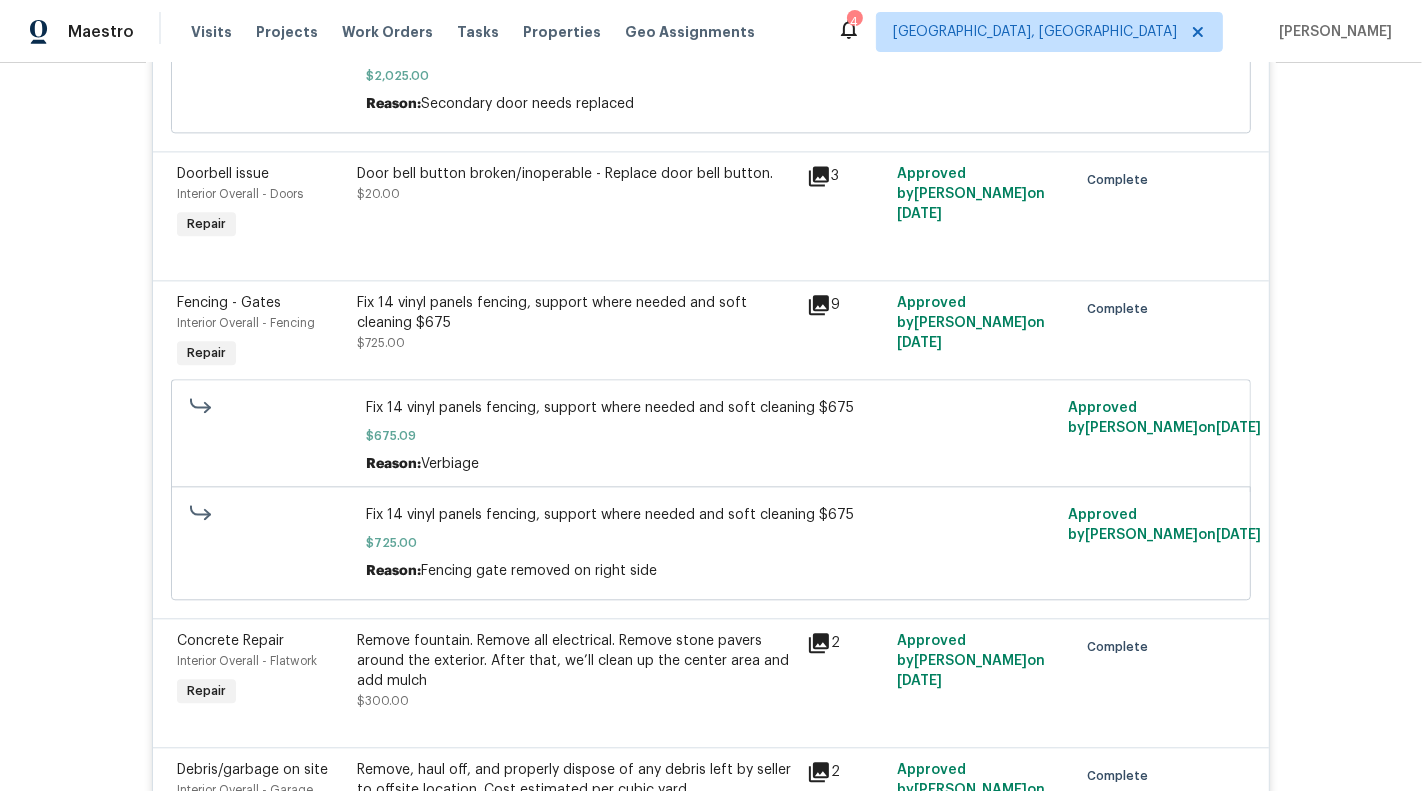 scroll, scrollTop: 3920, scrollLeft: 0, axis: vertical 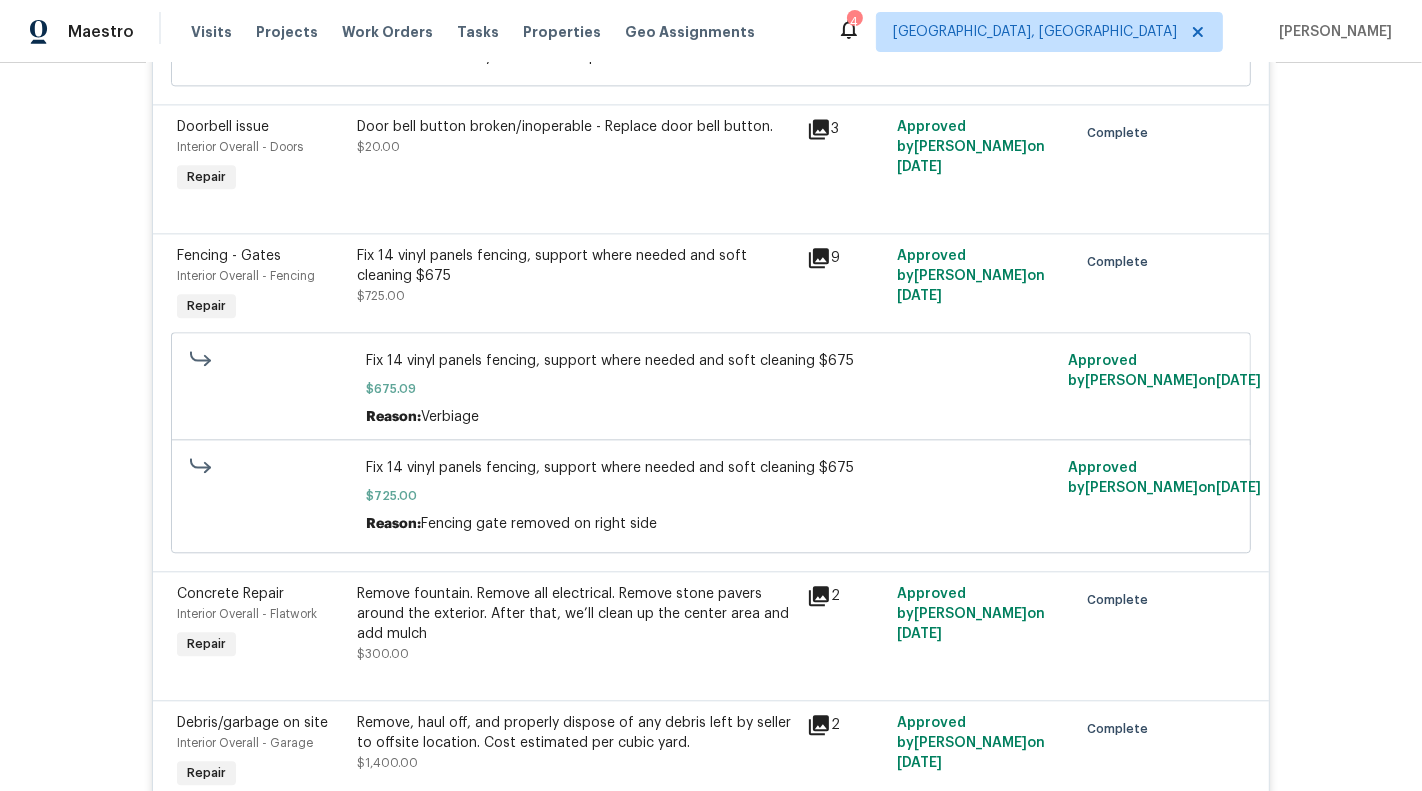 click on "Fix 14 vinyl panels fencing, support where needed and soft cleaning $675" at bounding box center (576, 266) 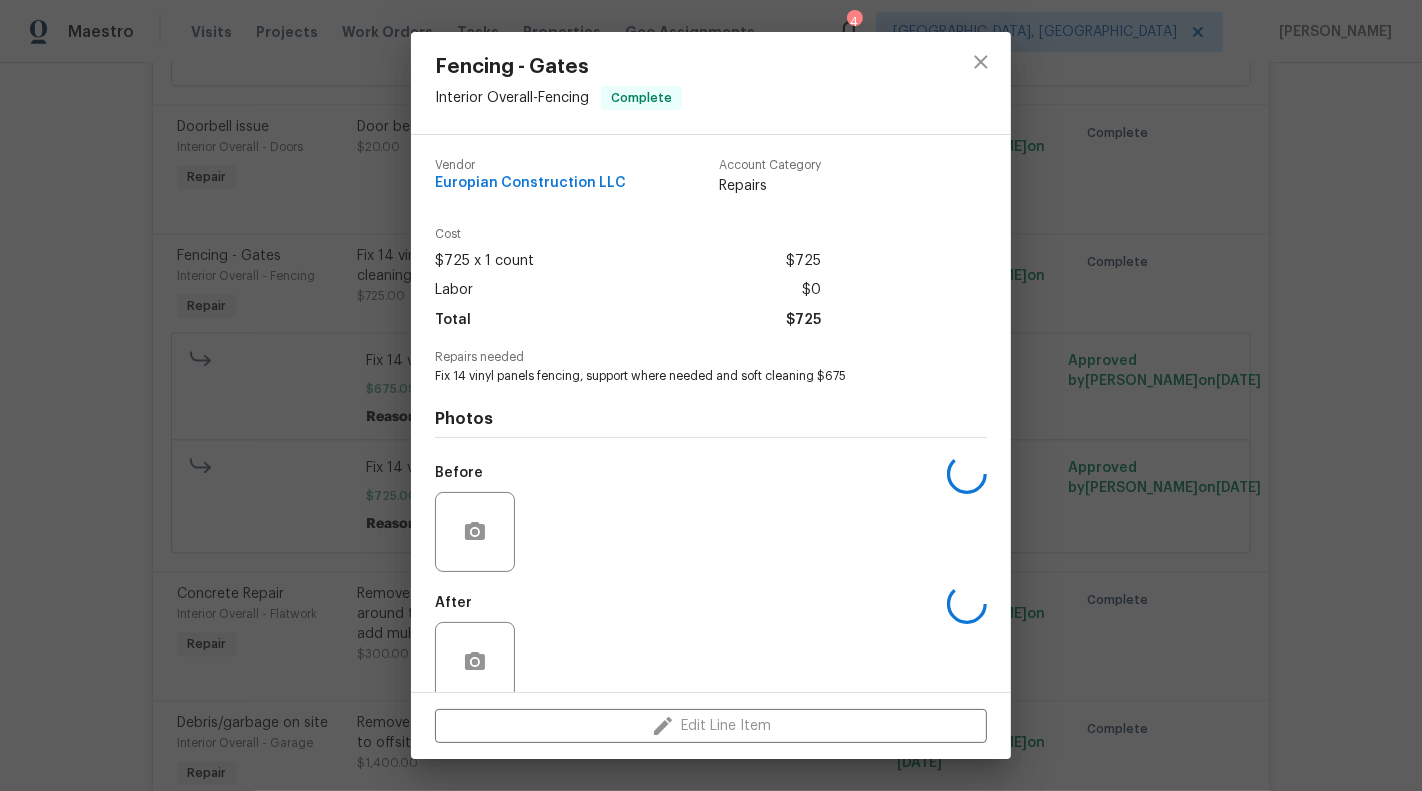 scroll, scrollTop: 30, scrollLeft: 0, axis: vertical 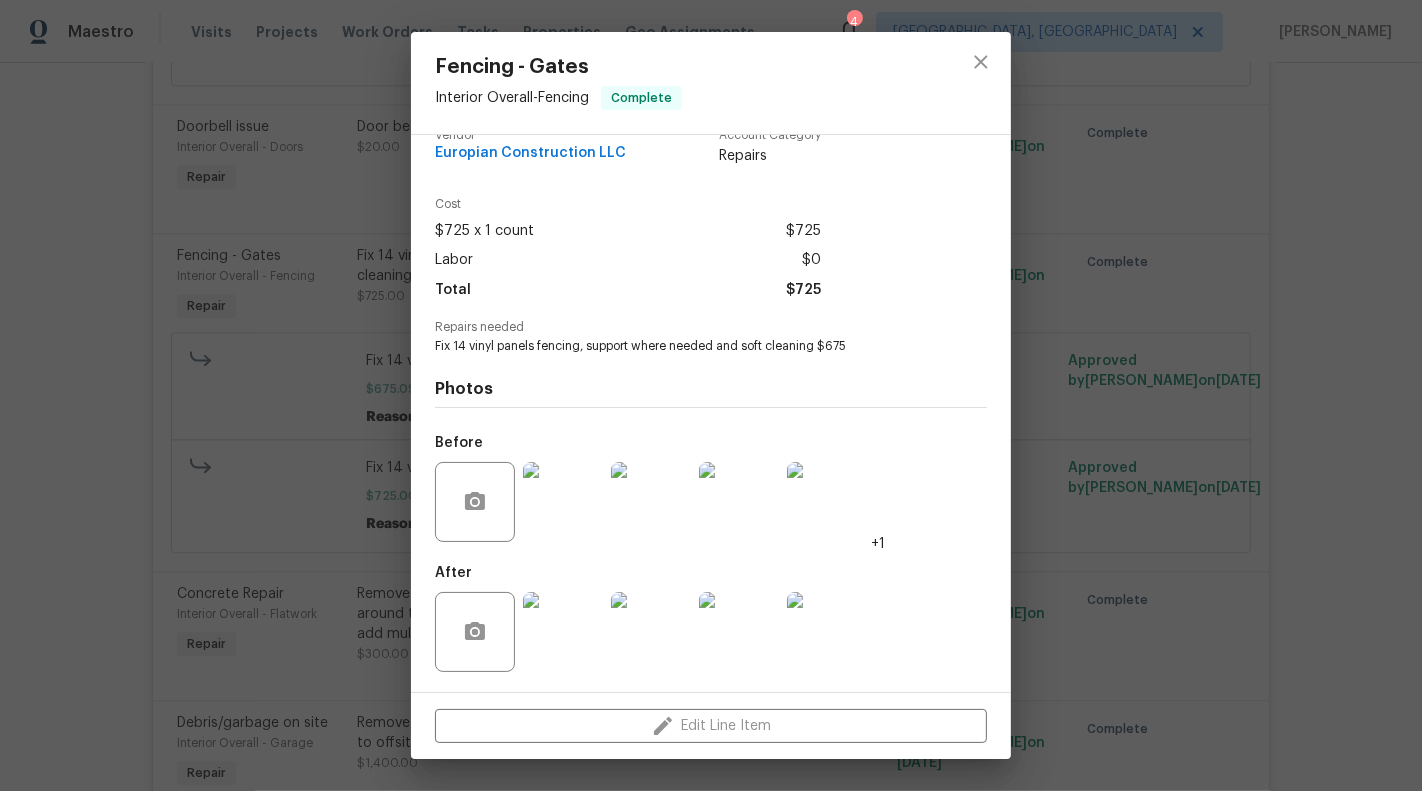 click at bounding box center [563, 632] 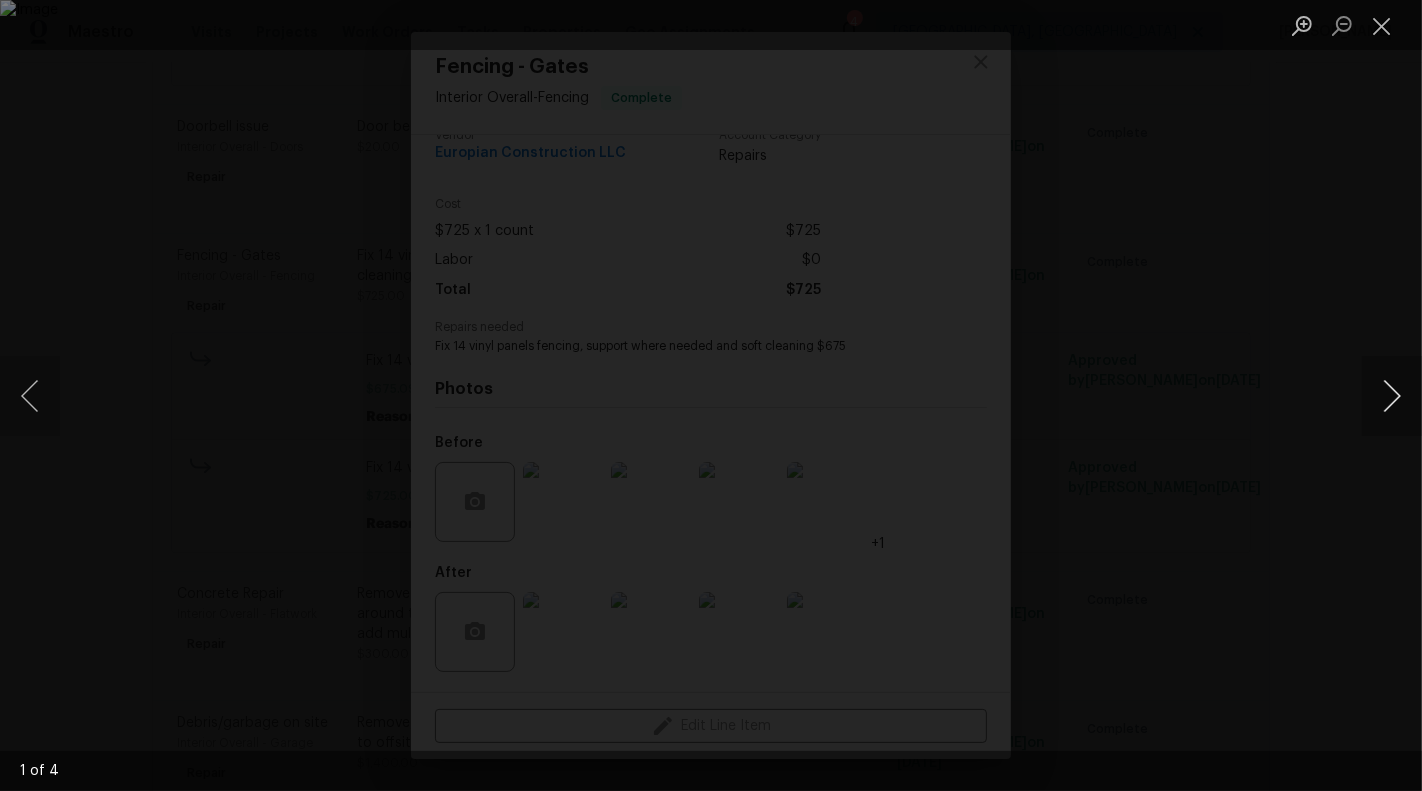 click at bounding box center (1392, 396) 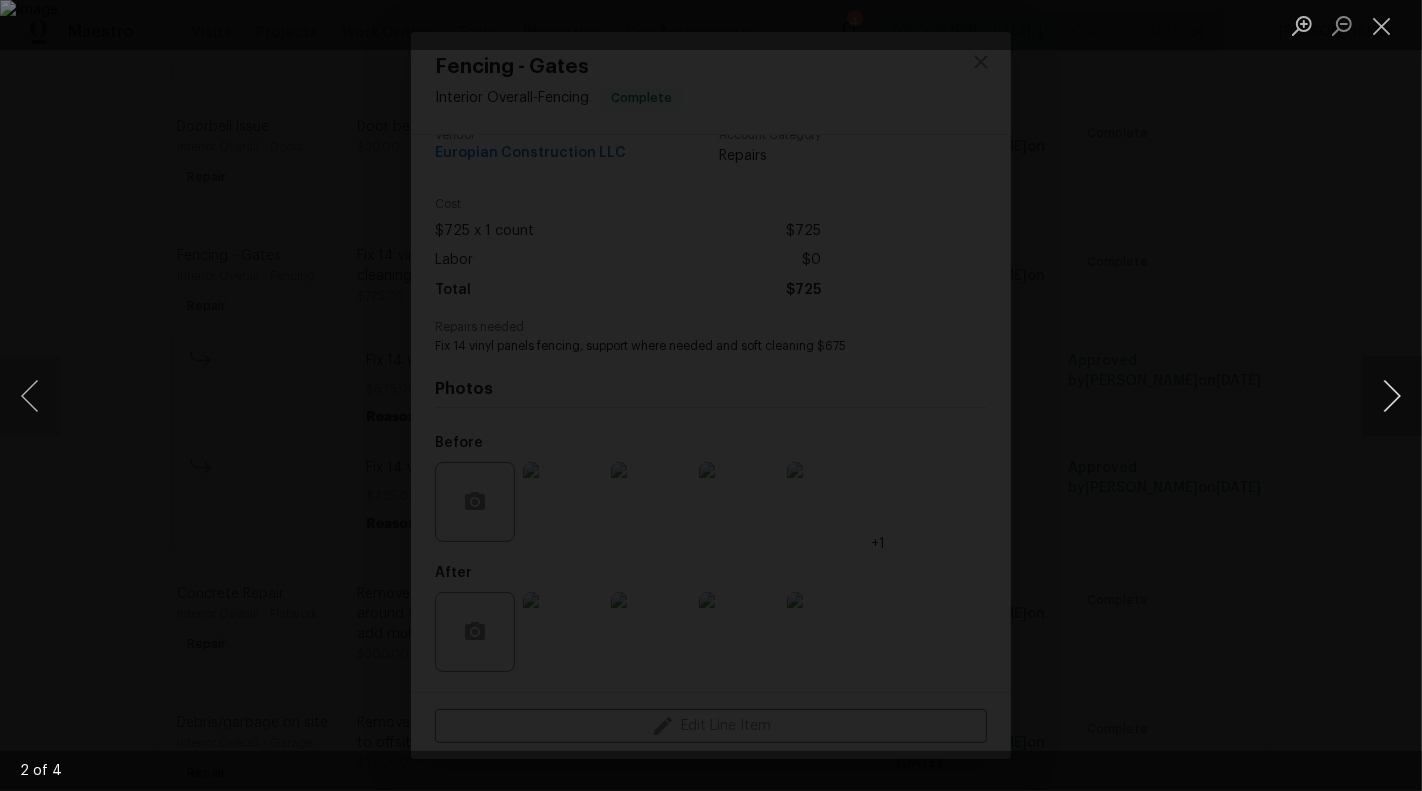 click at bounding box center [1392, 396] 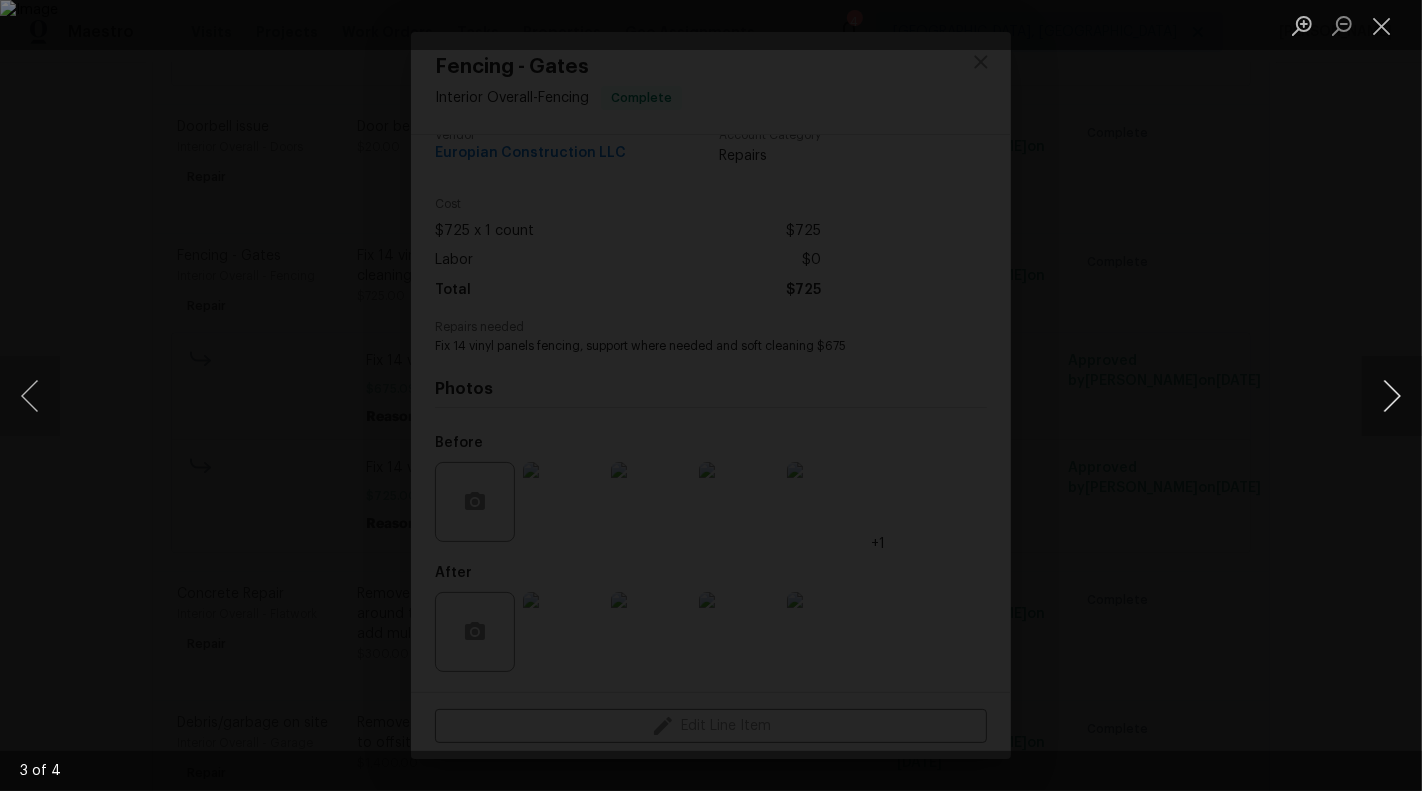 click at bounding box center (1392, 396) 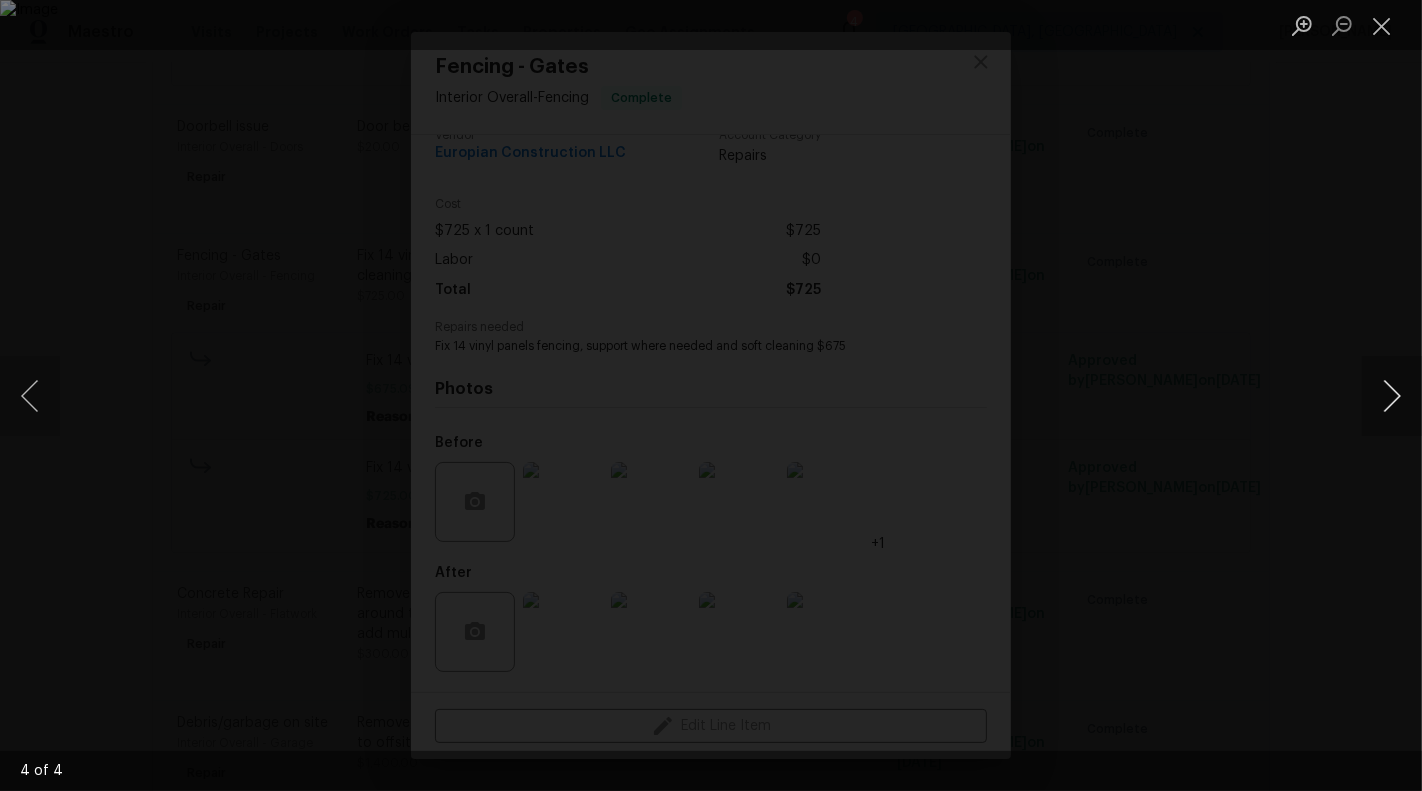 click at bounding box center (1392, 396) 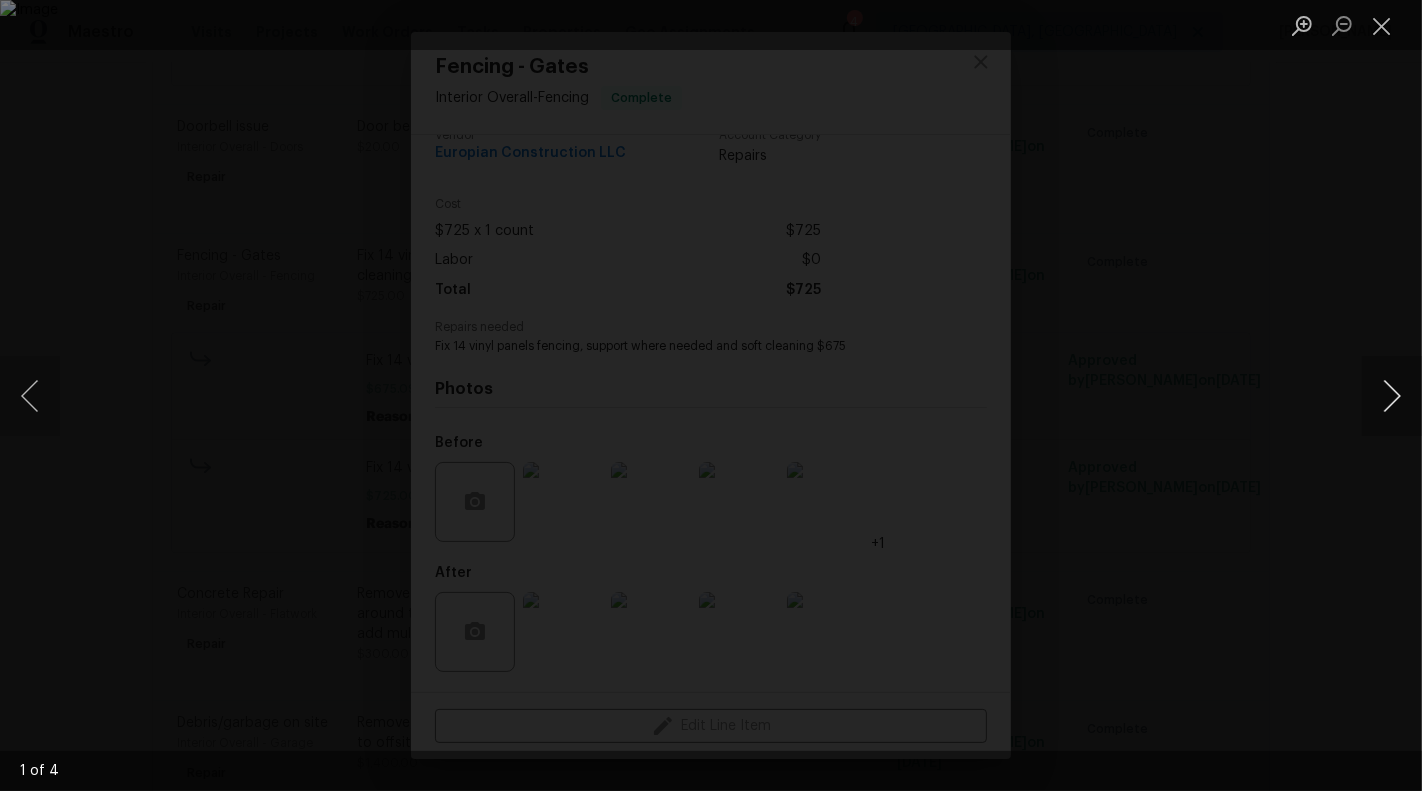 click at bounding box center (1392, 396) 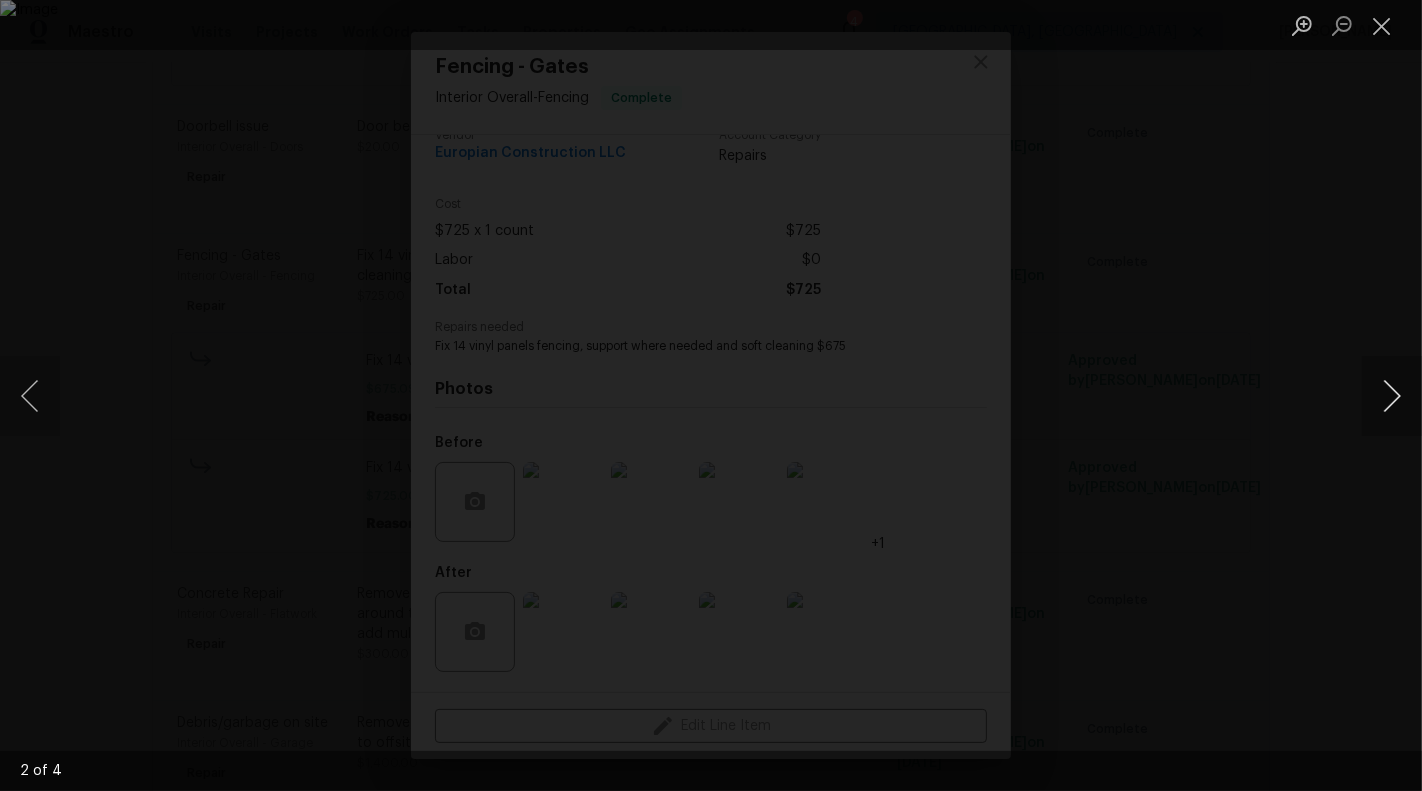 click at bounding box center [1392, 396] 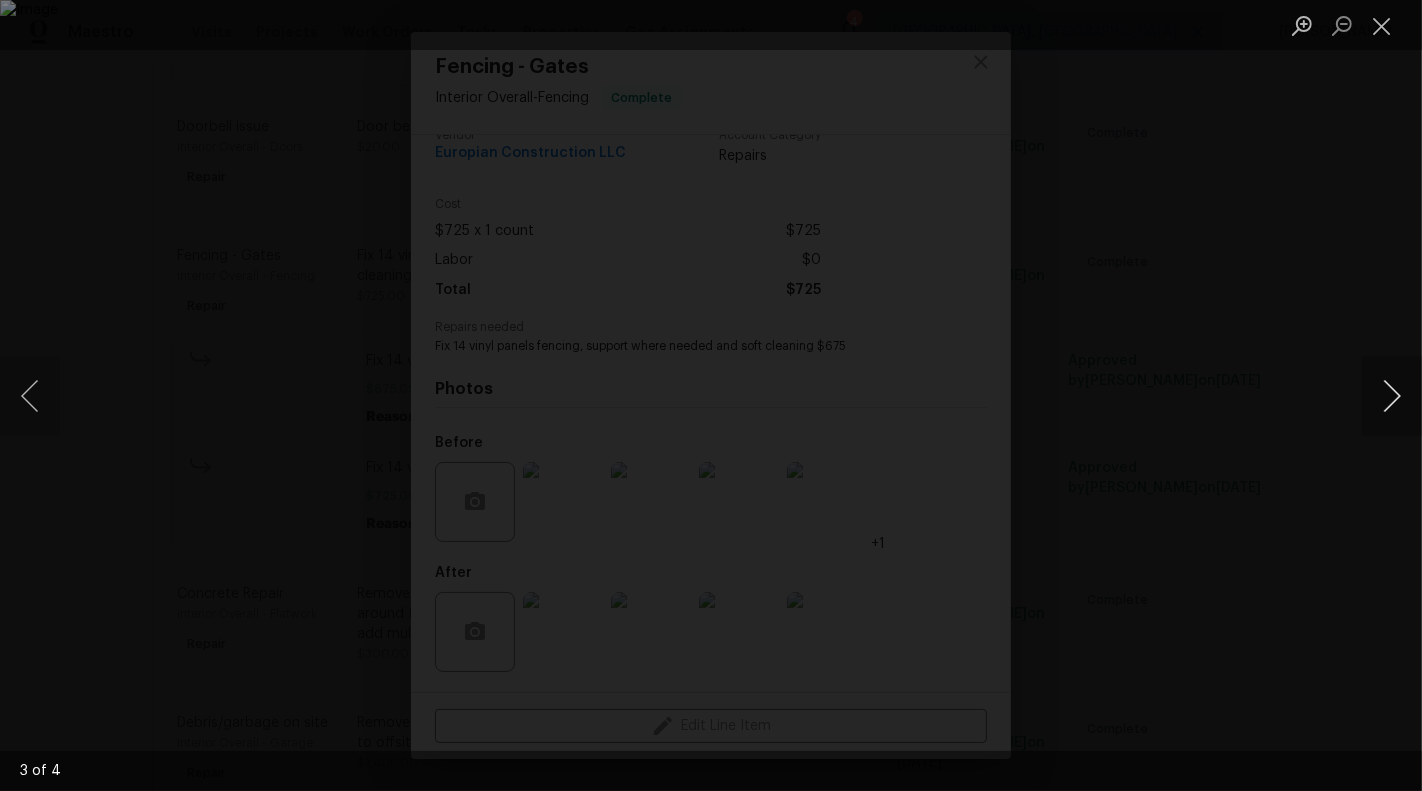 click at bounding box center (1392, 396) 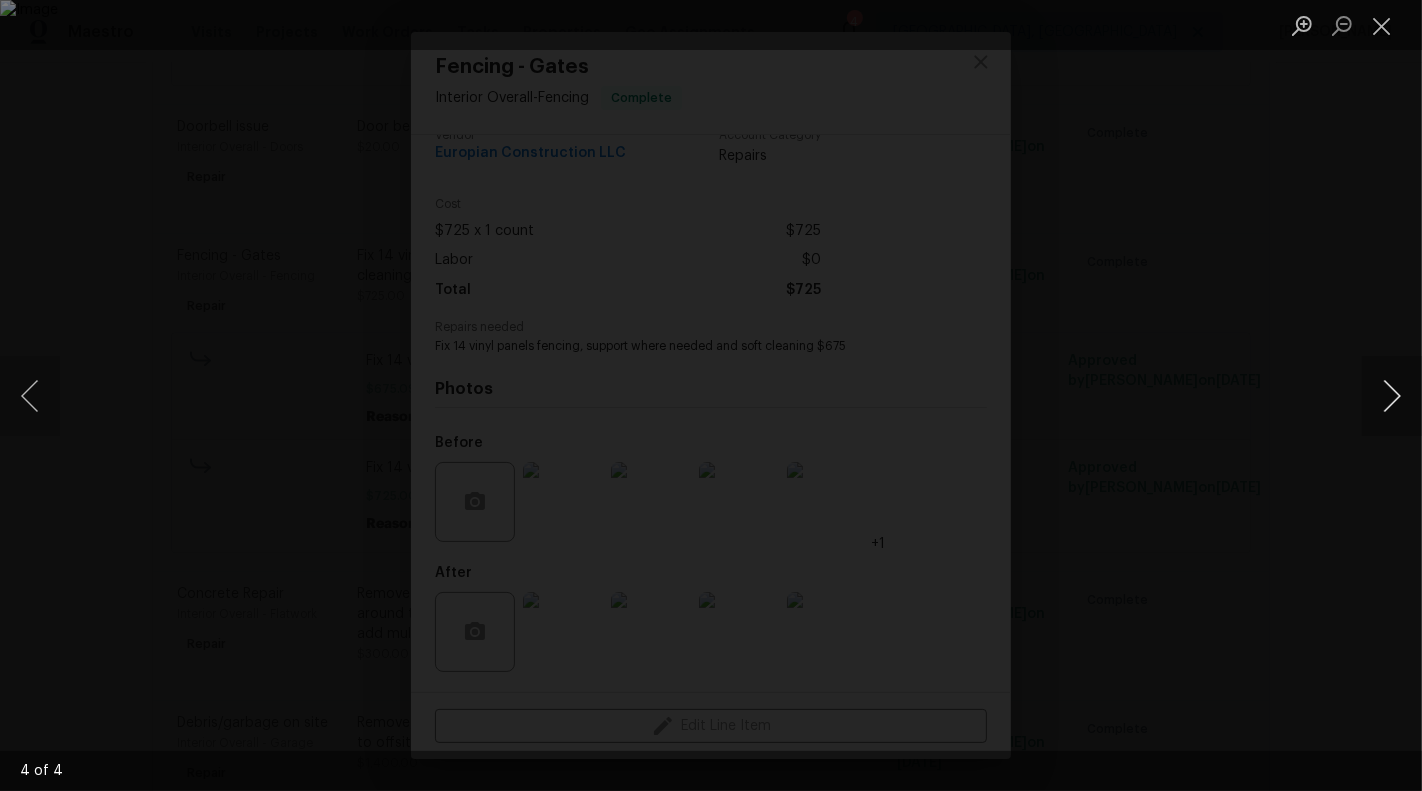 click at bounding box center (1392, 396) 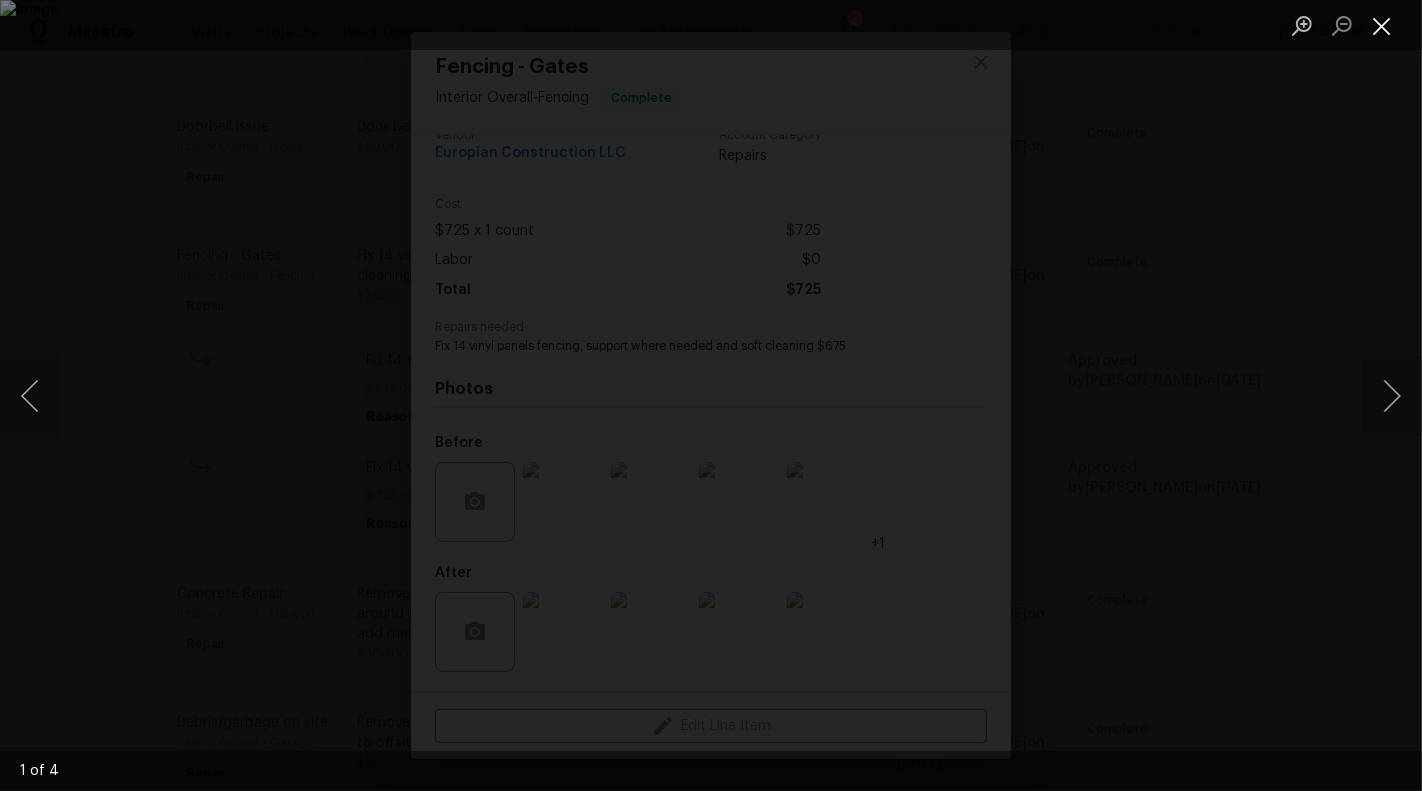 click at bounding box center [1382, 25] 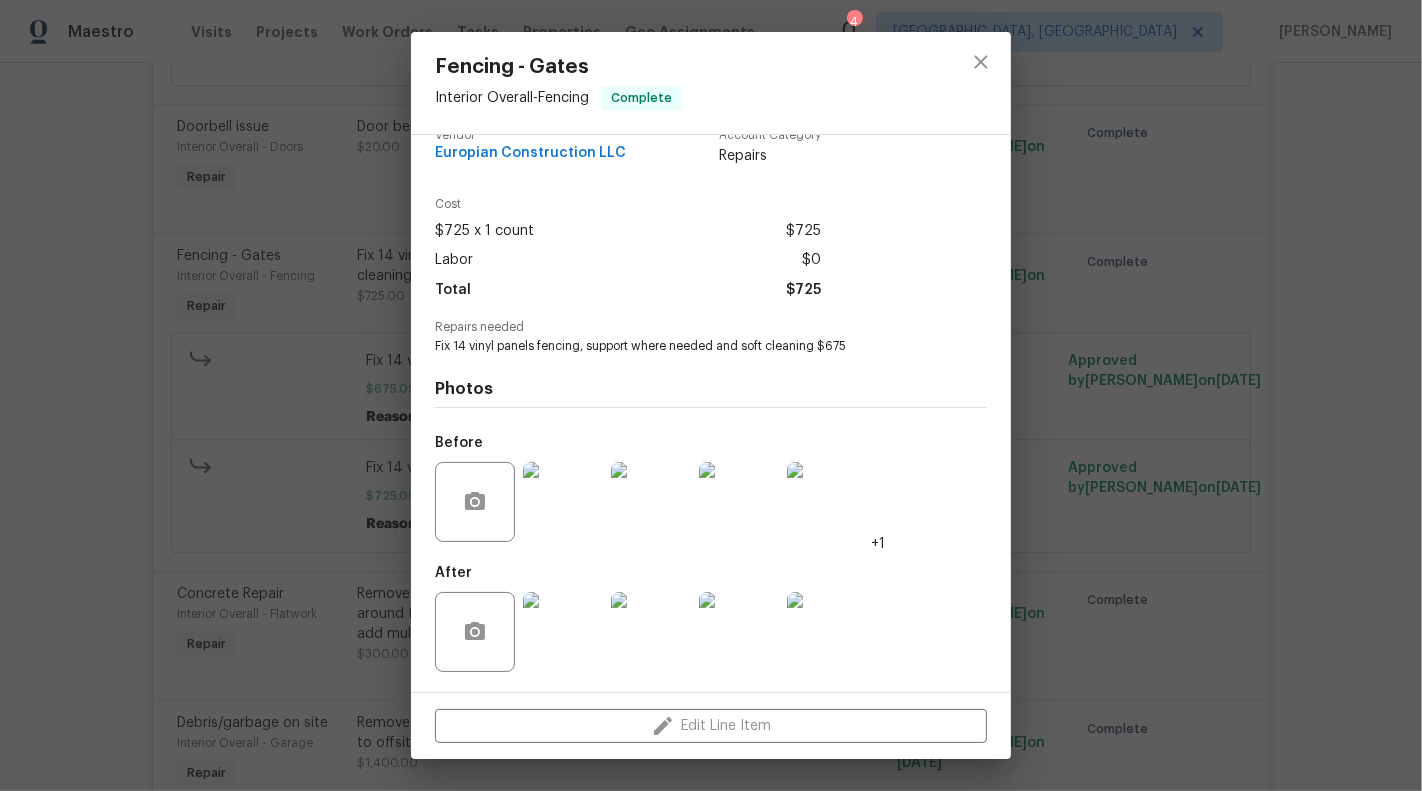 click on "Fencing - Gates Interior Overall  -  Fencing Complete Vendor Europian Construction LLC Account Category Repairs Cost $725 x 1 count $725 Labor $0 Total $725 Repairs needed Fix 14 vinyl panels fencing, support where needed and soft cleaning $675 Photos Before  +1 After  Edit Line Item" at bounding box center [711, 395] 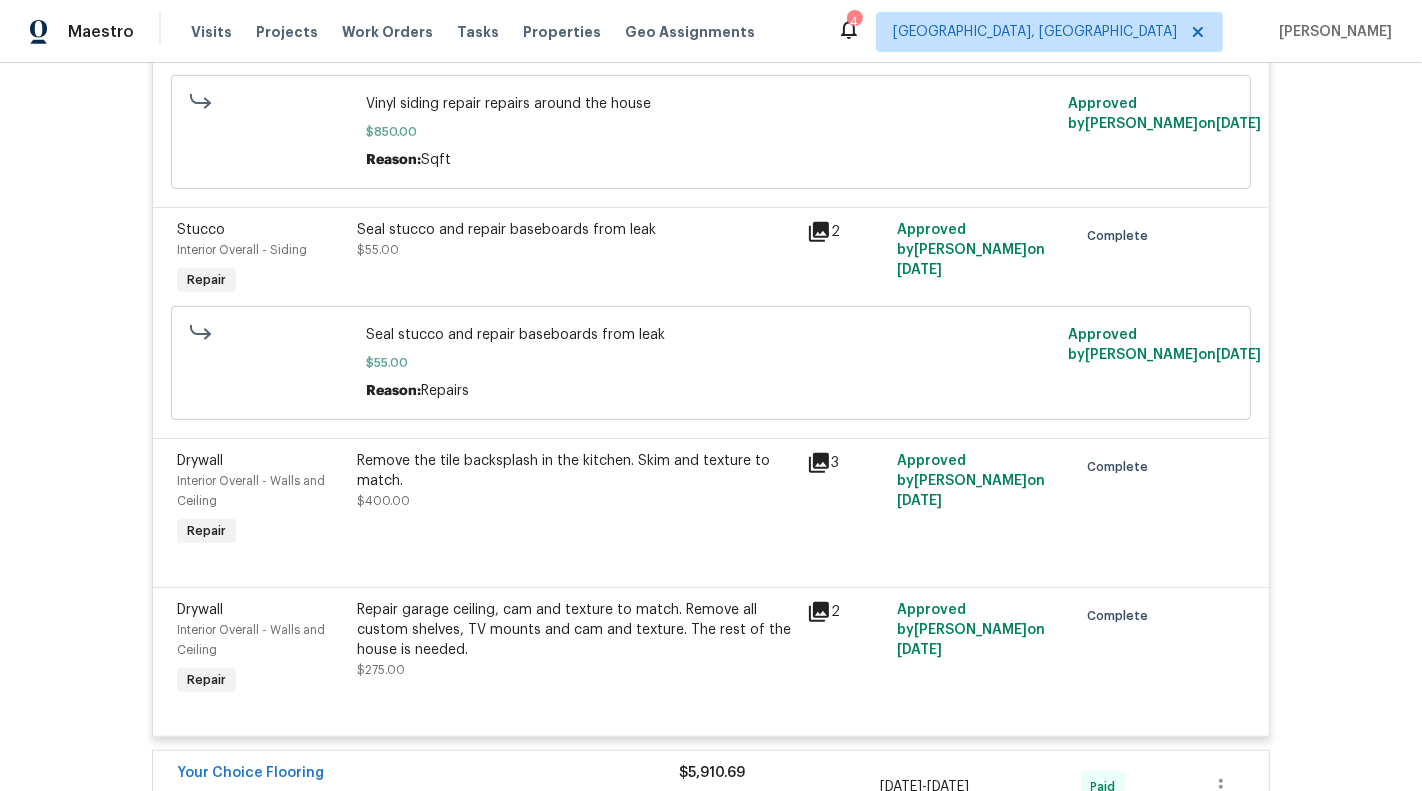 scroll, scrollTop: 7820, scrollLeft: 0, axis: vertical 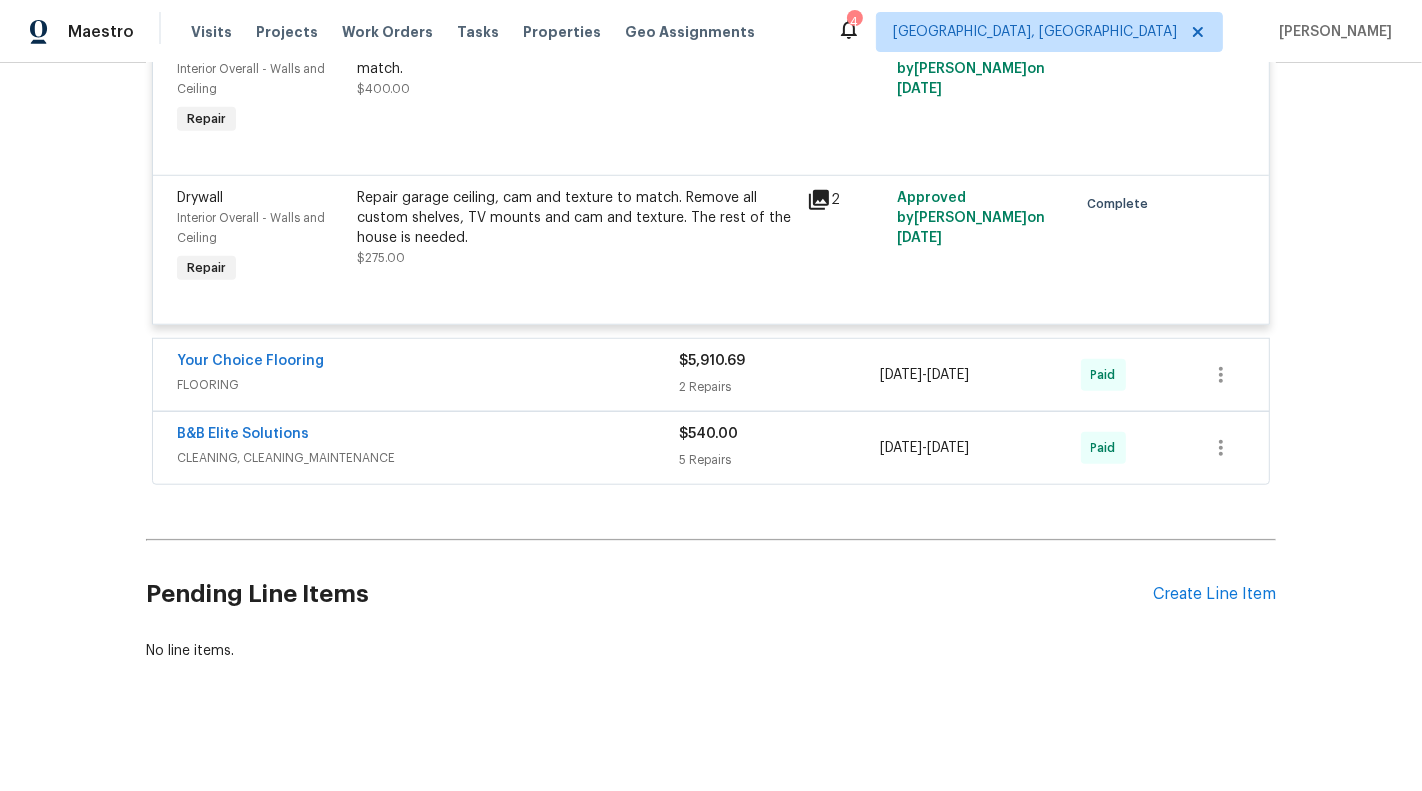 click on "5 Repairs" at bounding box center [779, 460] 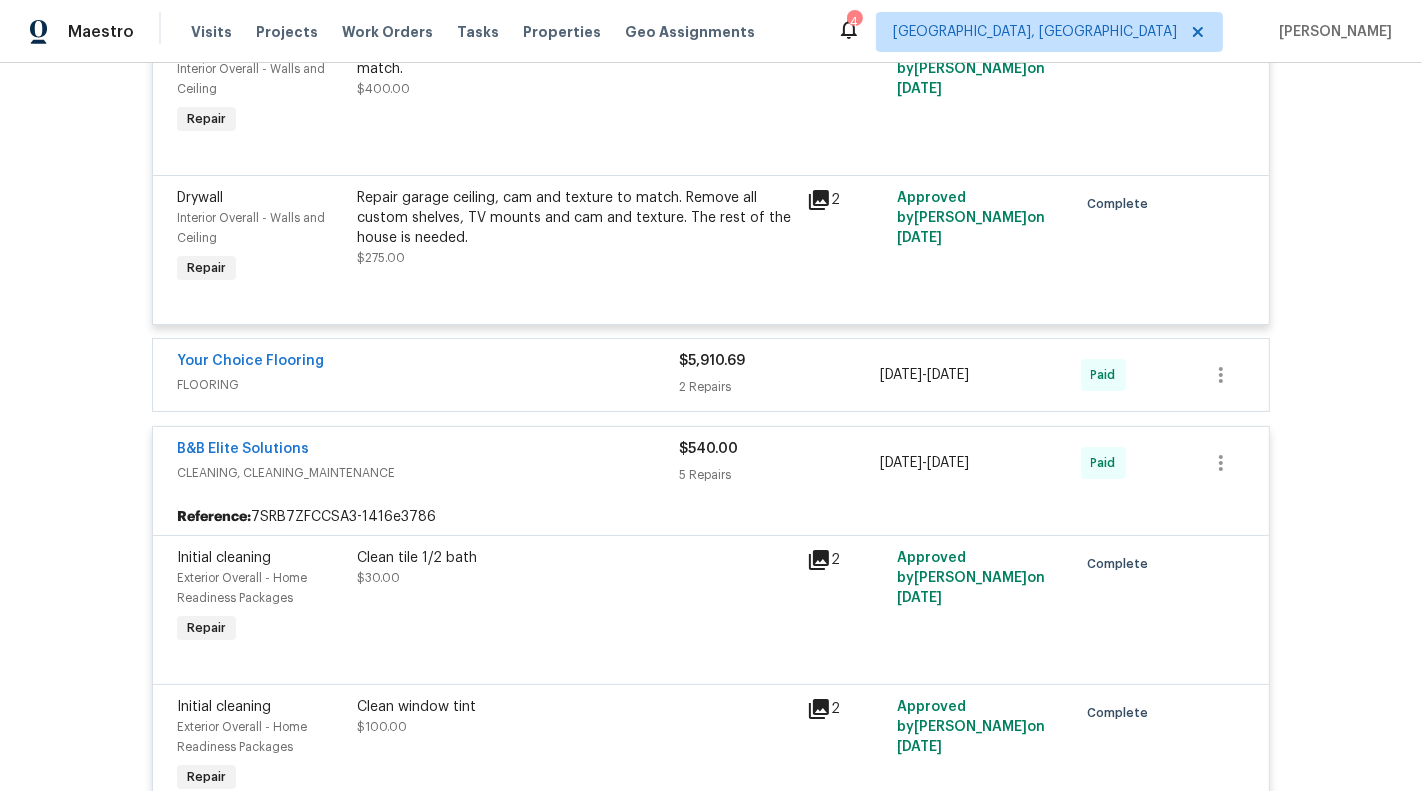 click on "Your Choice Flooring" at bounding box center [428, 363] 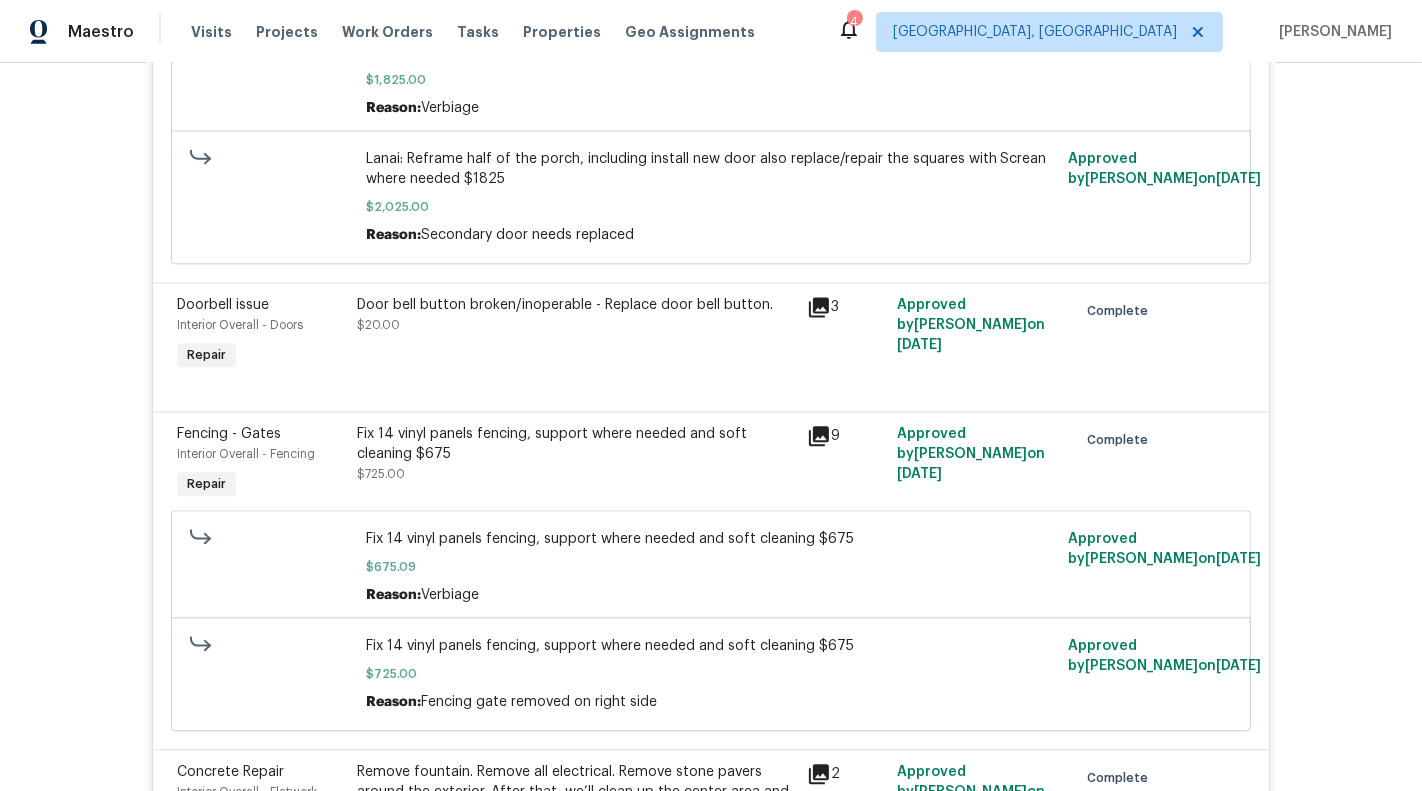scroll, scrollTop: 3846, scrollLeft: 0, axis: vertical 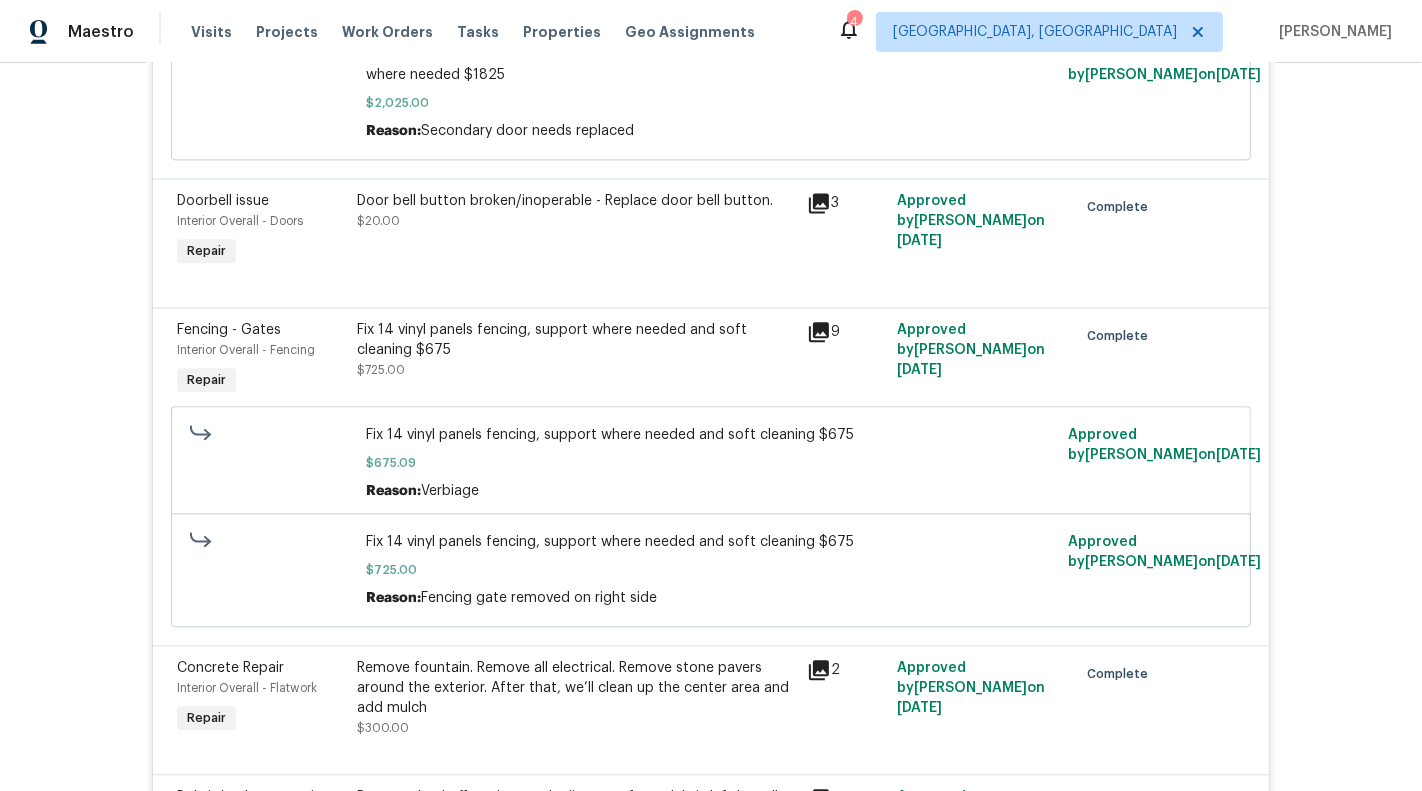click on "Fix 14 vinyl panels fencing, support where needed and soft cleaning $675 $725.00" at bounding box center (576, 350) 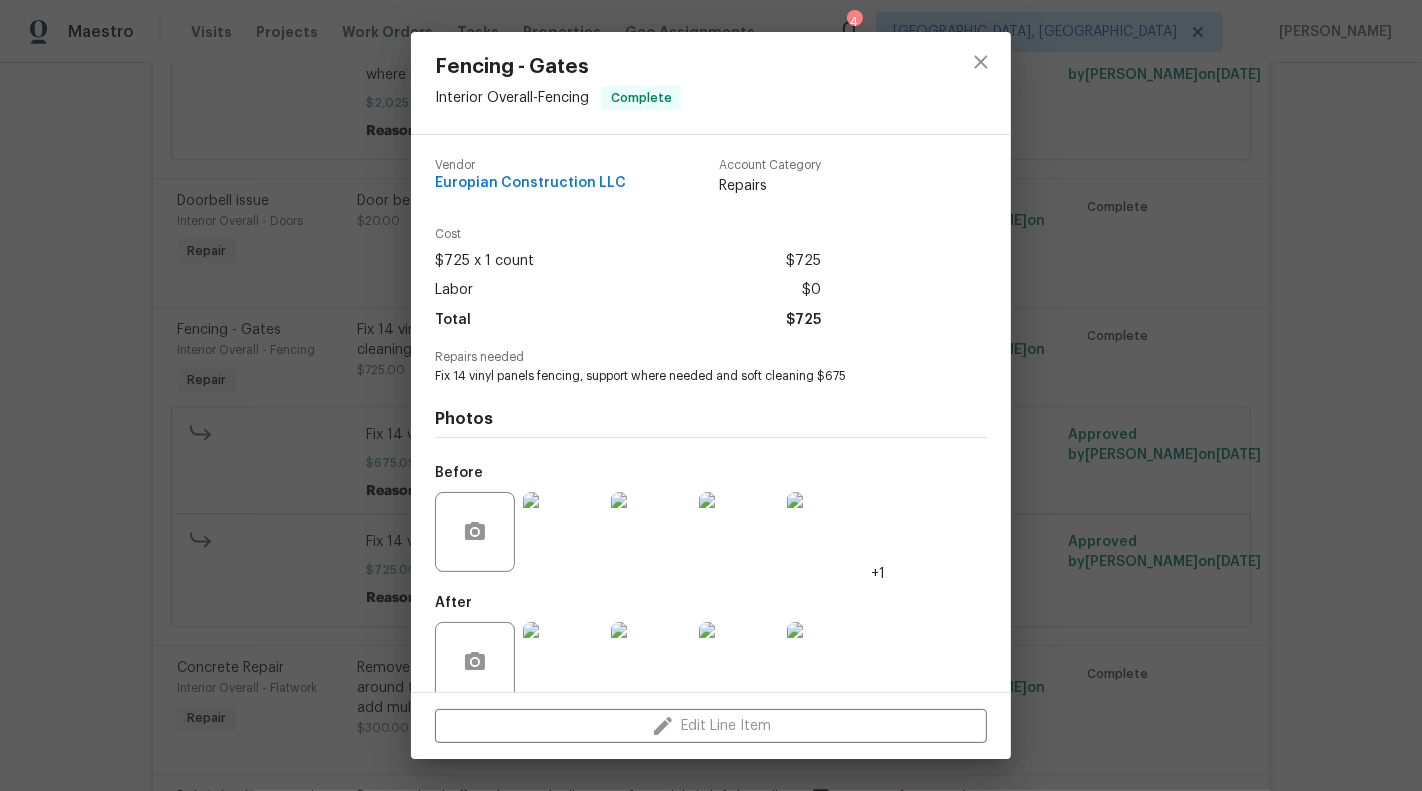 scroll, scrollTop: 30, scrollLeft: 0, axis: vertical 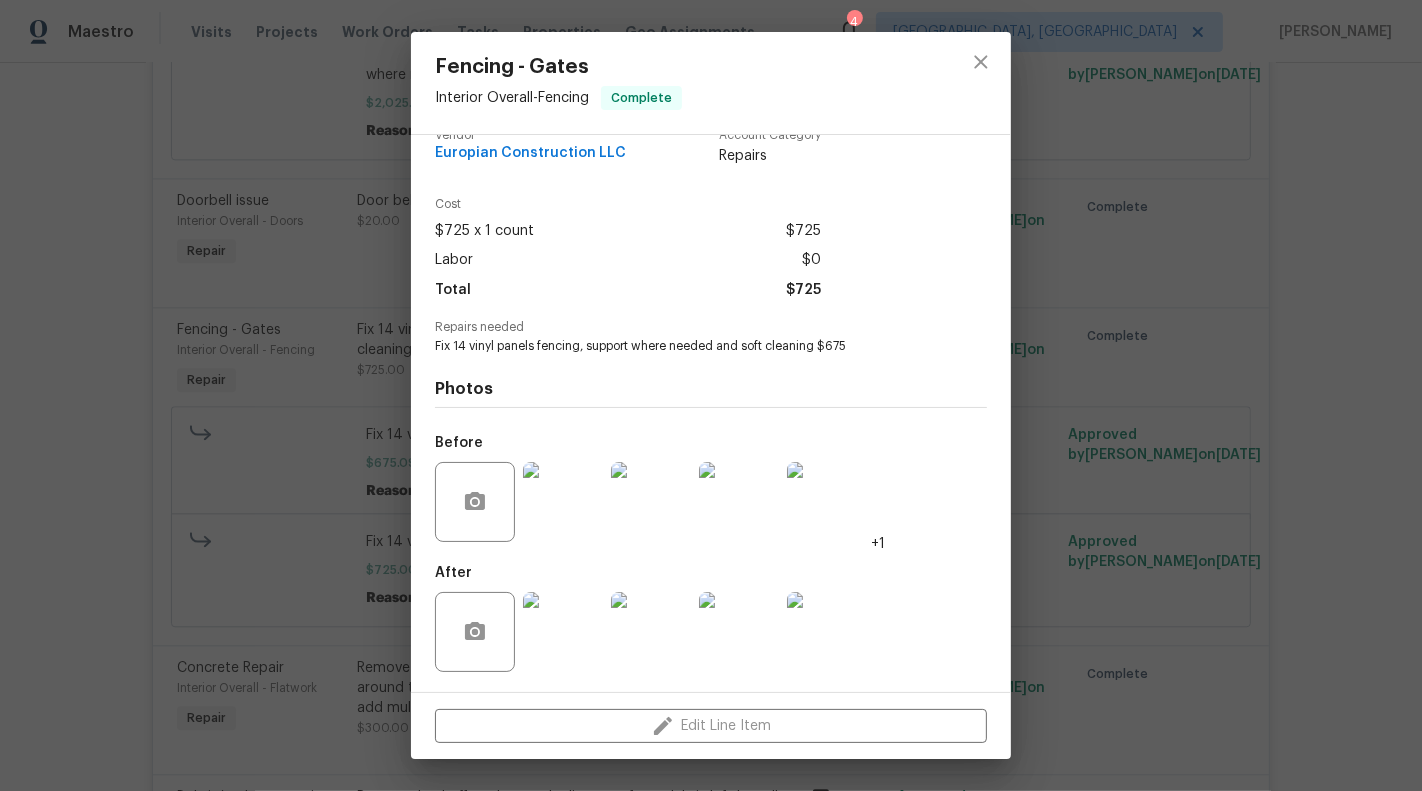 click at bounding box center (563, 502) 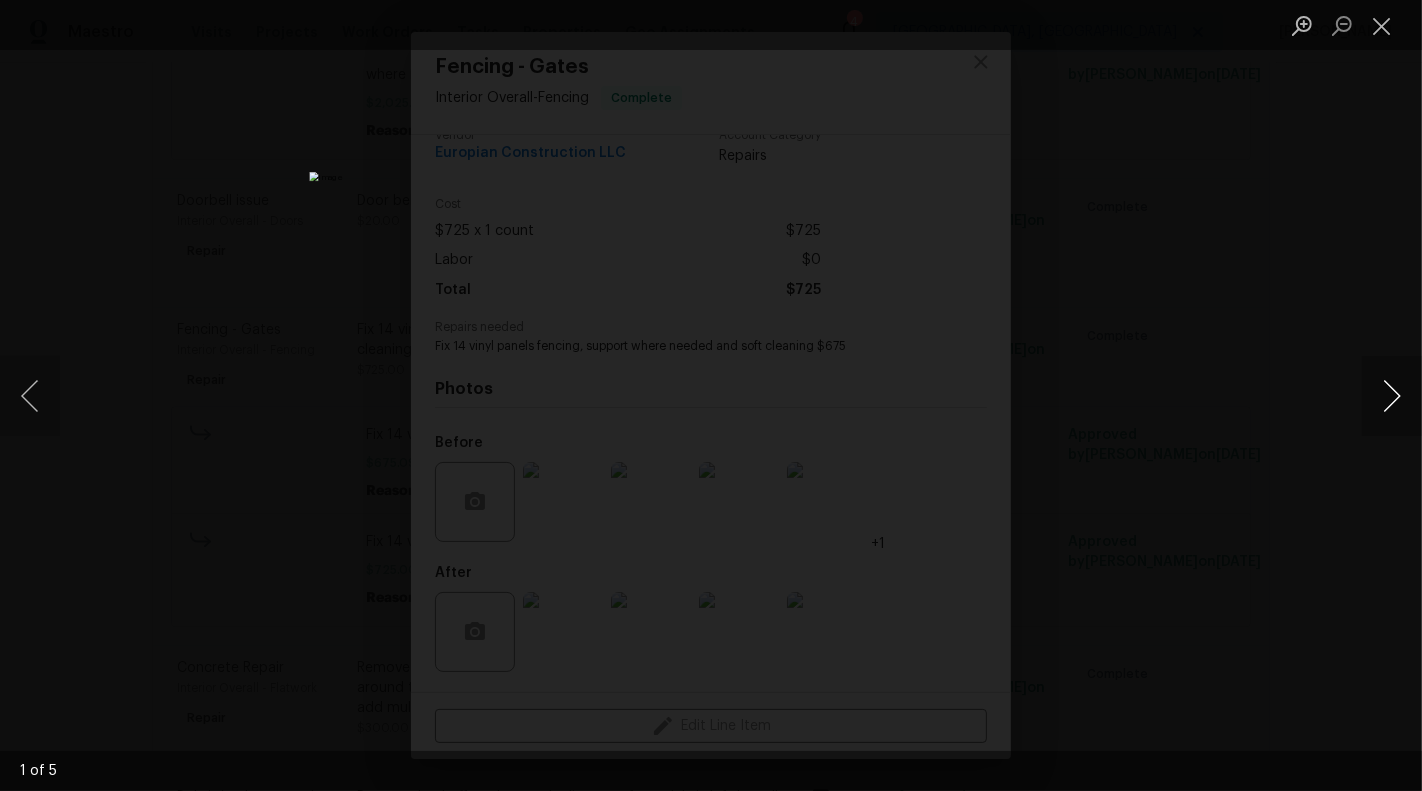 click at bounding box center [1392, 396] 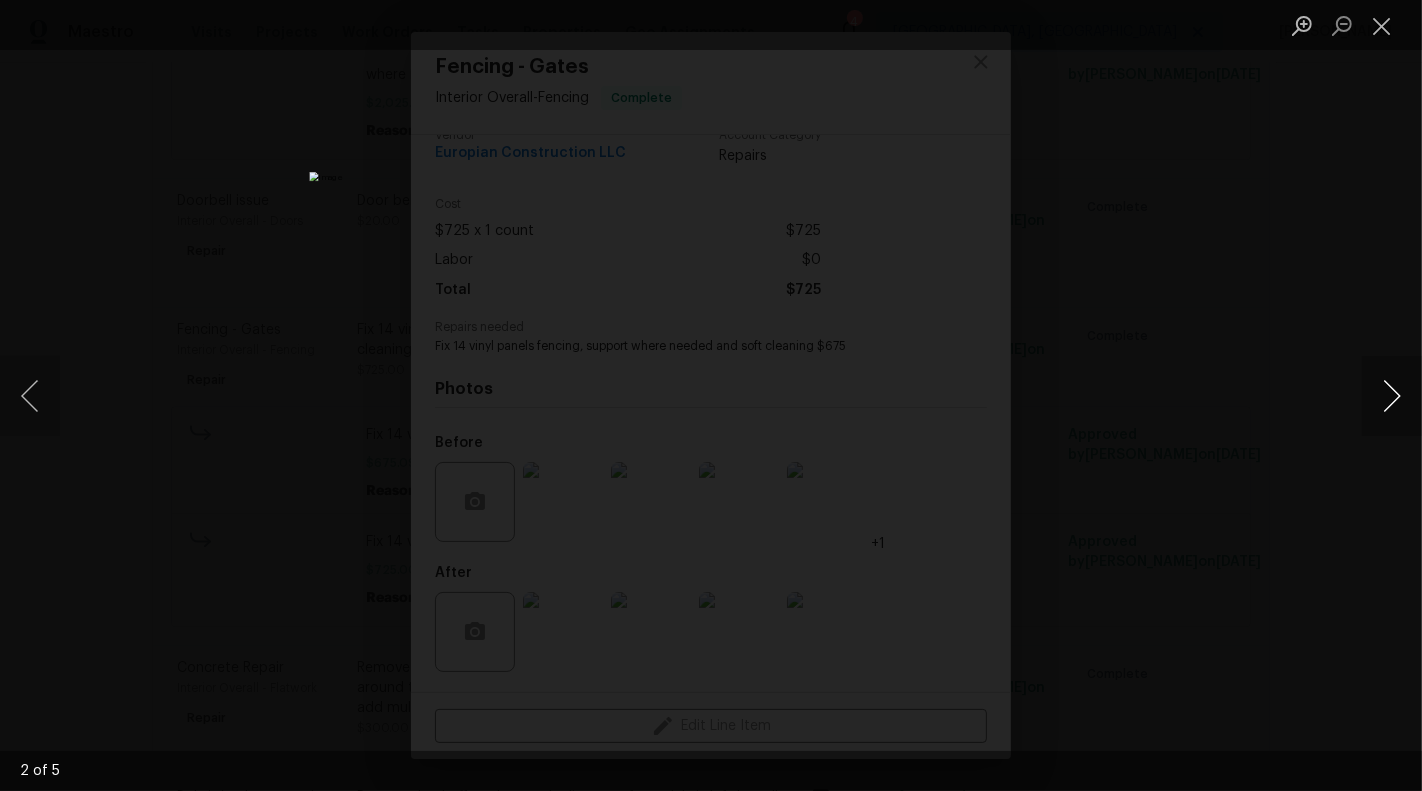 click at bounding box center [1392, 396] 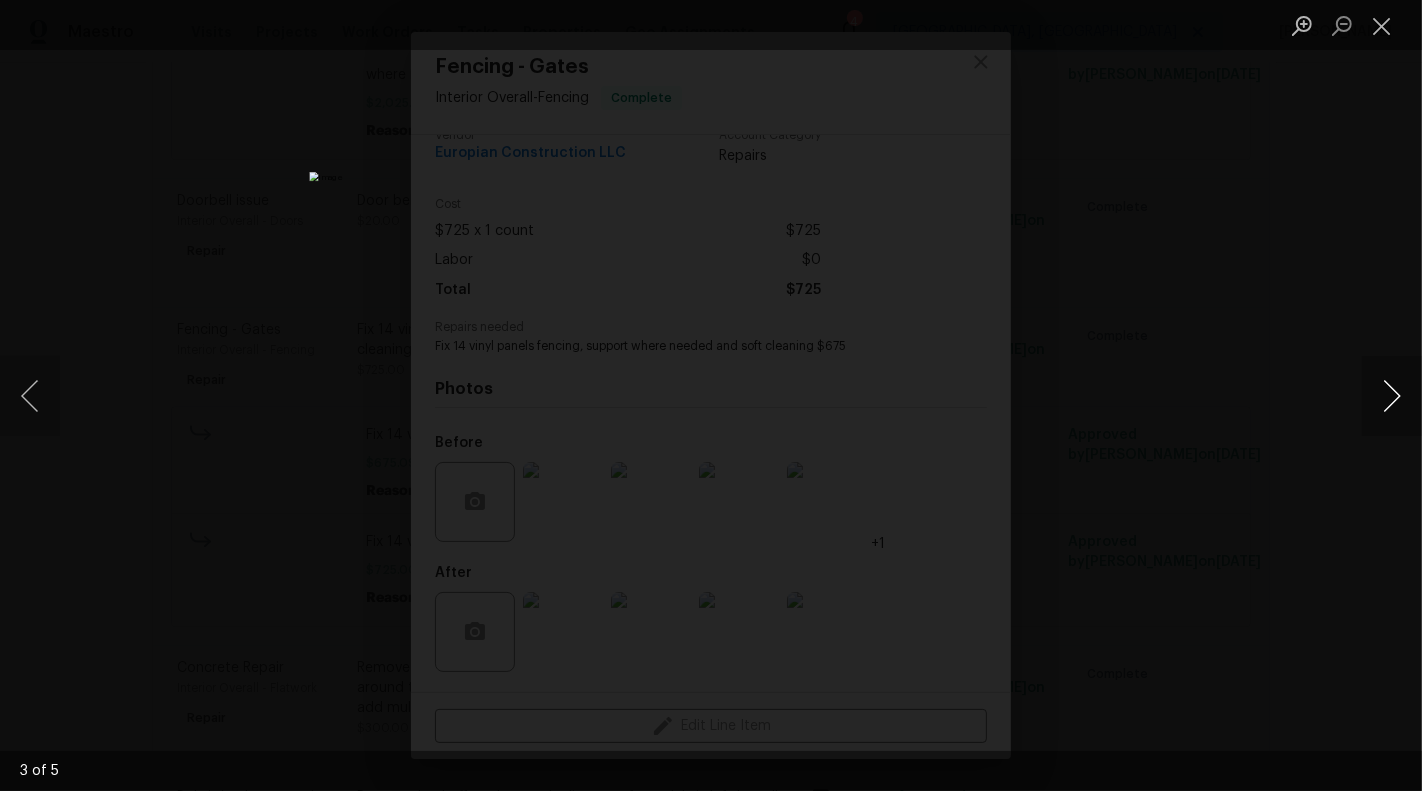 click at bounding box center (1392, 396) 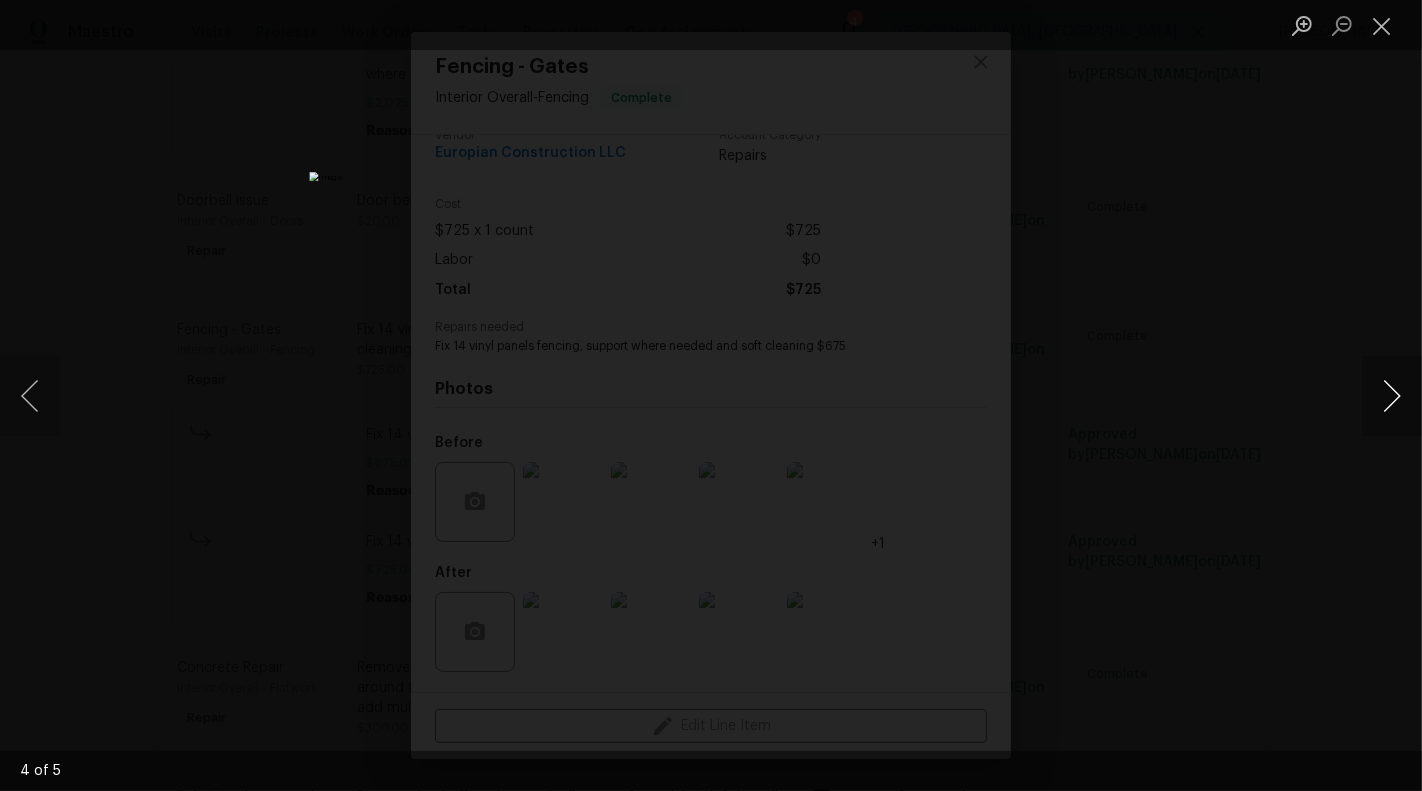 click at bounding box center [1392, 396] 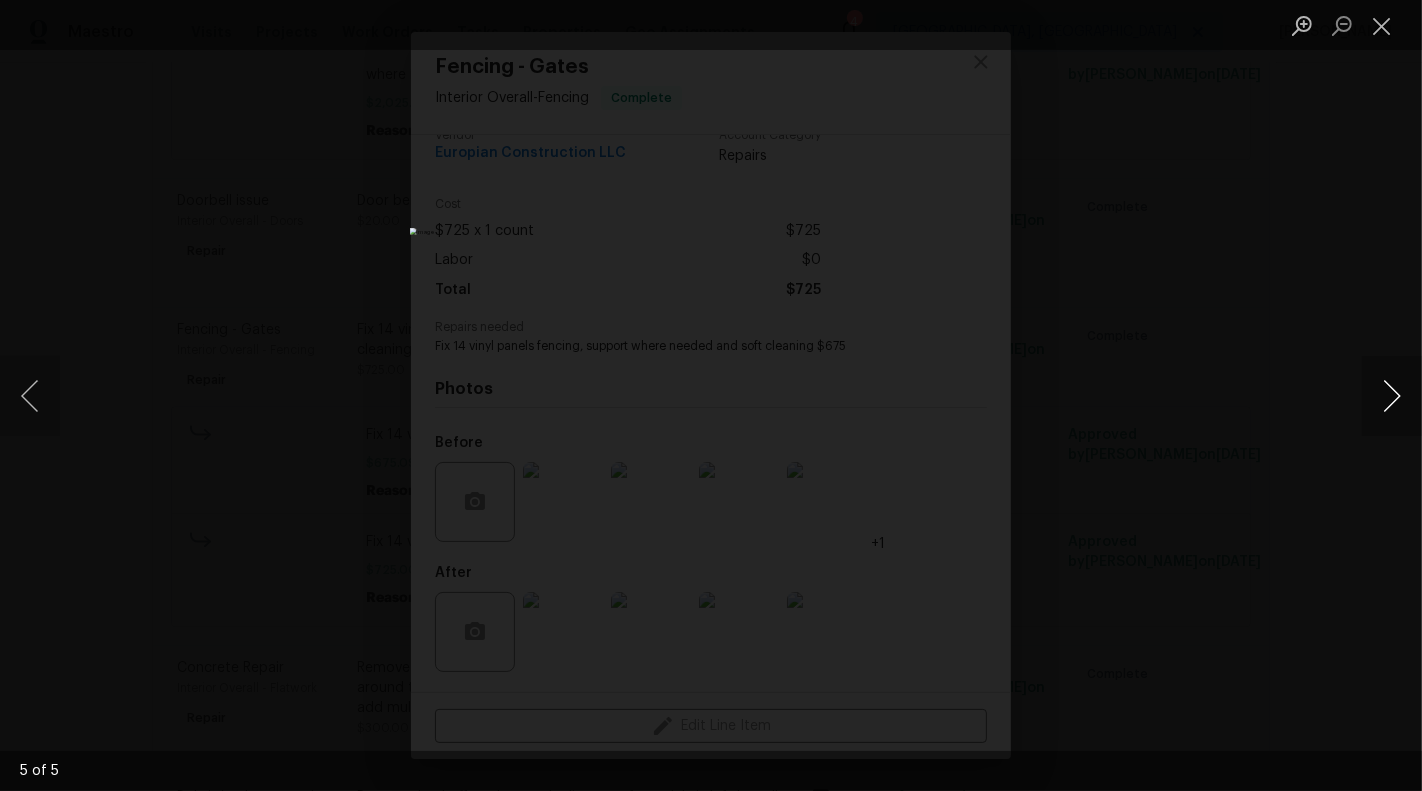 click at bounding box center [1392, 396] 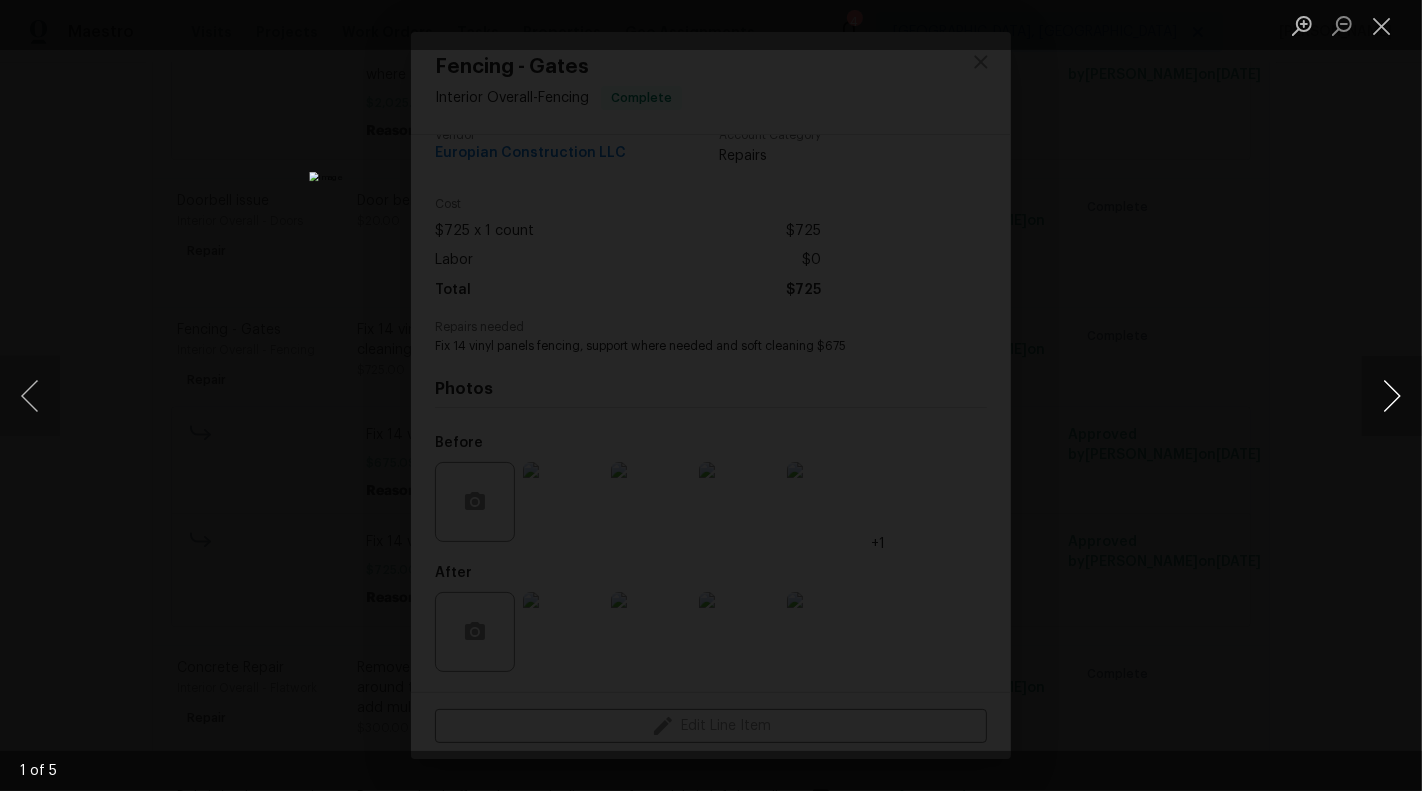 click at bounding box center (1392, 396) 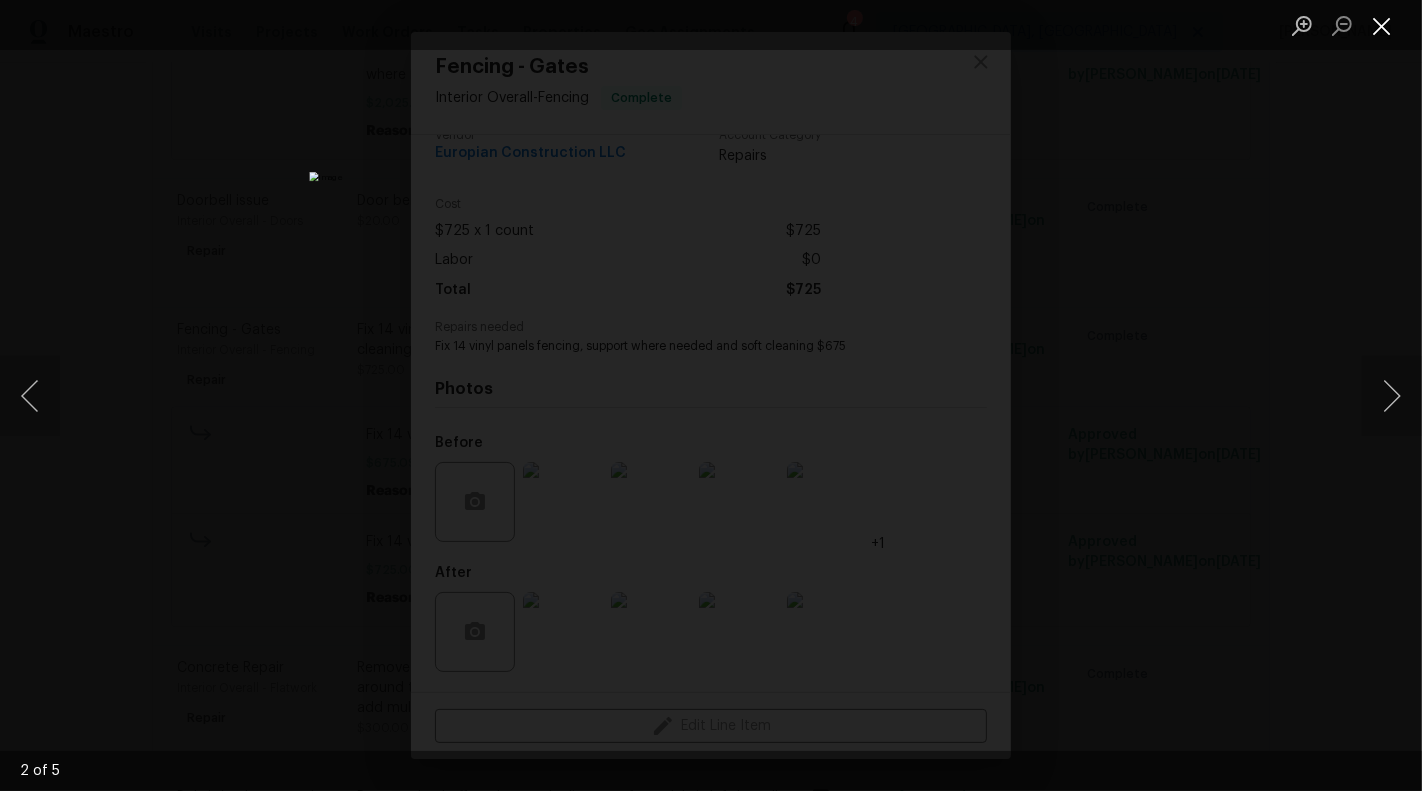 click at bounding box center [1382, 25] 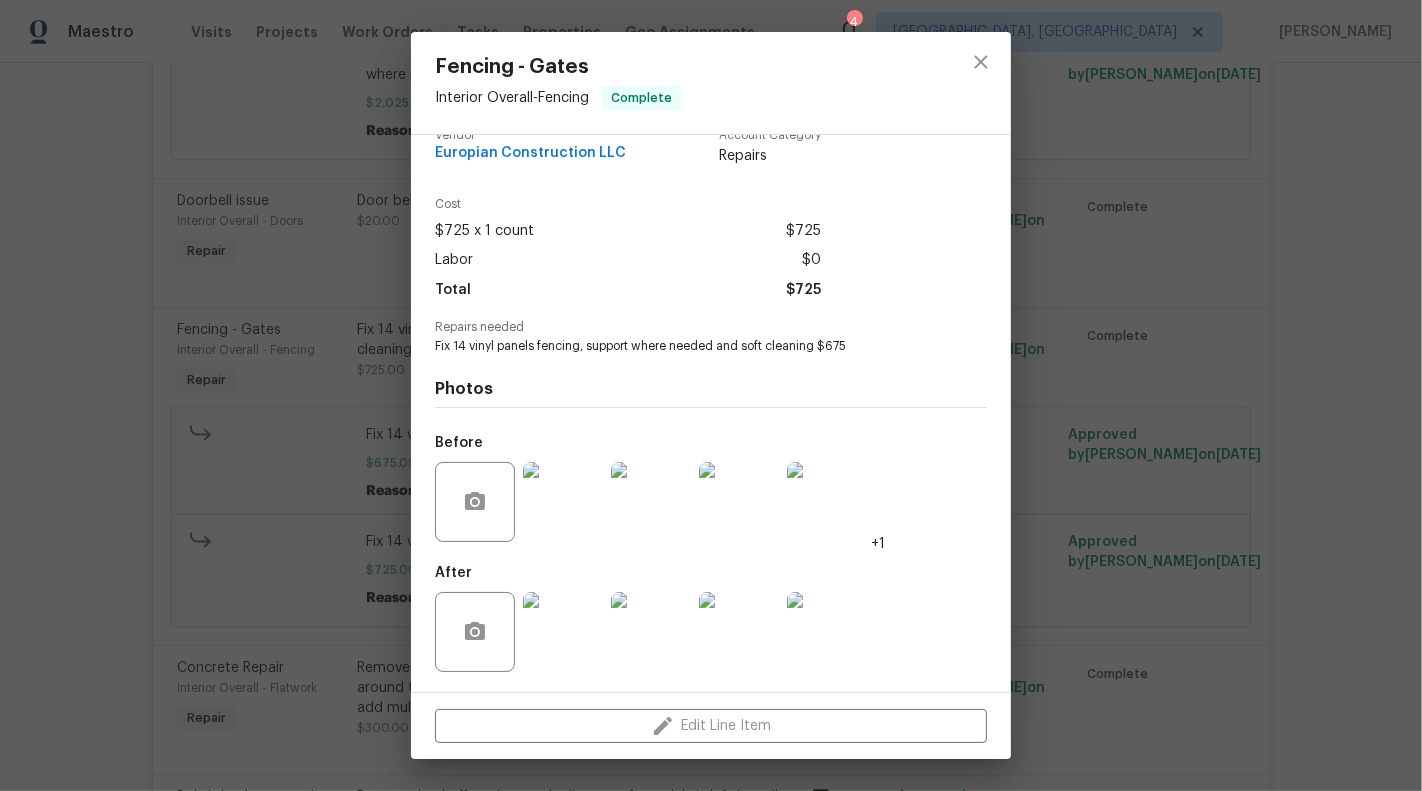 click at bounding box center [563, 632] 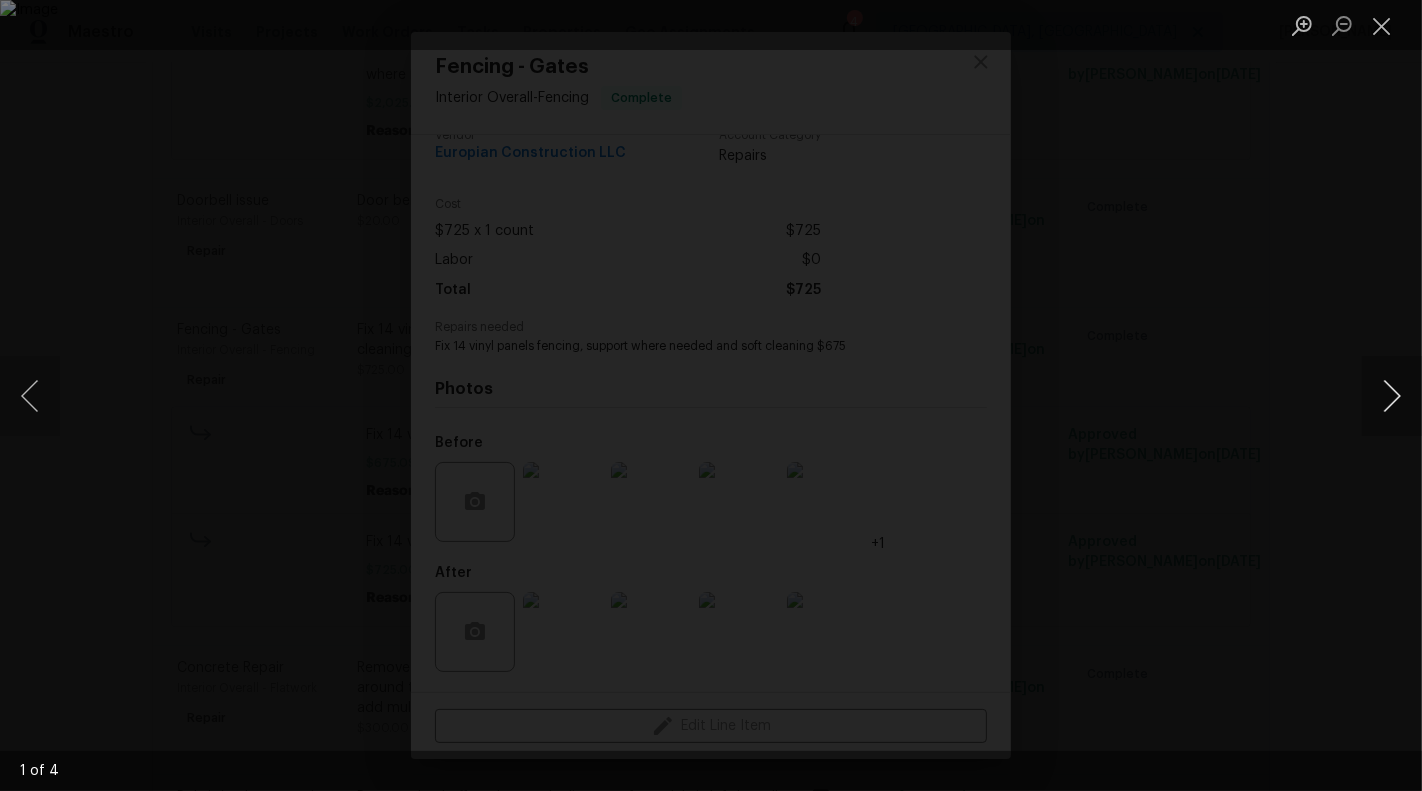click at bounding box center [1392, 396] 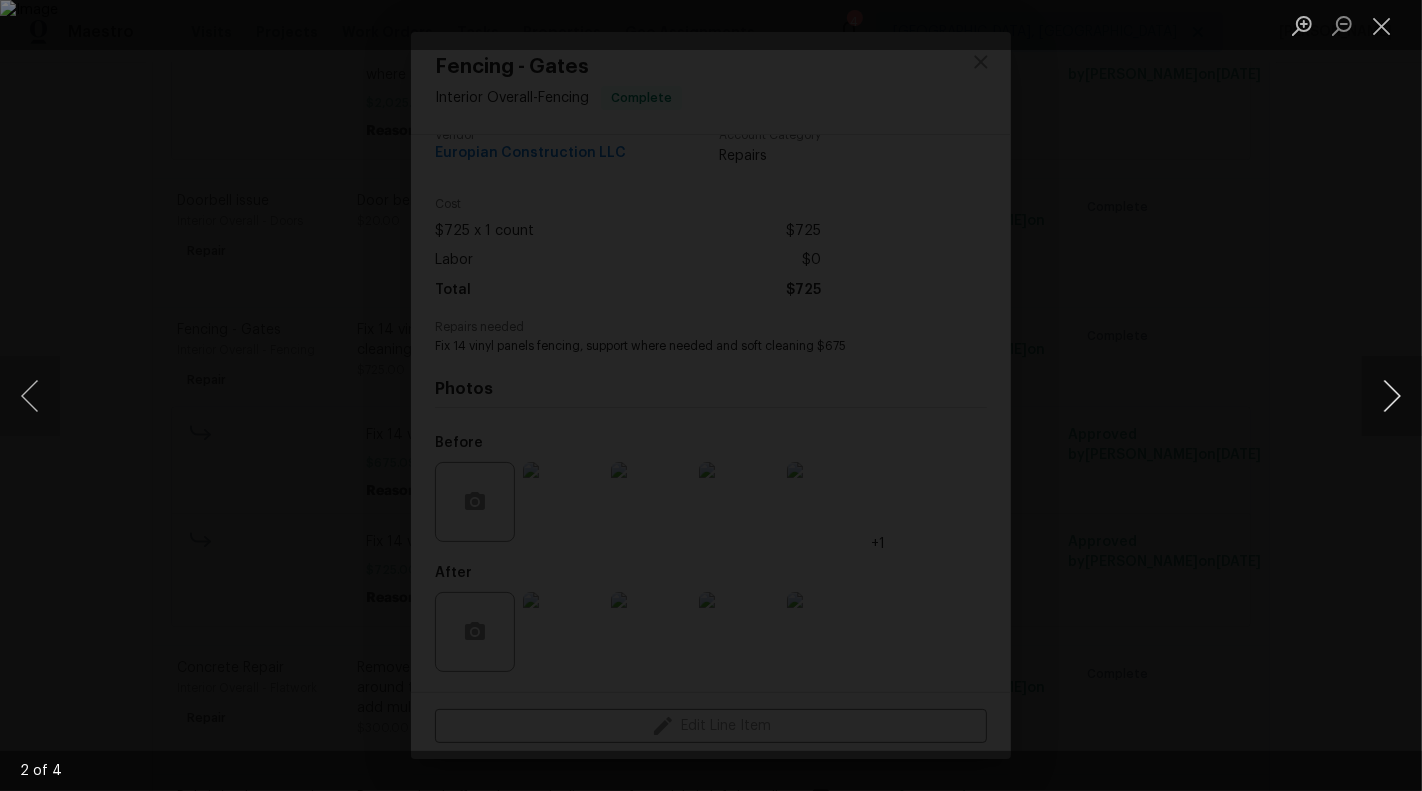 click at bounding box center (1392, 396) 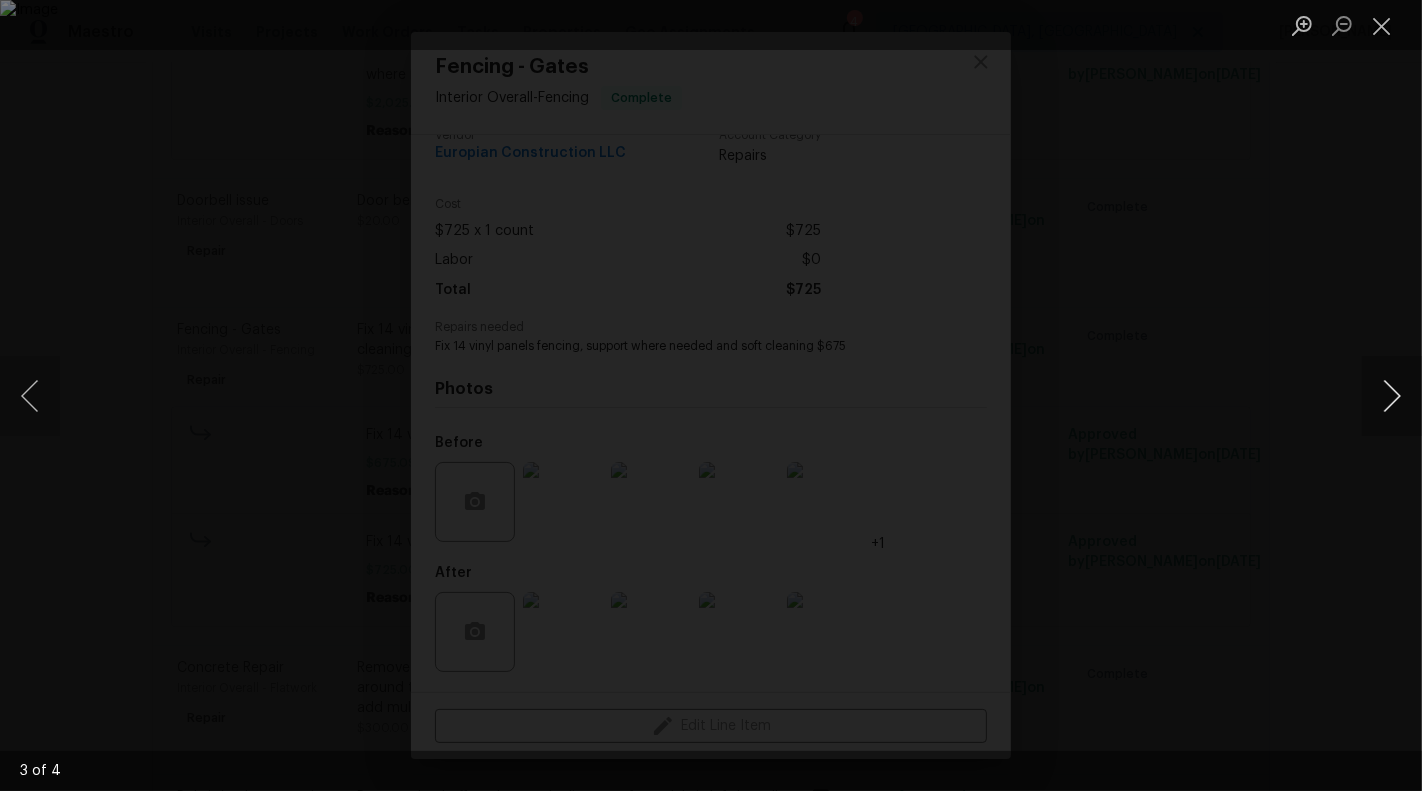 click at bounding box center (1392, 396) 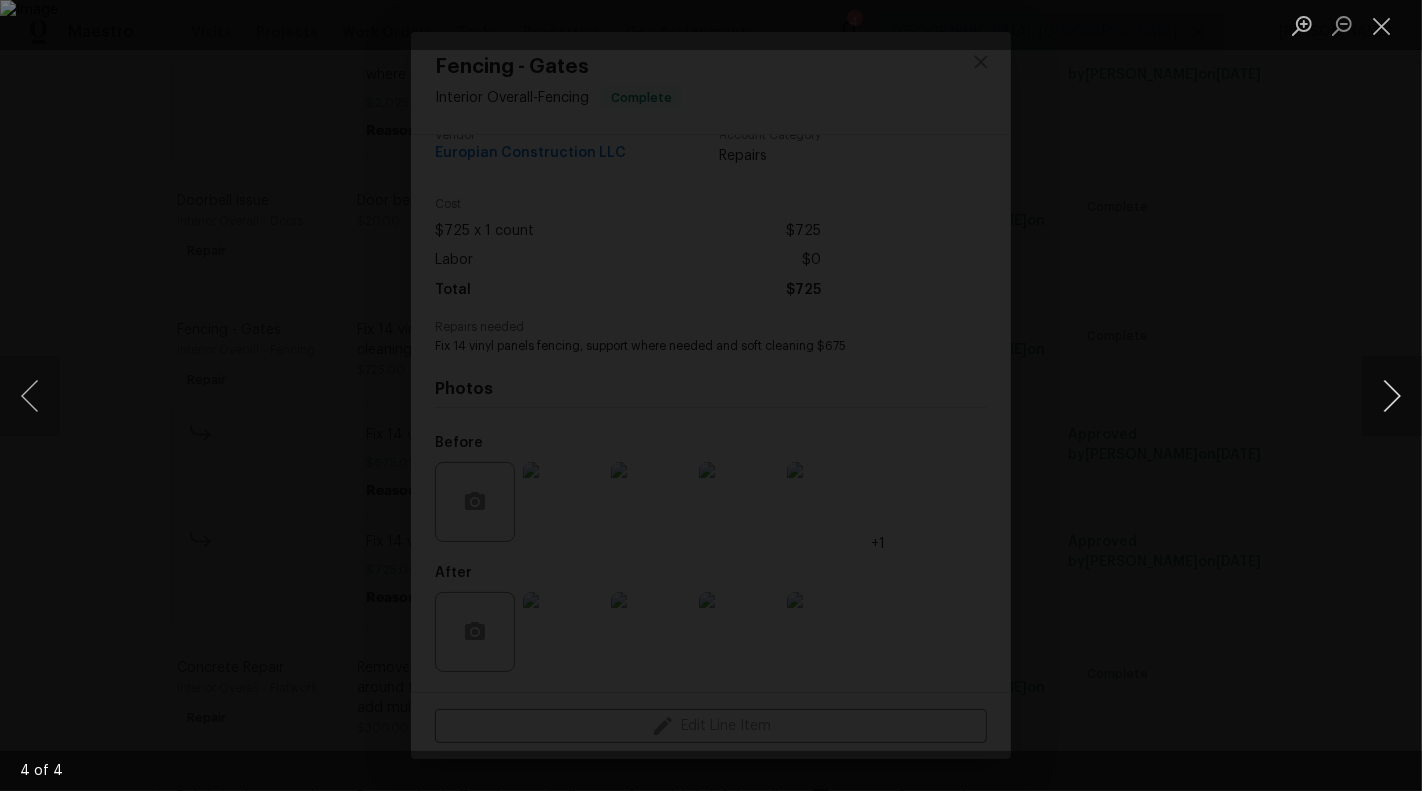 click at bounding box center [1392, 396] 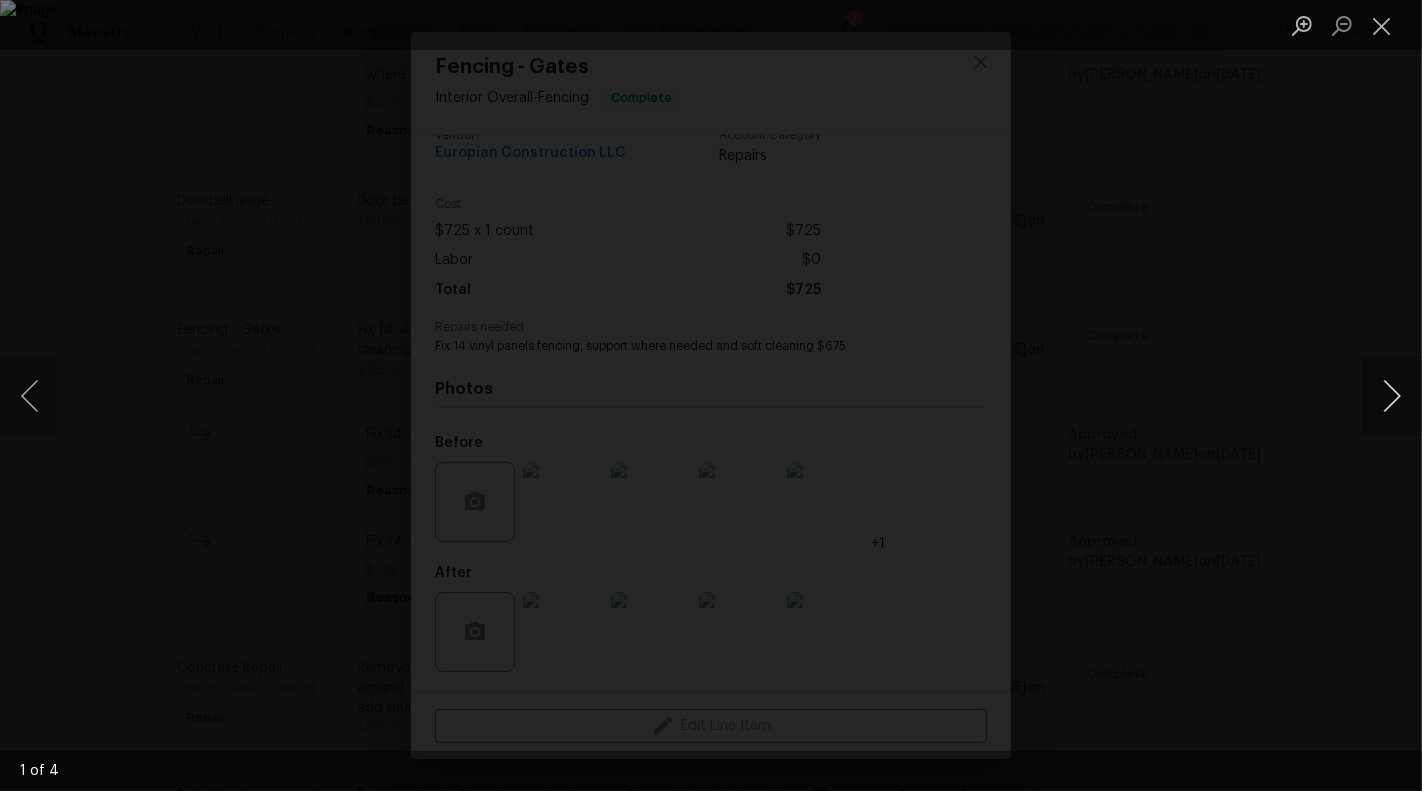 click at bounding box center (1392, 396) 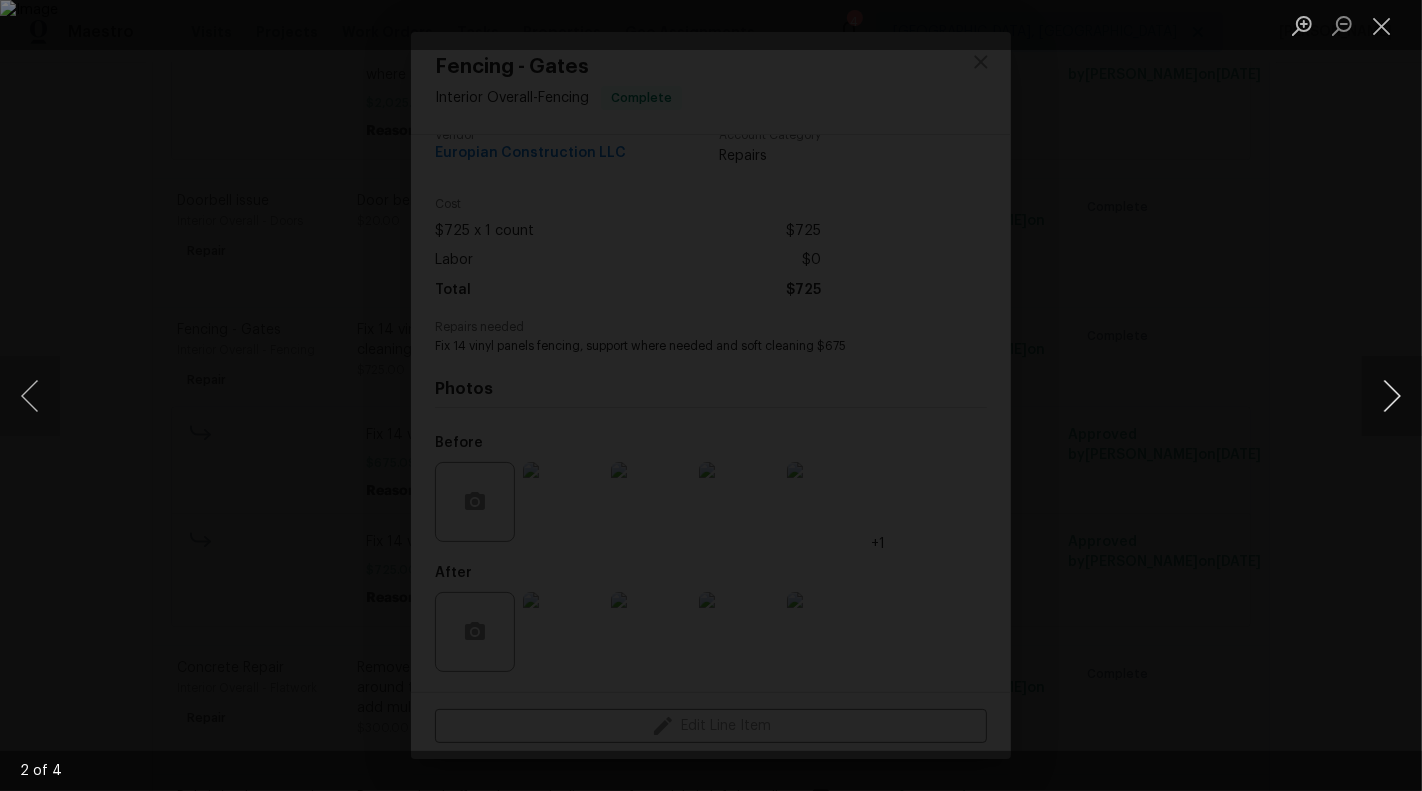 click at bounding box center [1392, 396] 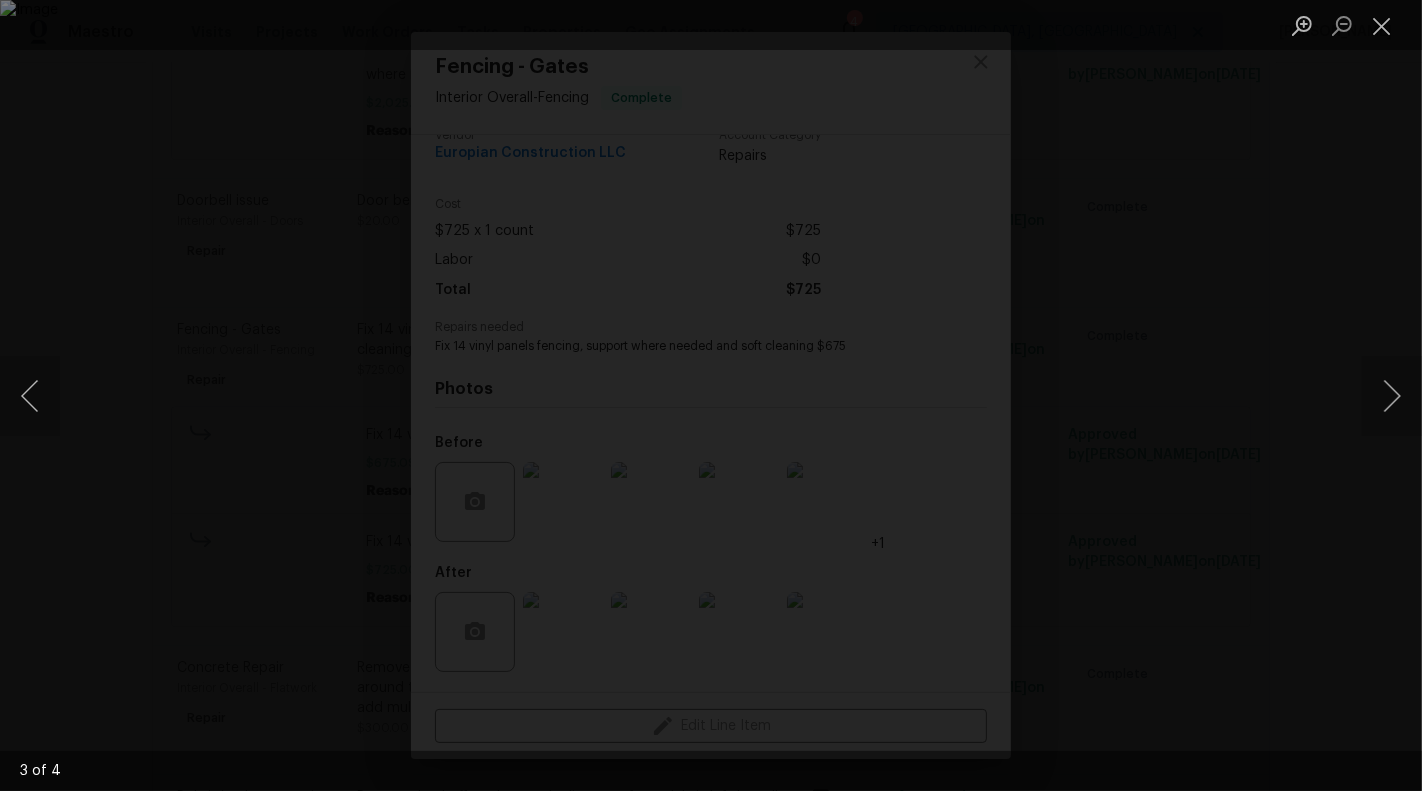 click at bounding box center [711, 395] 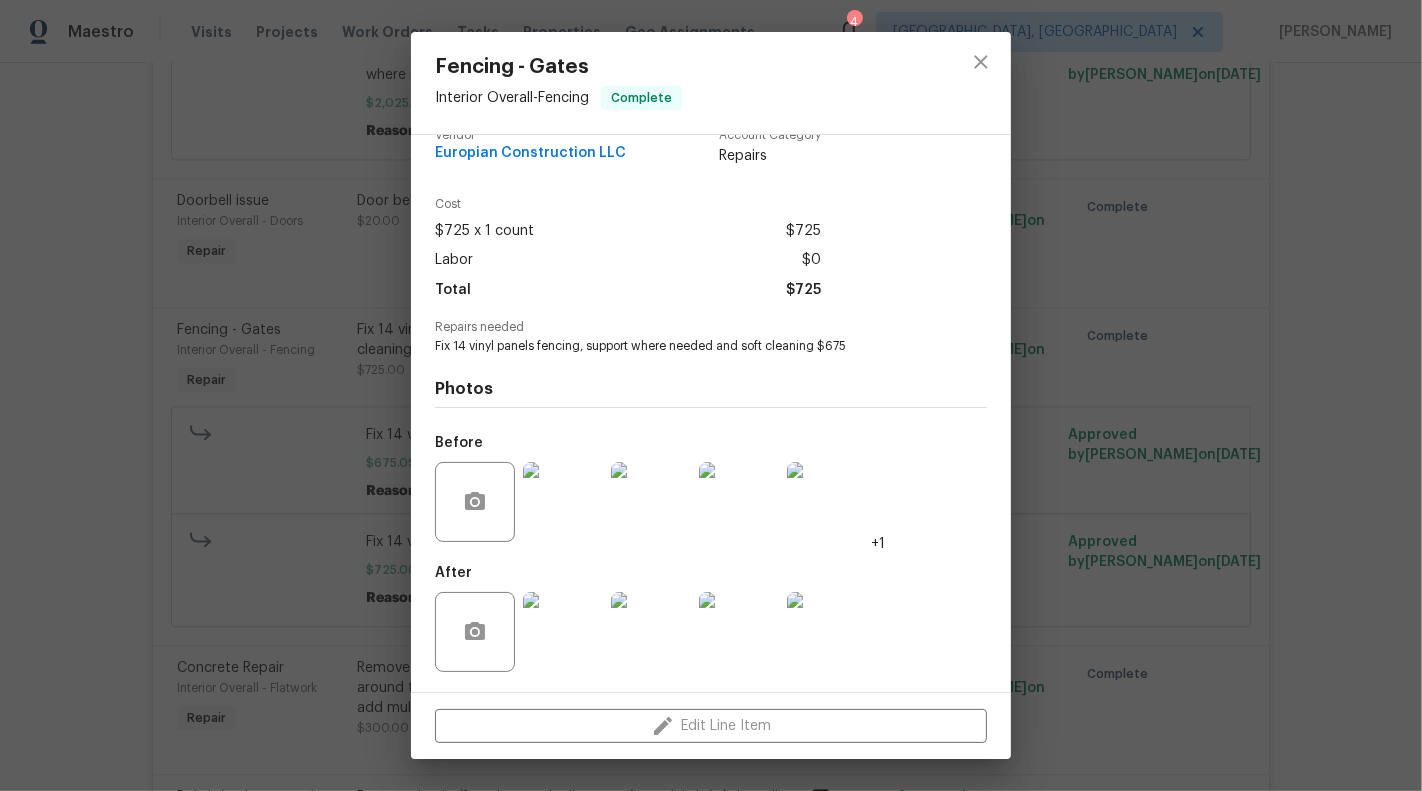 click on "Fencing - Gates Interior Overall  -  Fencing Complete Vendor Europian Construction LLC Account Category Repairs Cost $725 x 1 count $725 Labor $0 Total $725 Repairs needed Fix 14 vinyl panels fencing, support where needed and soft cleaning $675 Photos Before  +1 After  Edit Line Item" at bounding box center [711, 395] 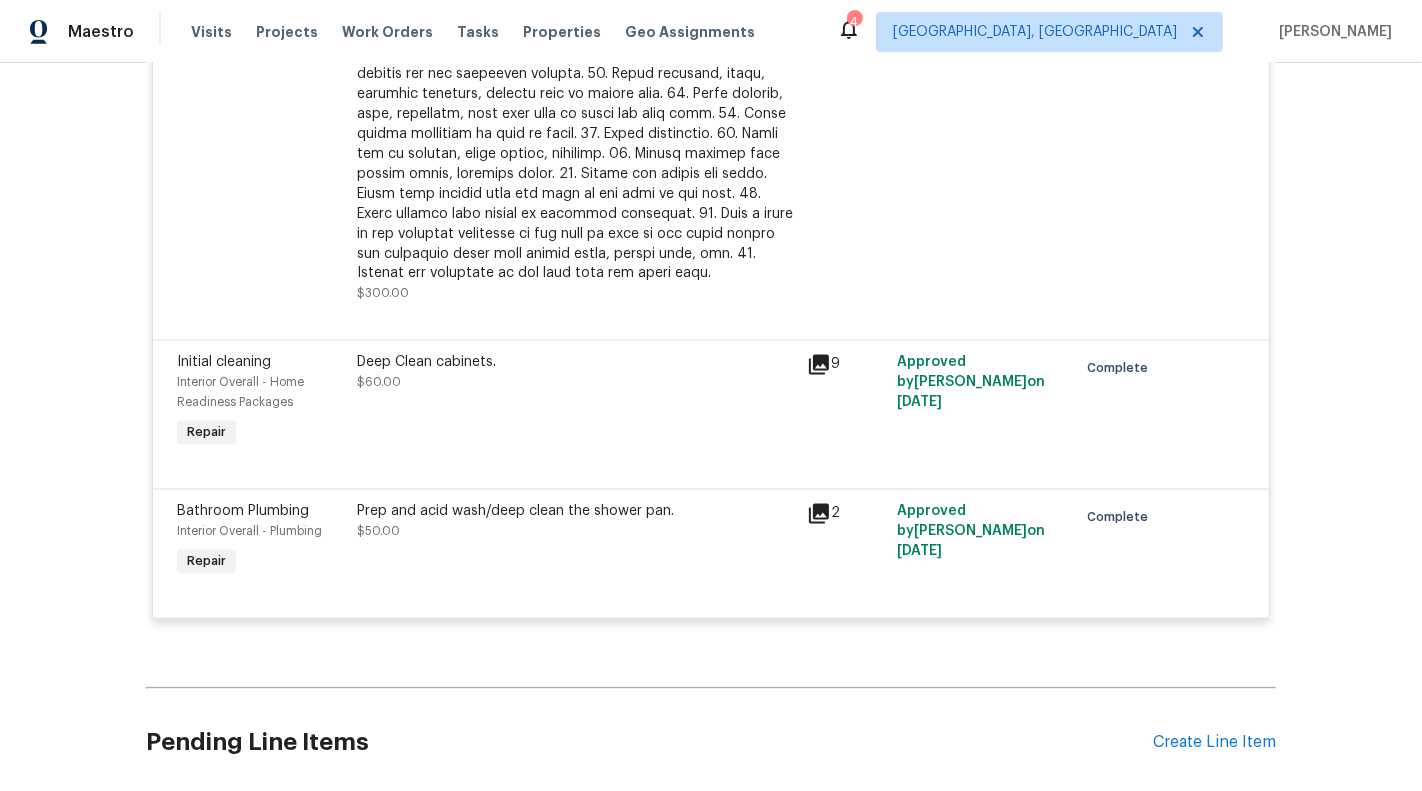 scroll, scrollTop: 9556, scrollLeft: 0, axis: vertical 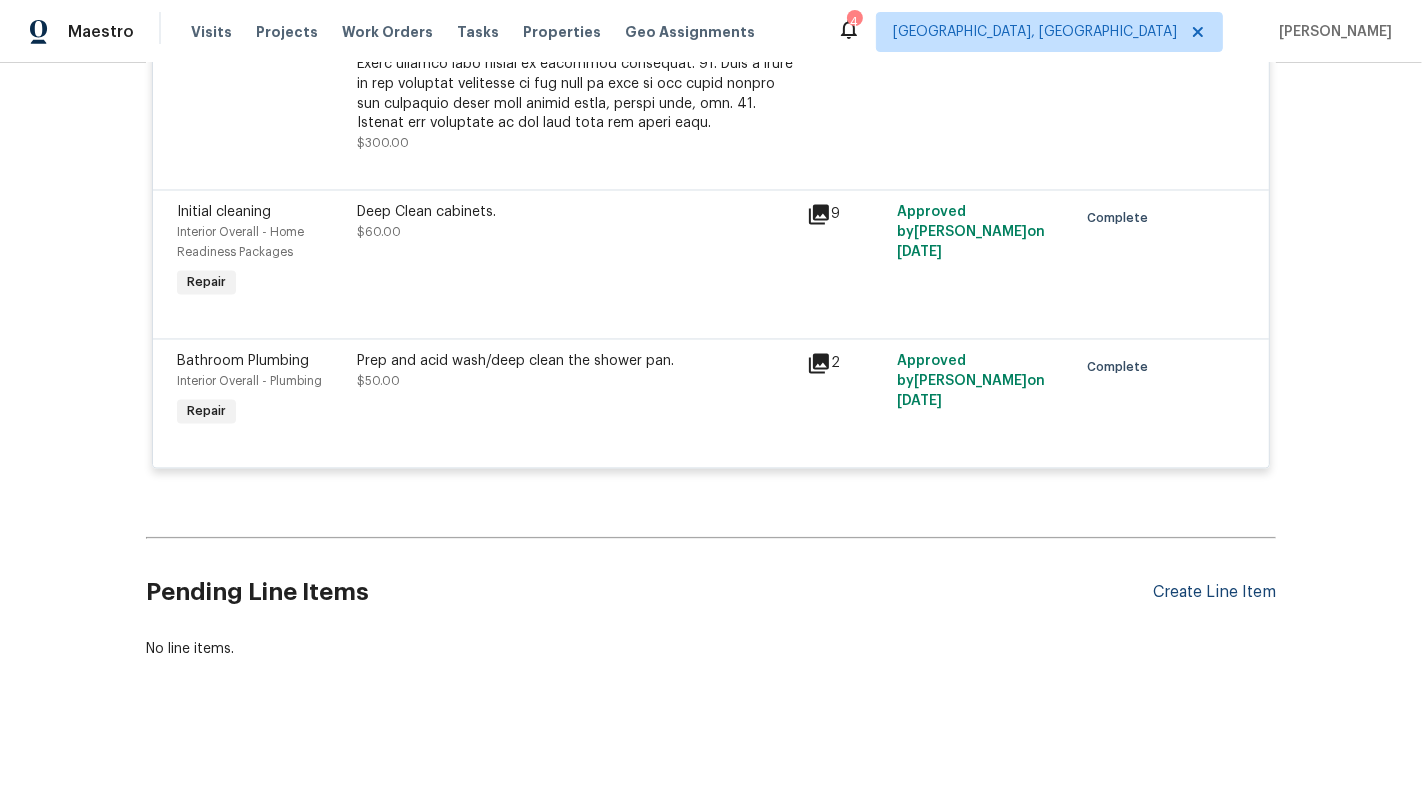 click on "Create Line Item" at bounding box center [1214, 592] 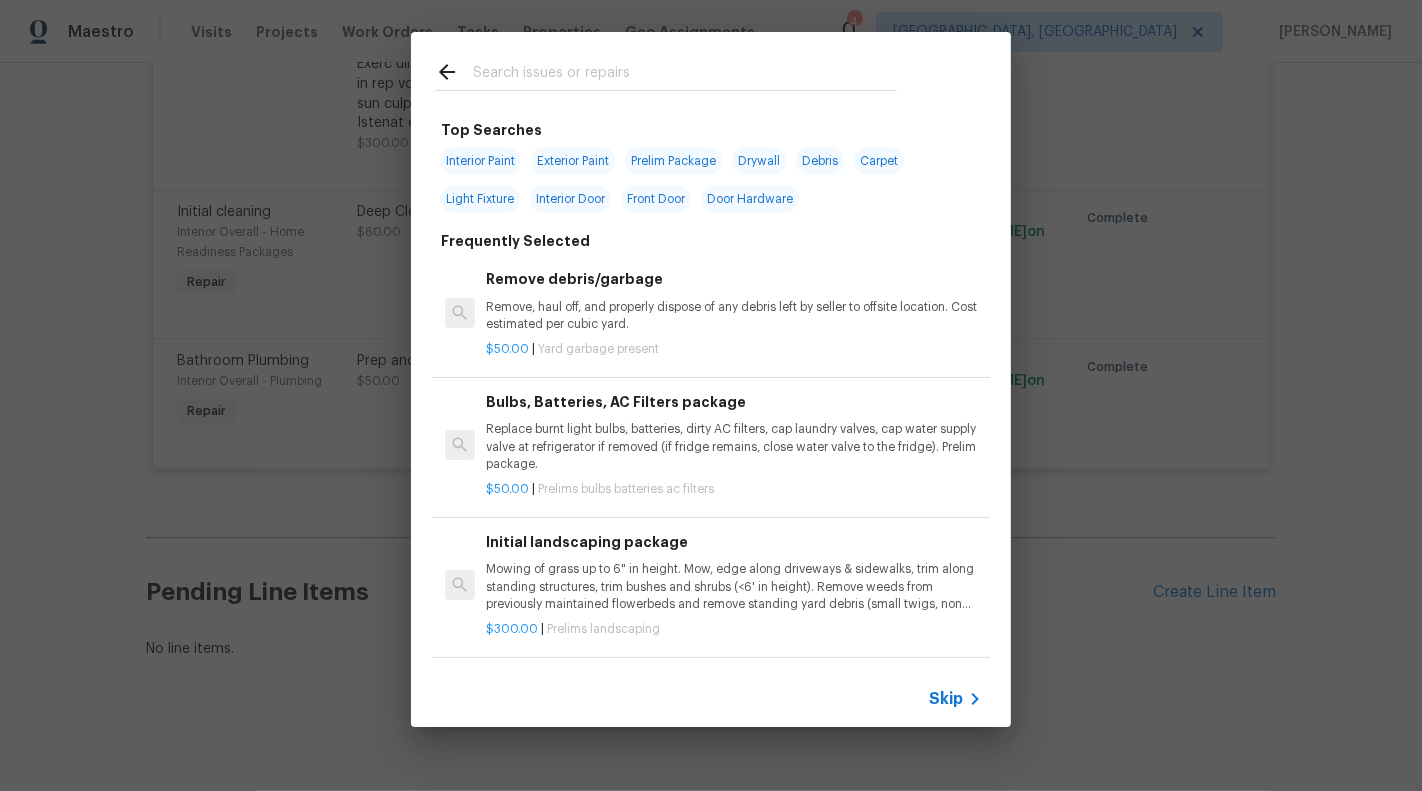 click 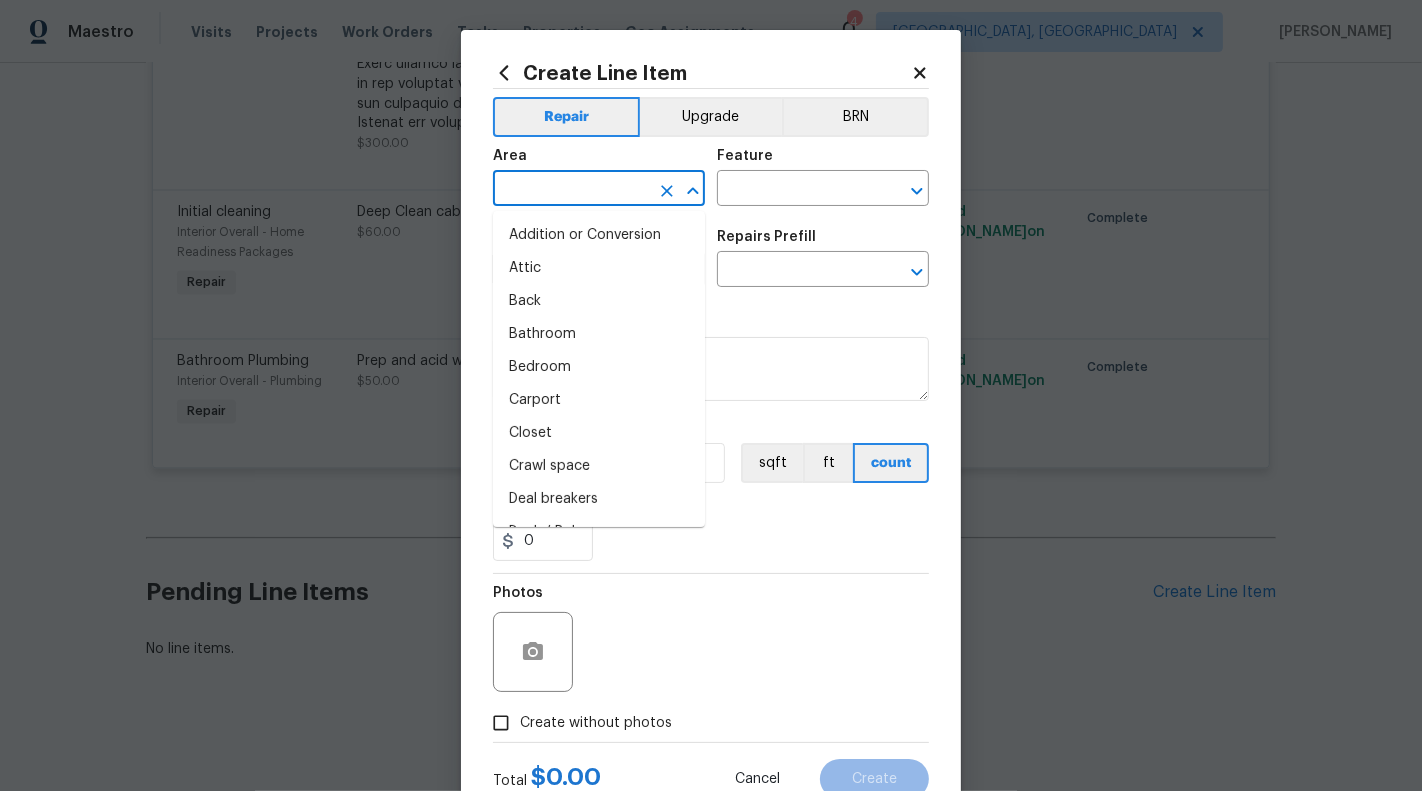 click at bounding box center (571, 190) 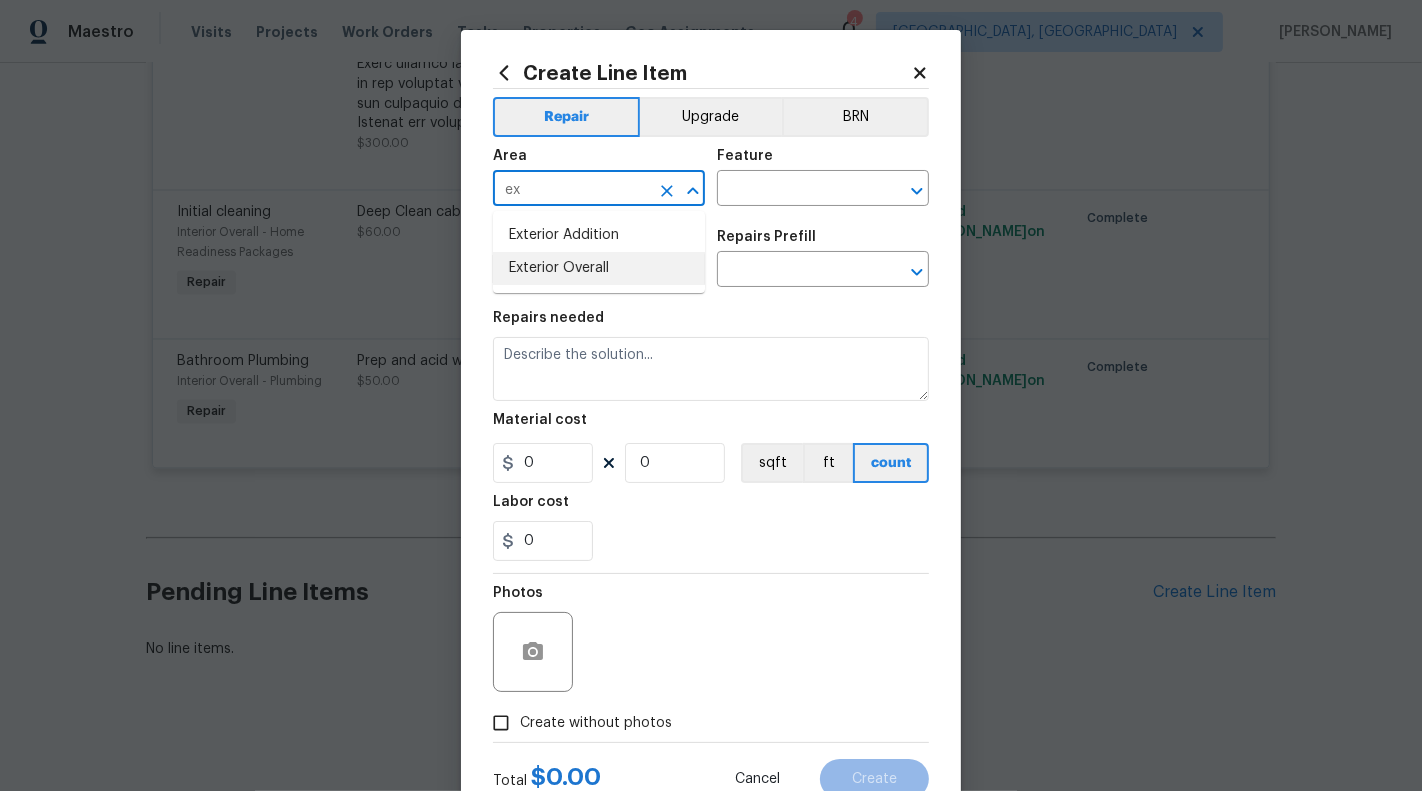 click on "Exterior Overall" at bounding box center [599, 268] 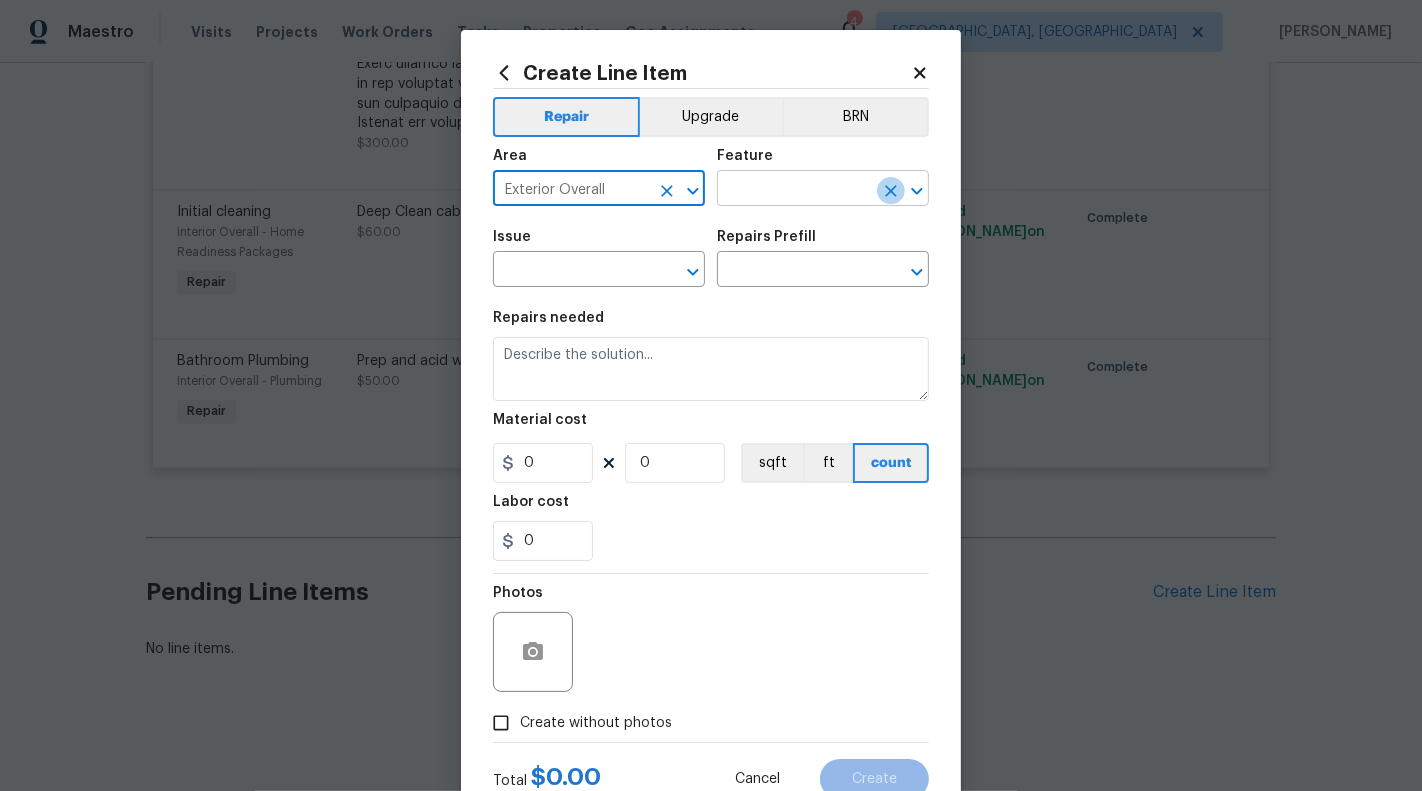 click at bounding box center (891, 191) 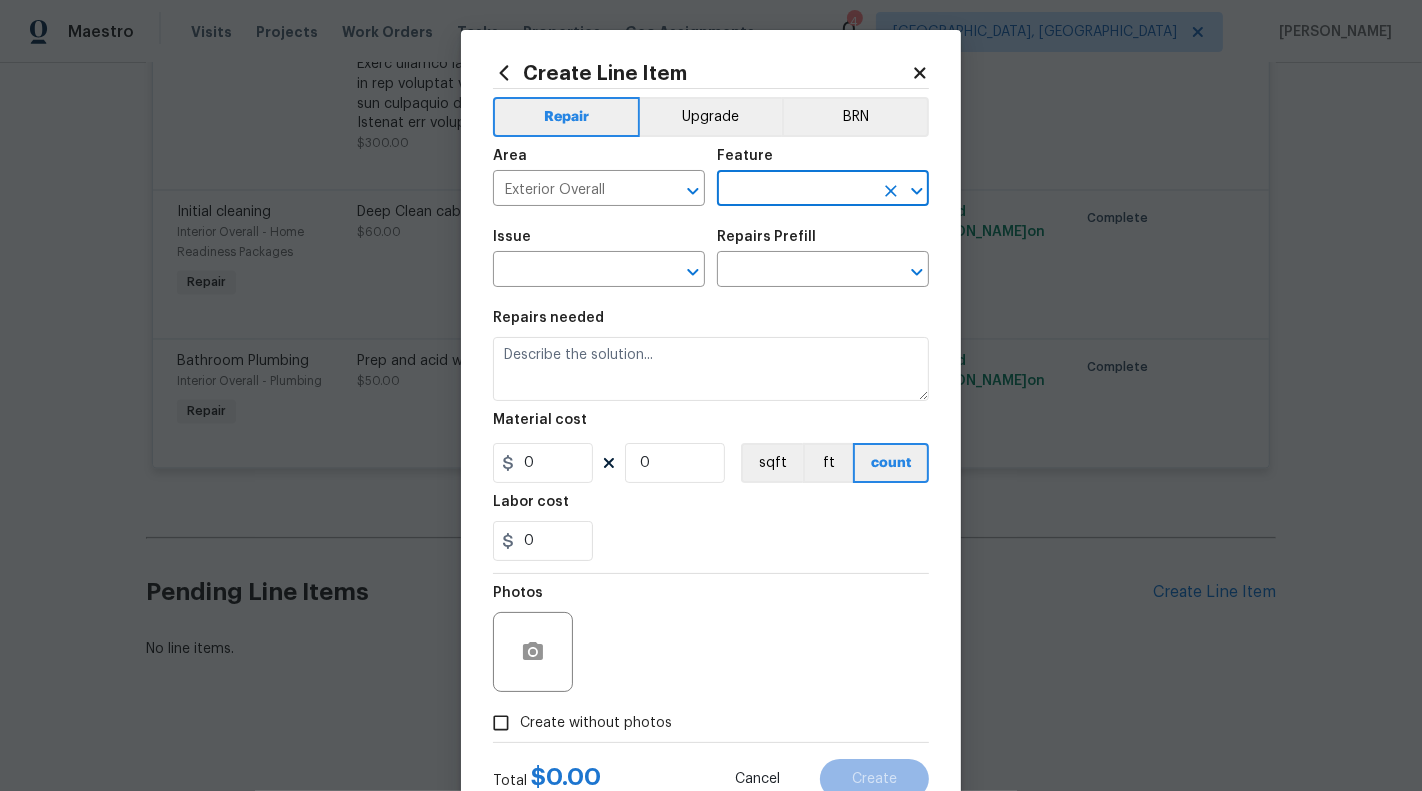 click at bounding box center [795, 190] 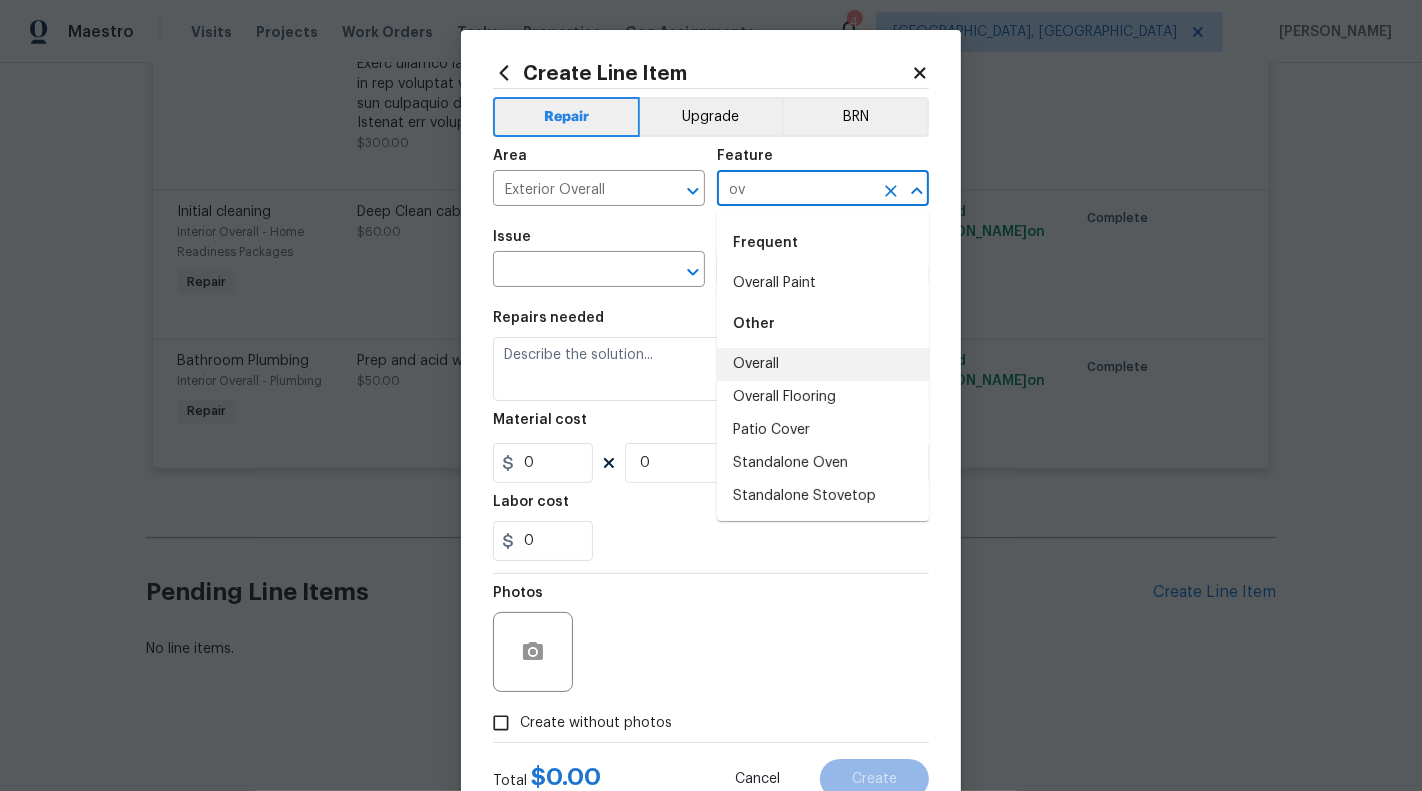 click on "Overall" at bounding box center (823, 364) 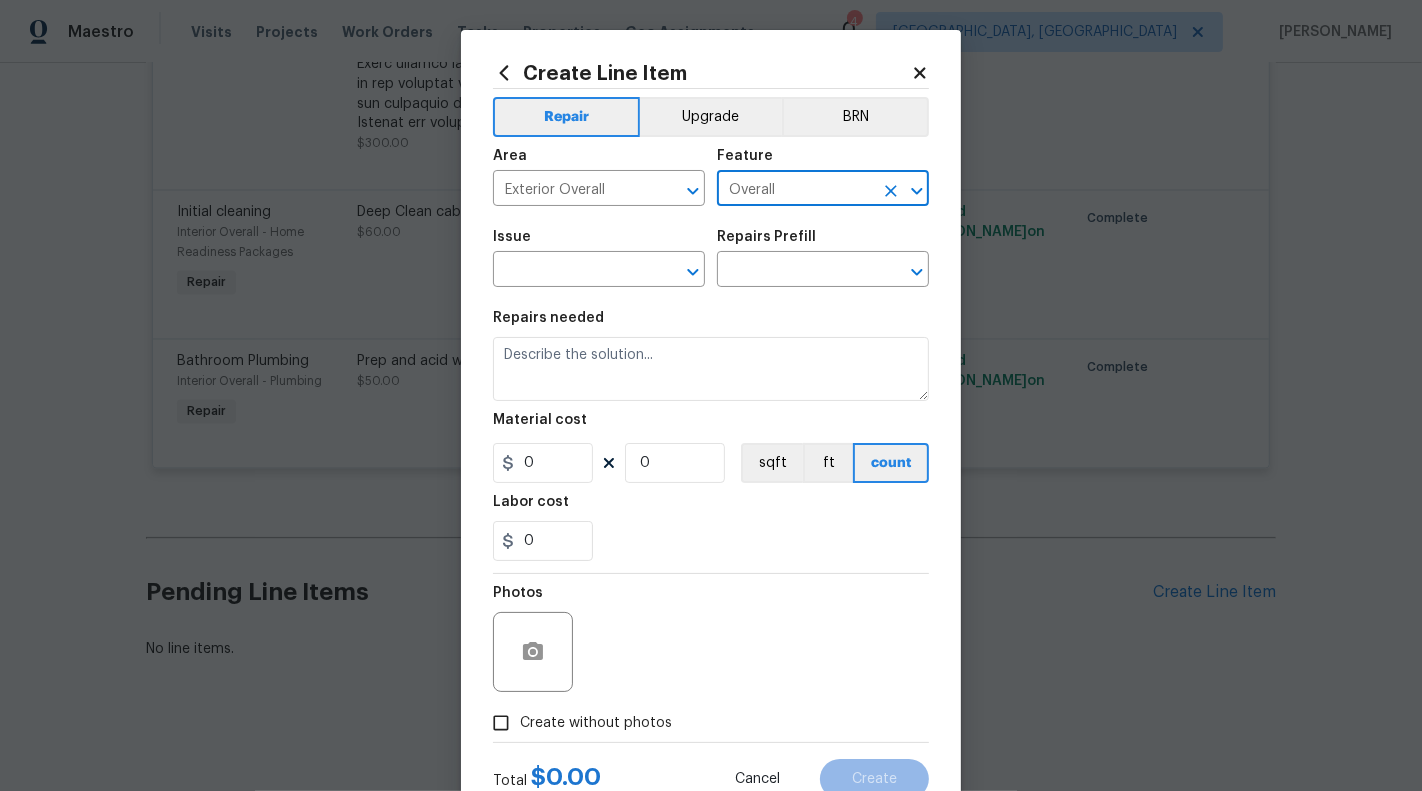 type on "Overall" 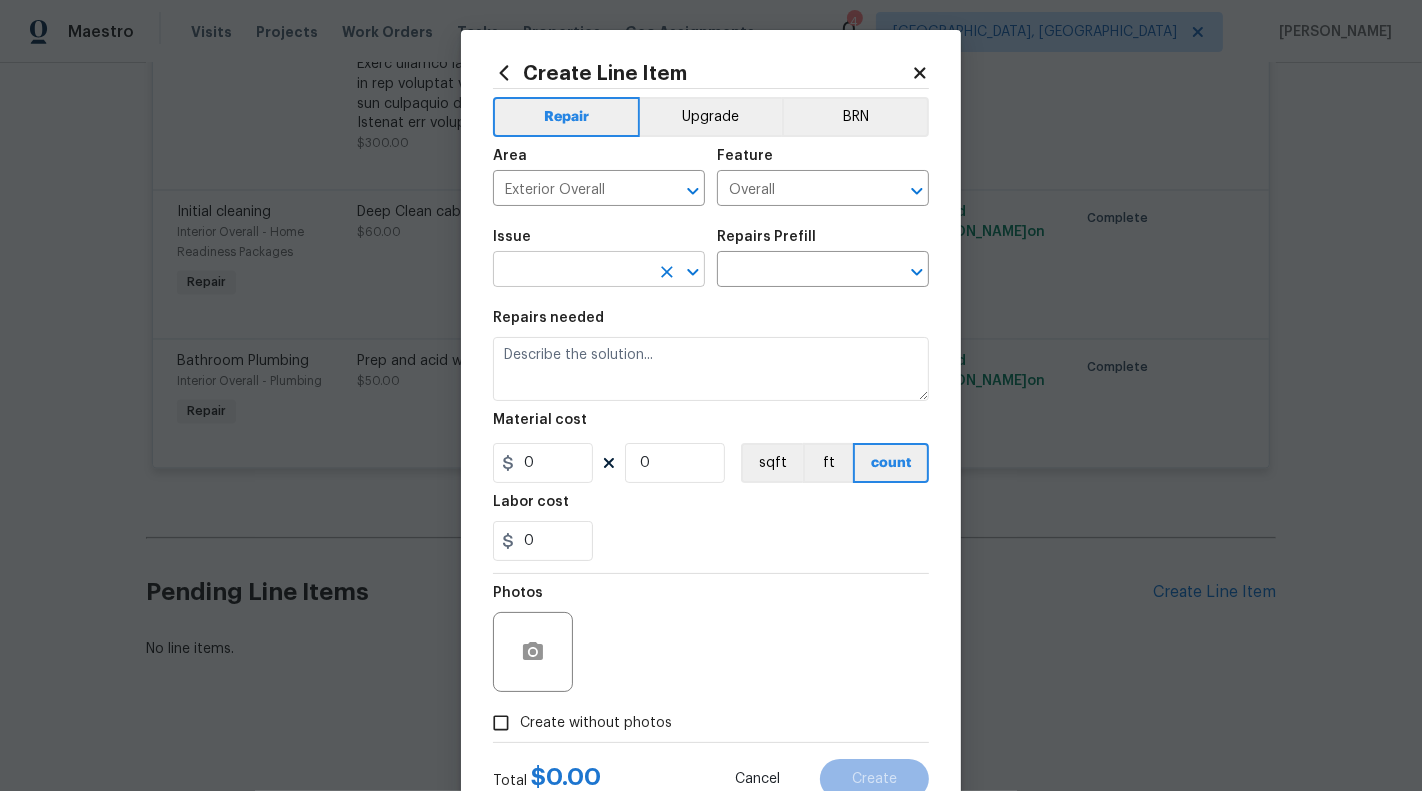 click at bounding box center [571, 271] 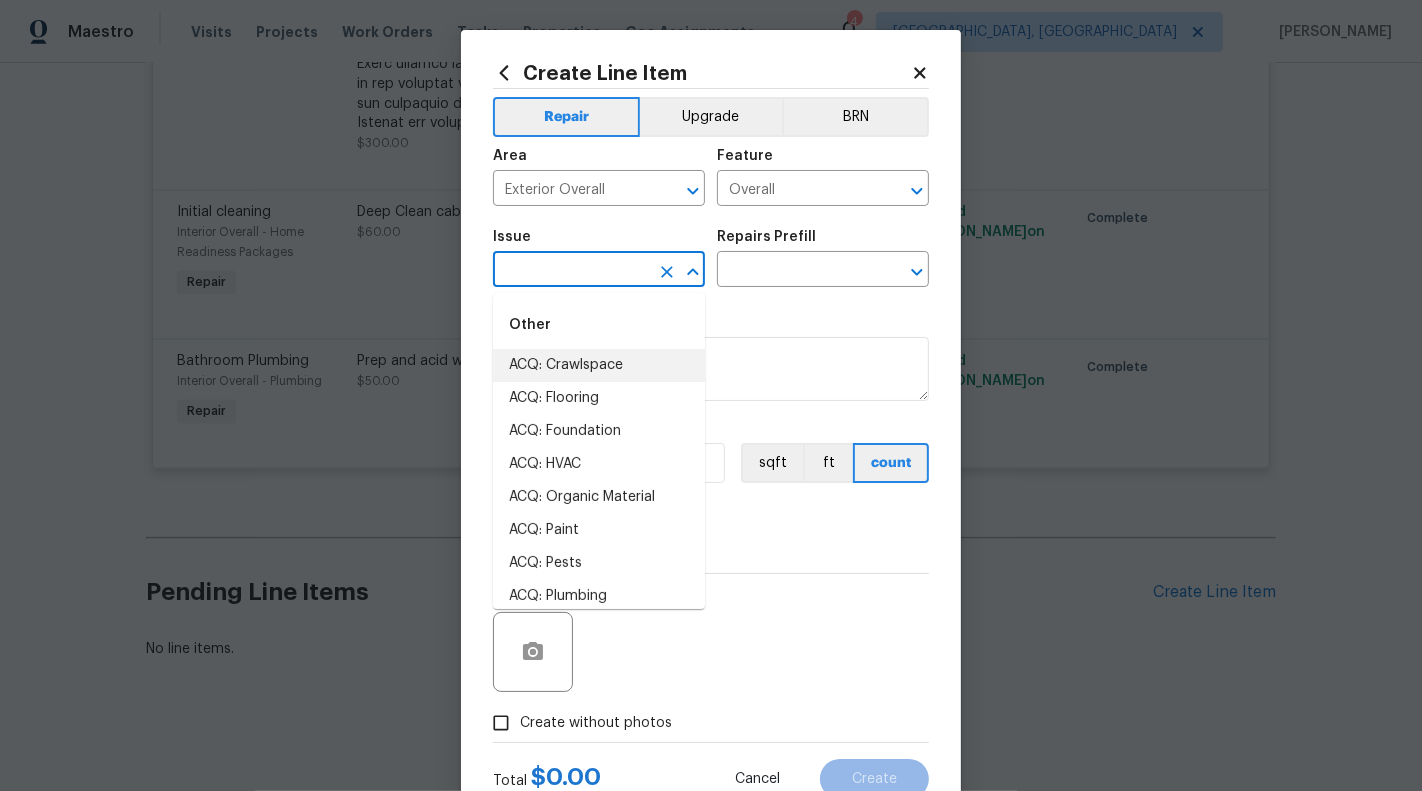 click at bounding box center (571, 271) 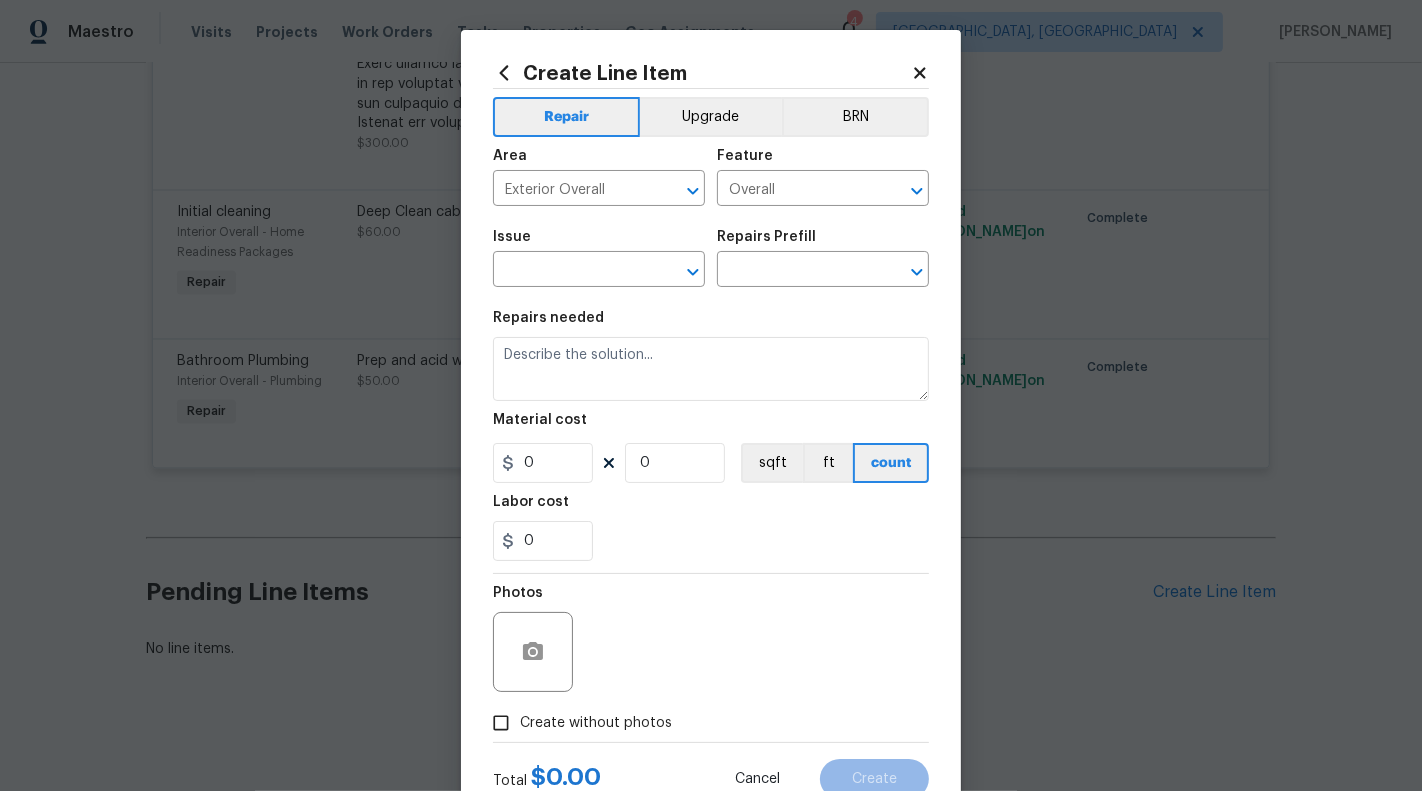 click on "Repairs needed Material cost 0 0 sqft ft count Labor cost 0" at bounding box center [711, 436] 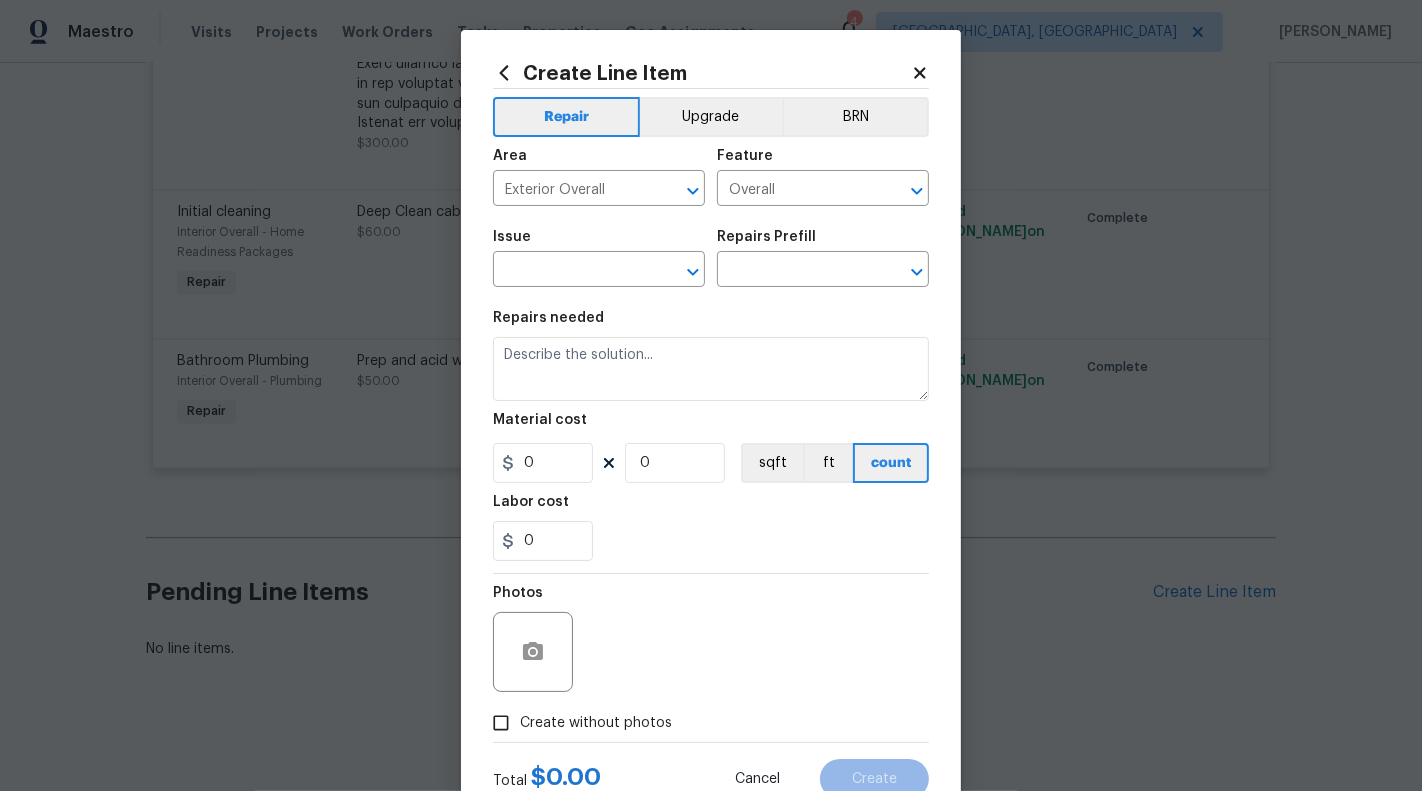 click on "Issue" at bounding box center (599, 243) 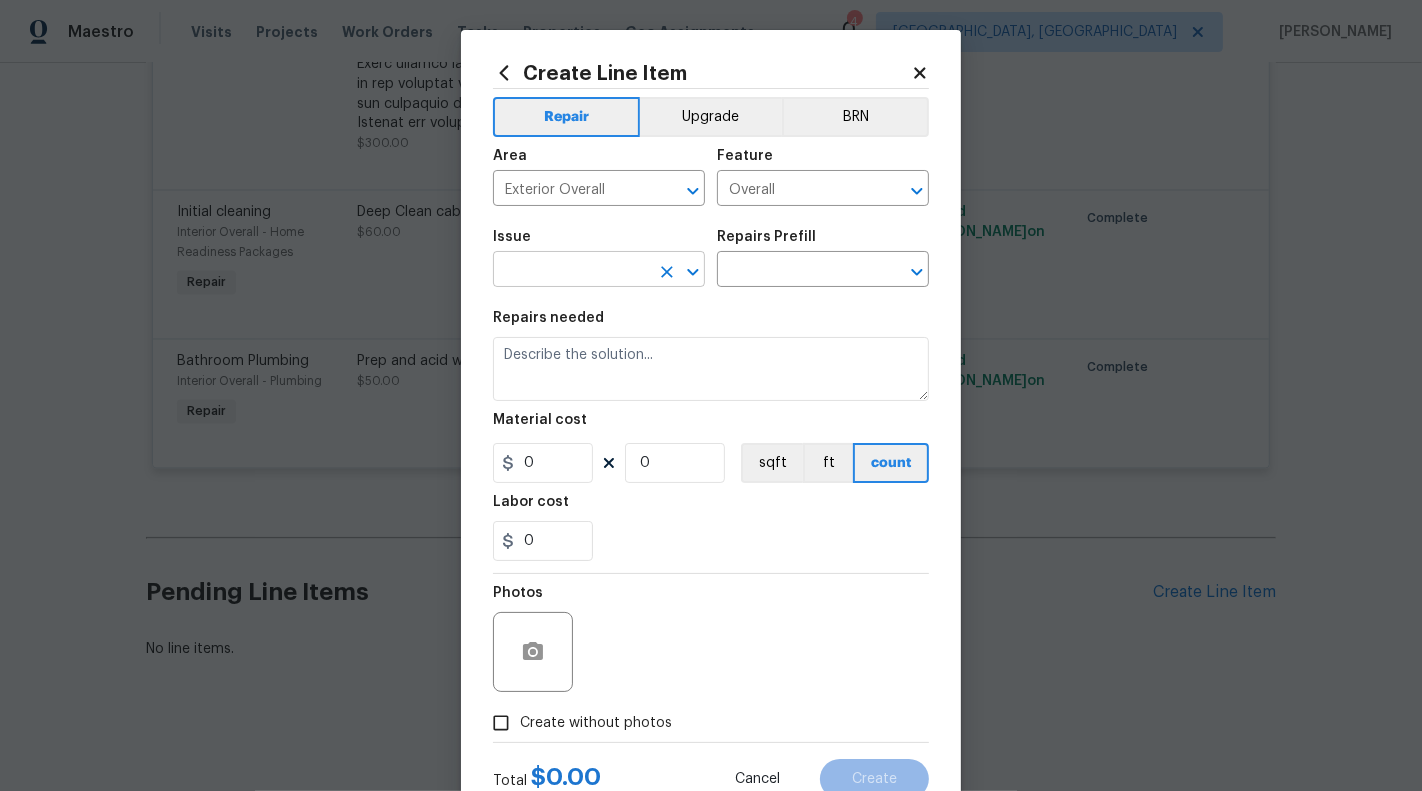 click at bounding box center (571, 271) 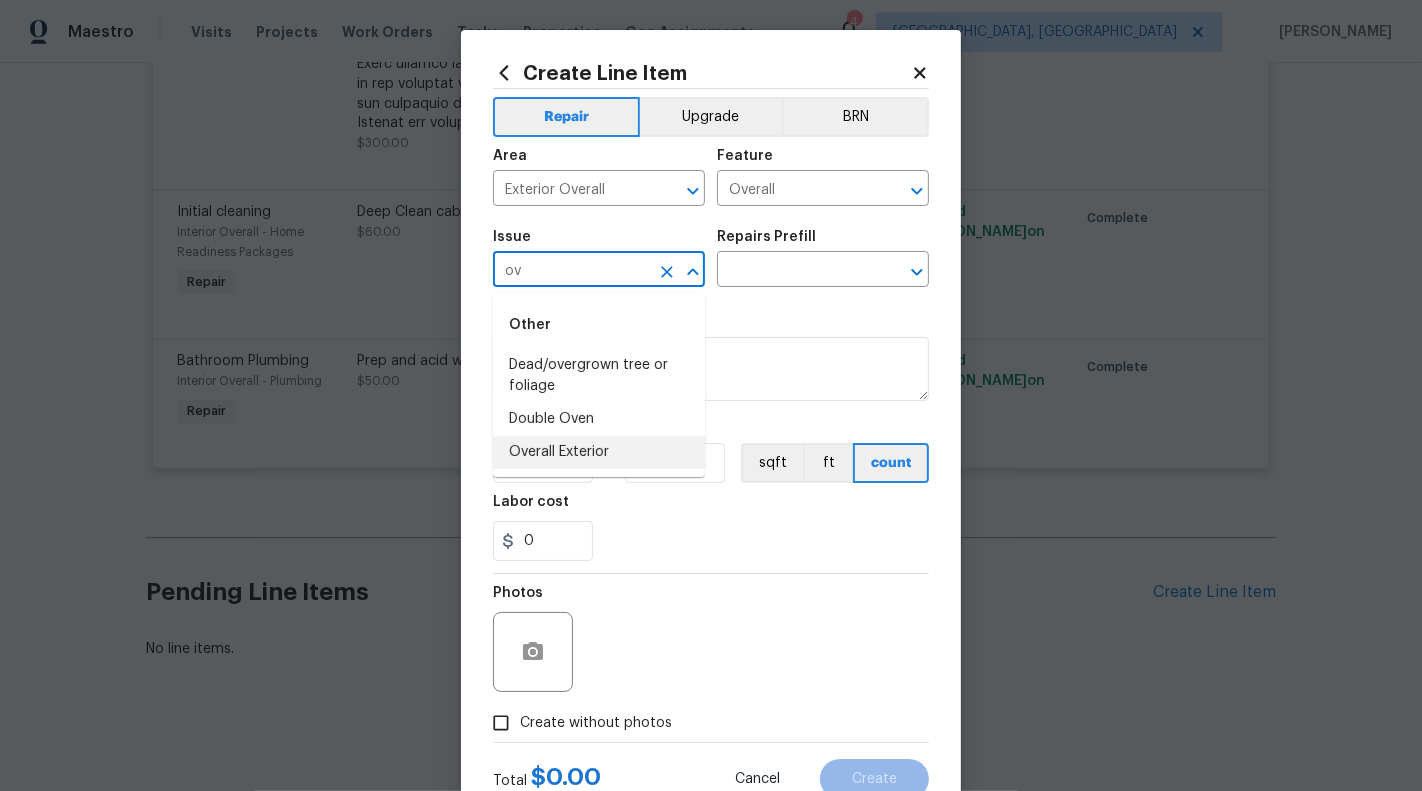 click on "Overall Exterior" at bounding box center (599, 452) 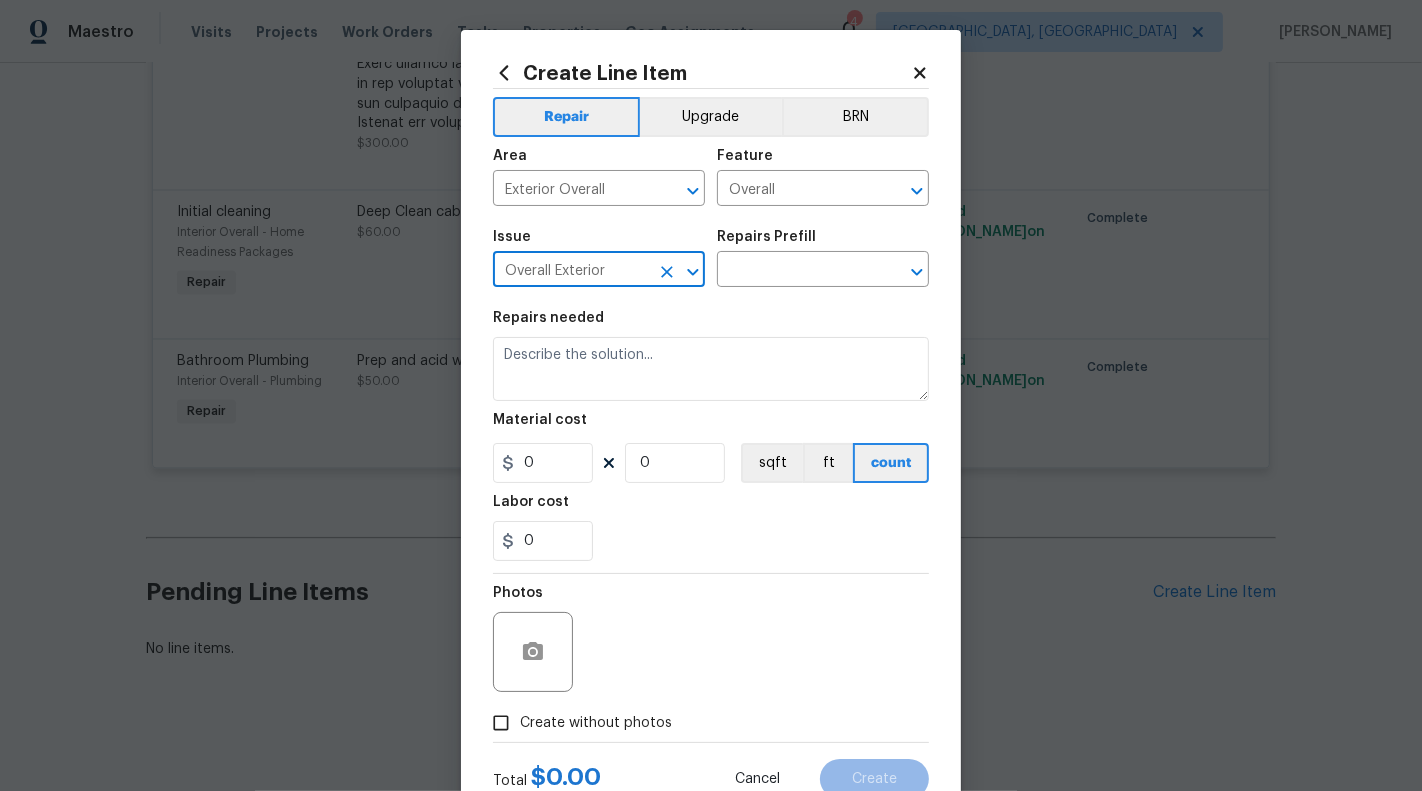 type on "Overall Exterior" 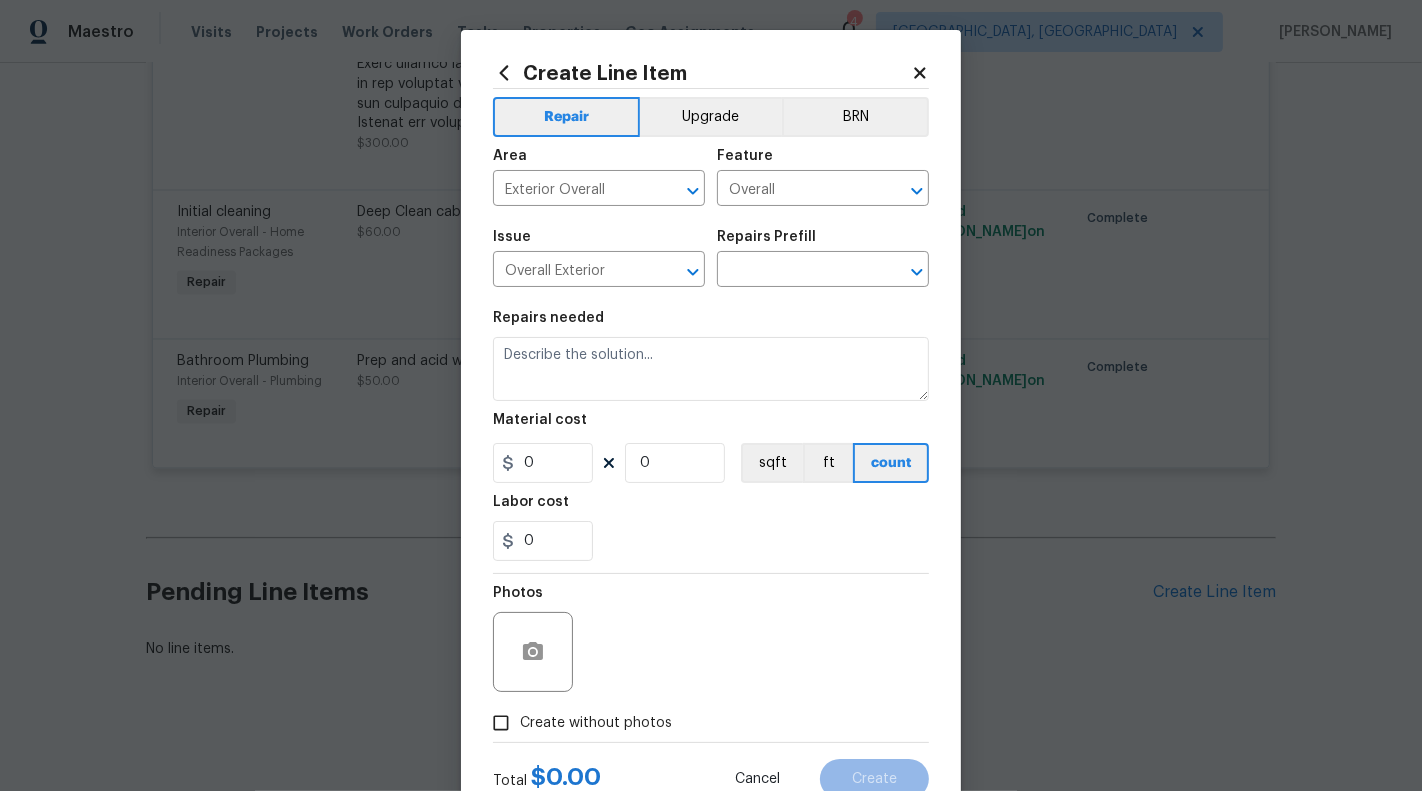 click on "Repairs Prefill" at bounding box center (823, 243) 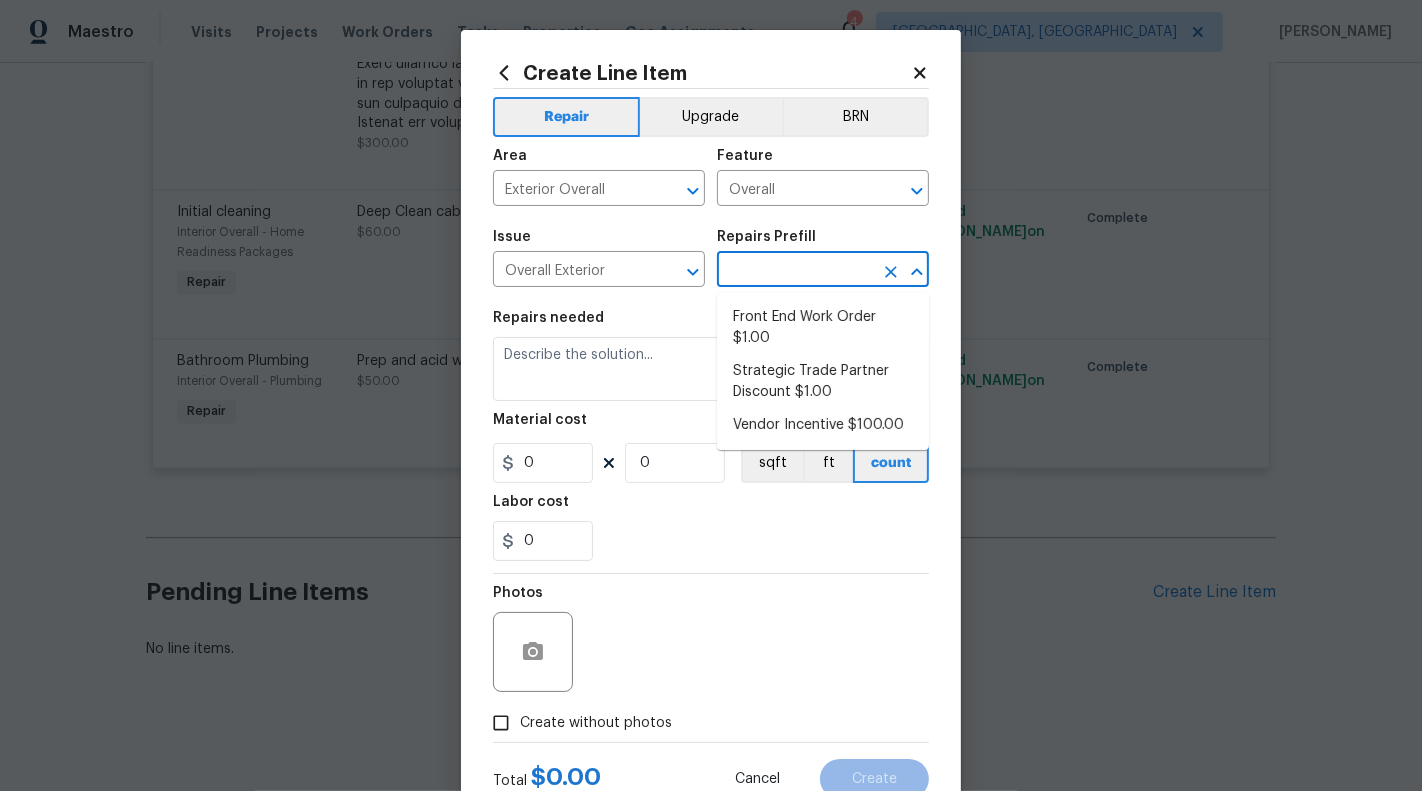 click at bounding box center (795, 271) 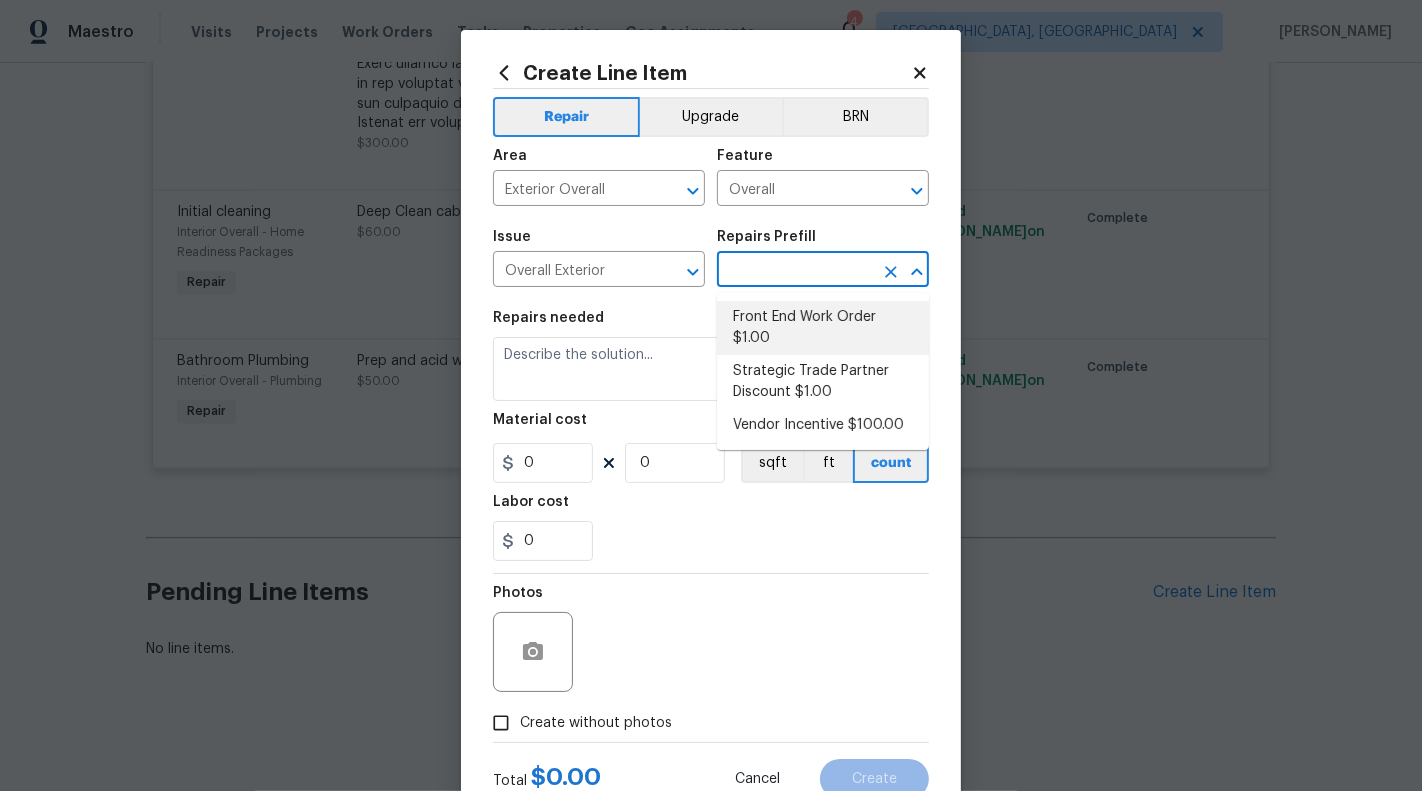 click on "Front End Work Order $1.00" at bounding box center [823, 328] 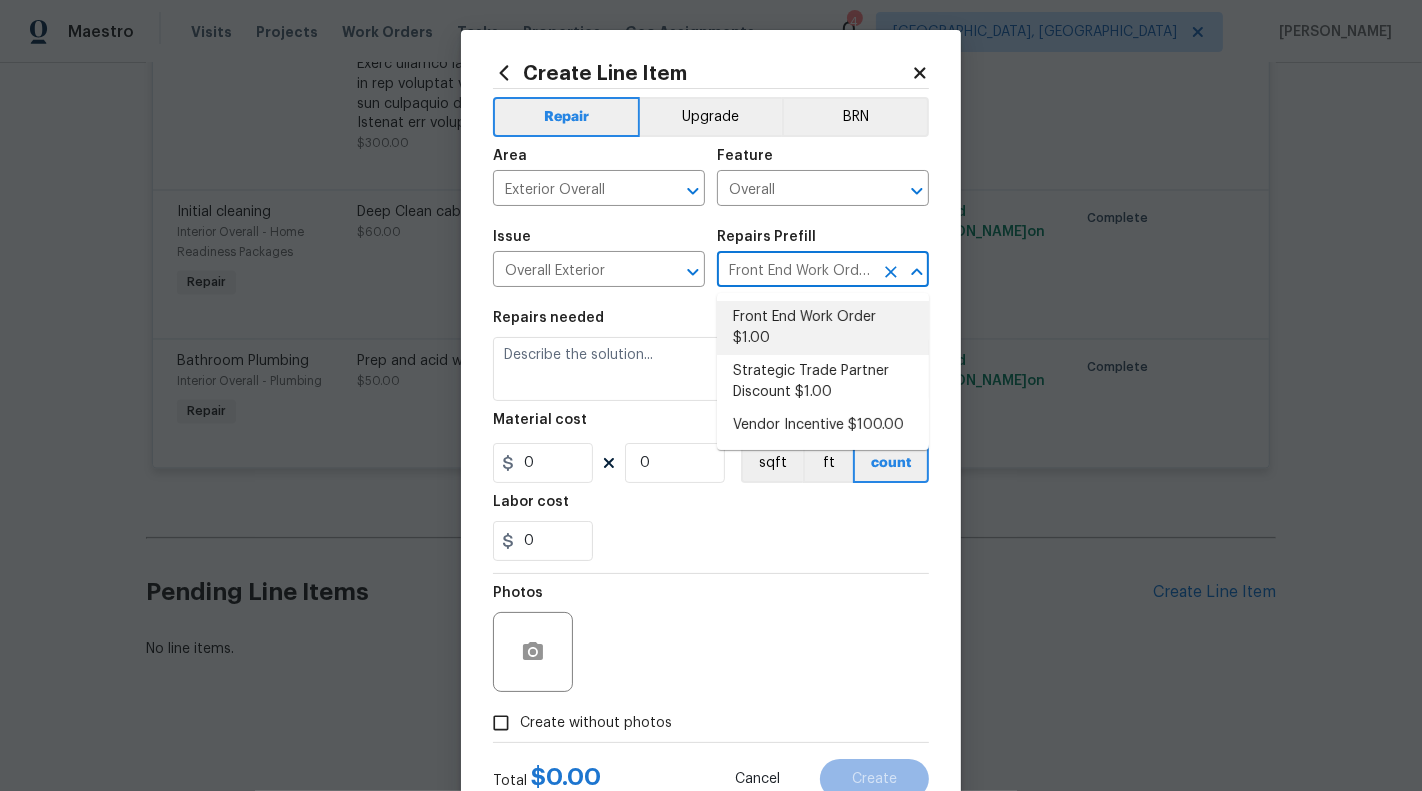 type on "Placeholder line item for the creation of front end work orders." 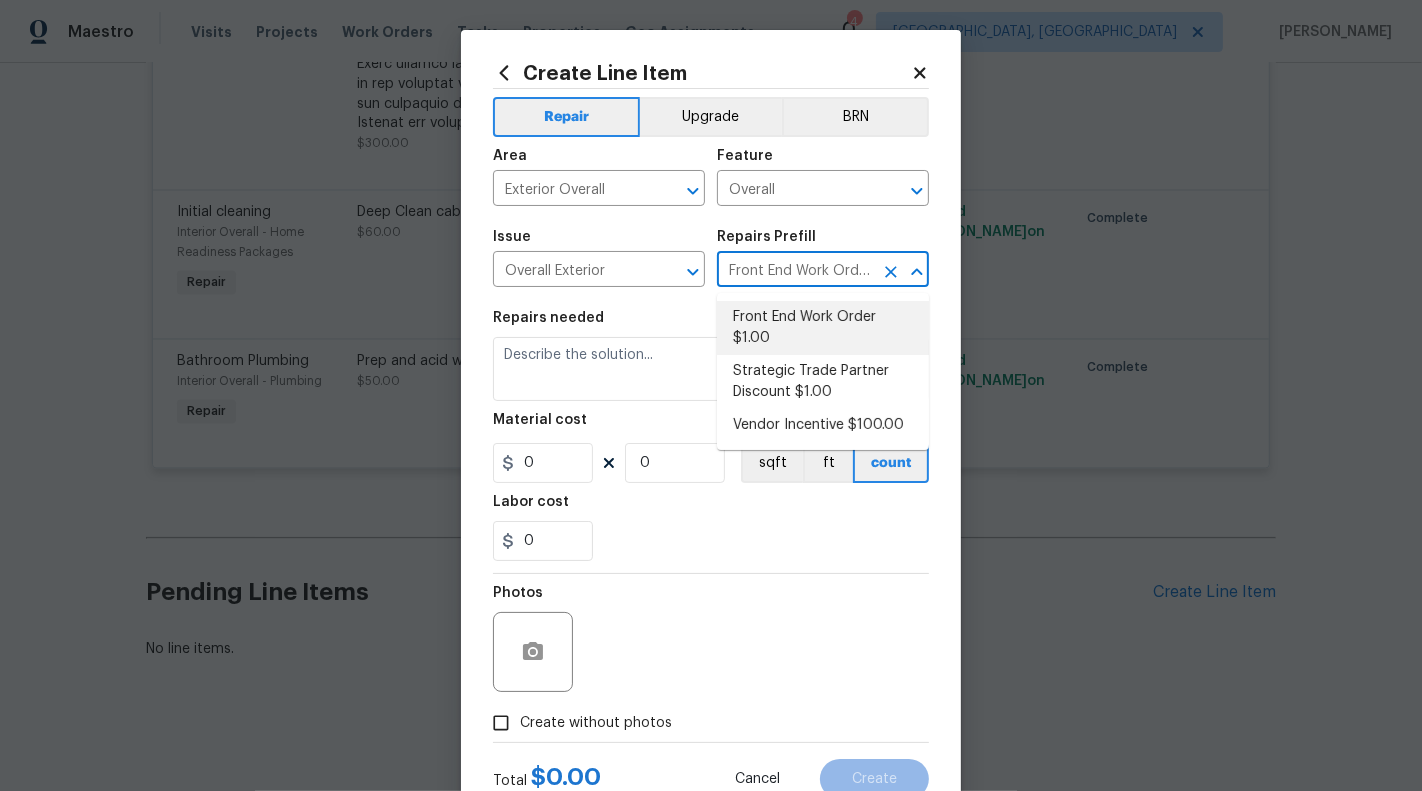type on "1" 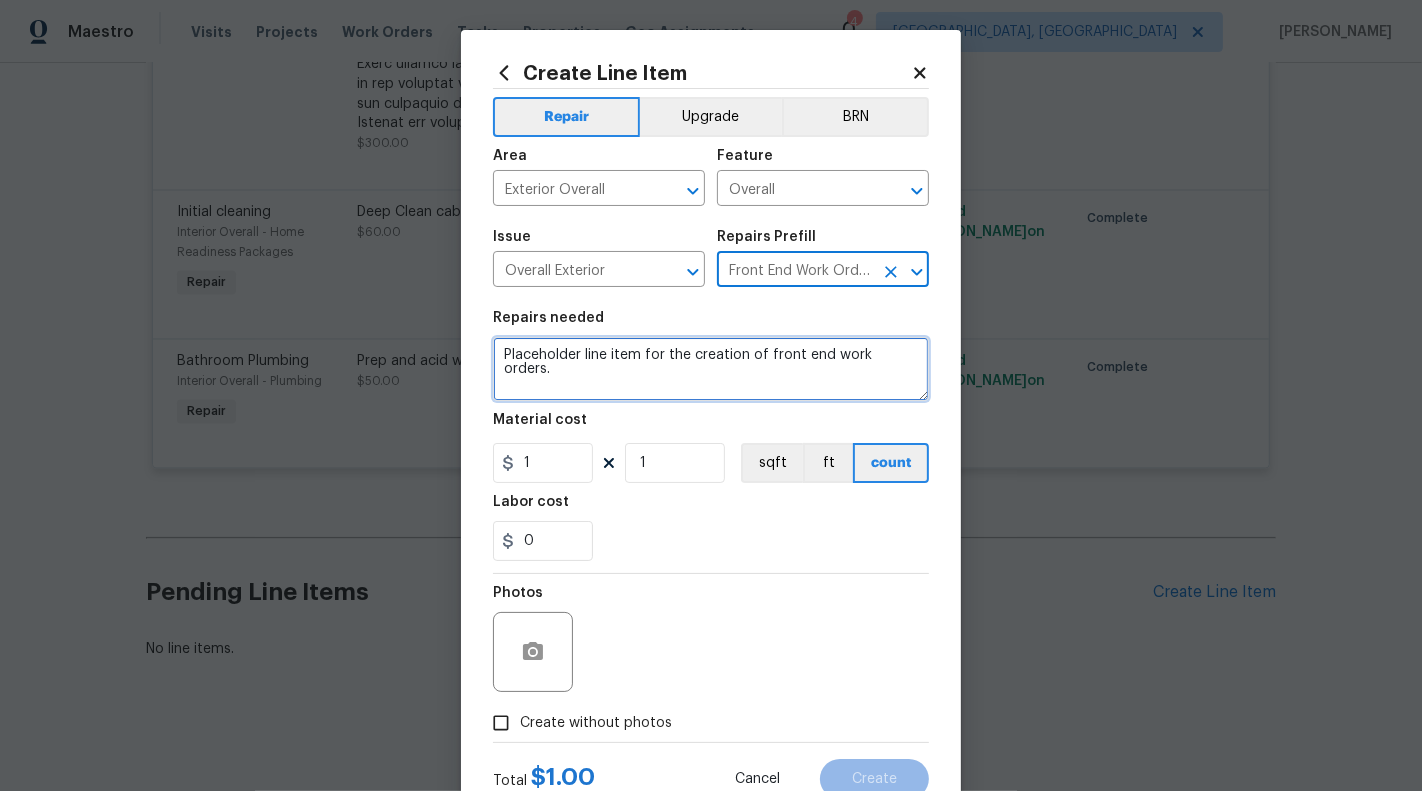 click on "Placeholder line item for the creation of front end work orders." at bounding box center [711, 369] 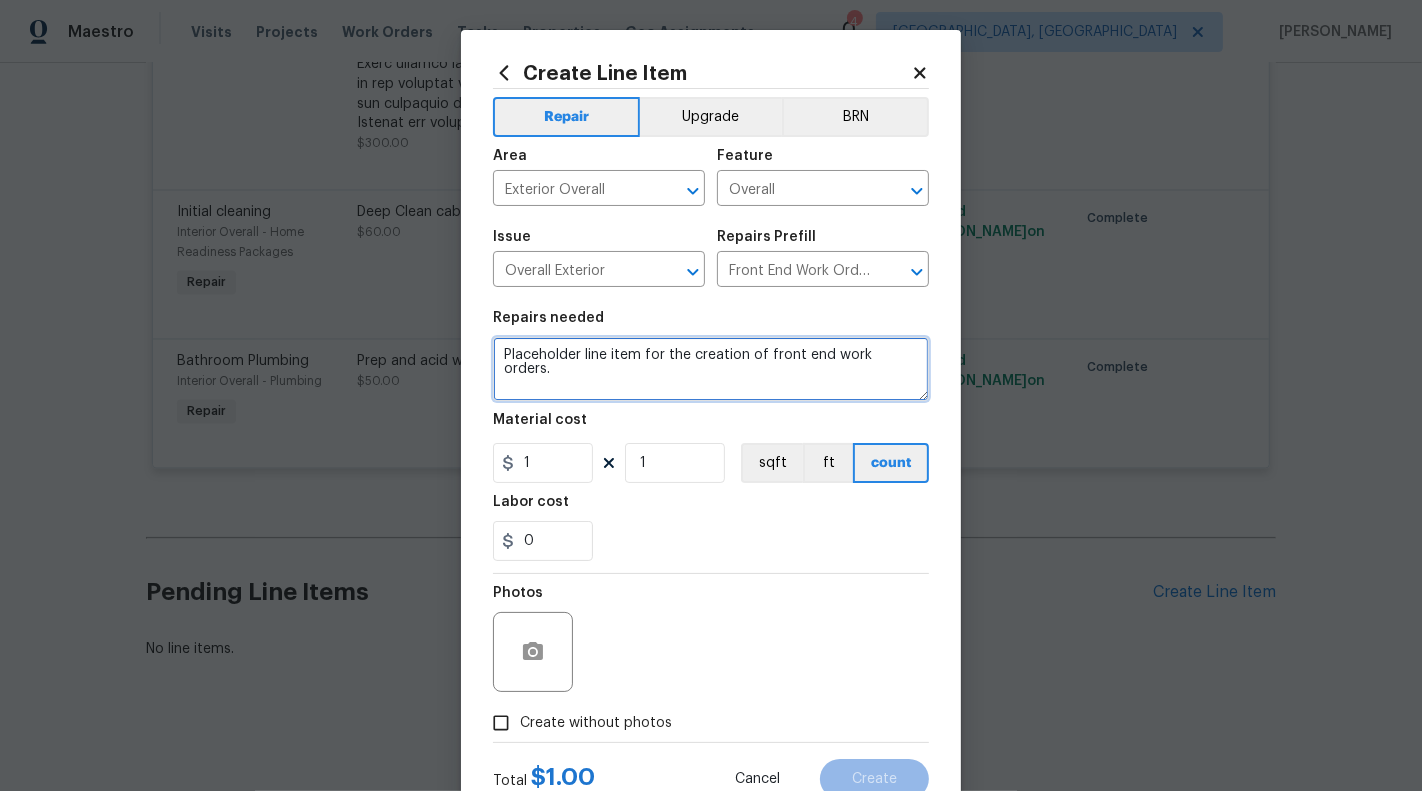 click on "Placeholder line item for the creation of front end work orders." at bounding box center [711, 369] 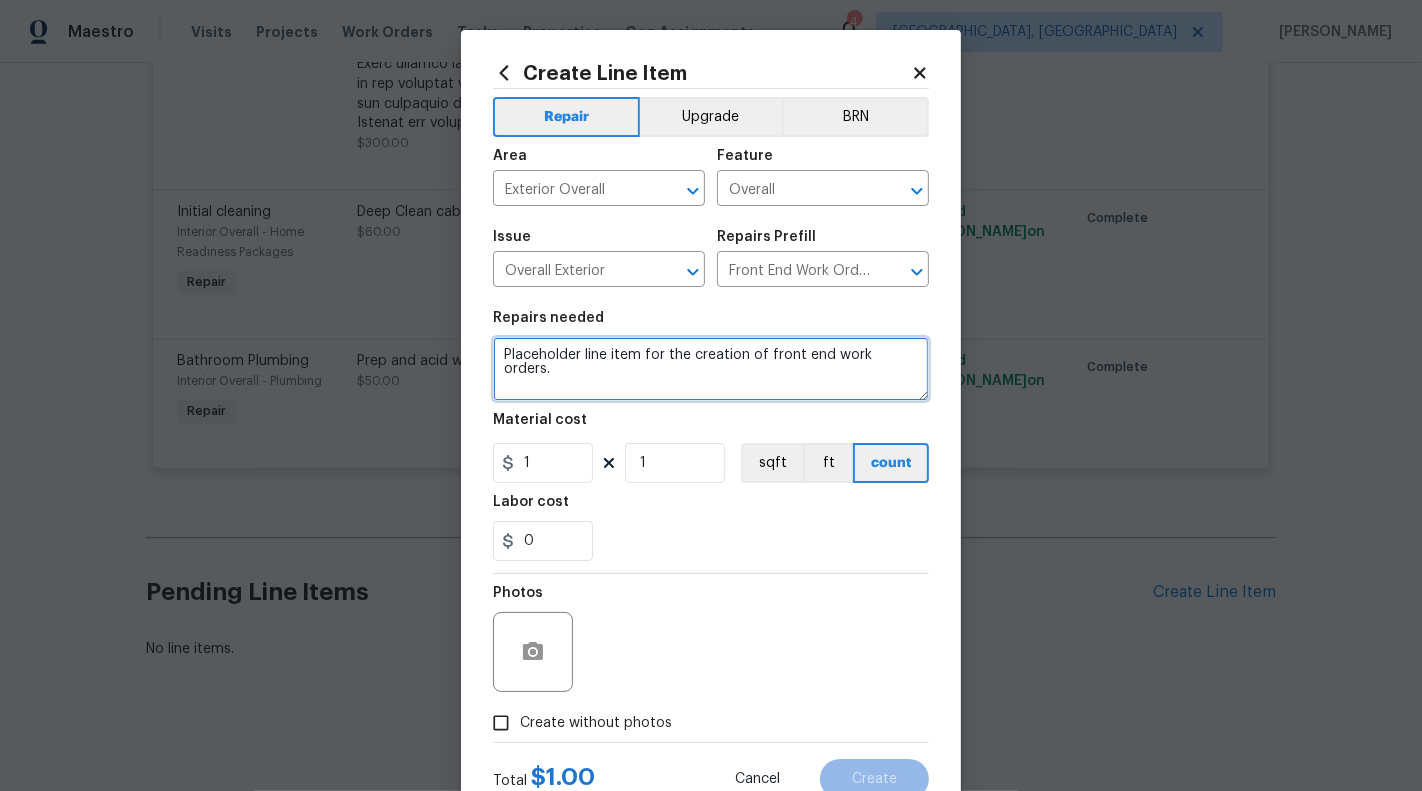 click on "Placeholder line item for the creation of front end work orders." at bounding box center [711, 369] 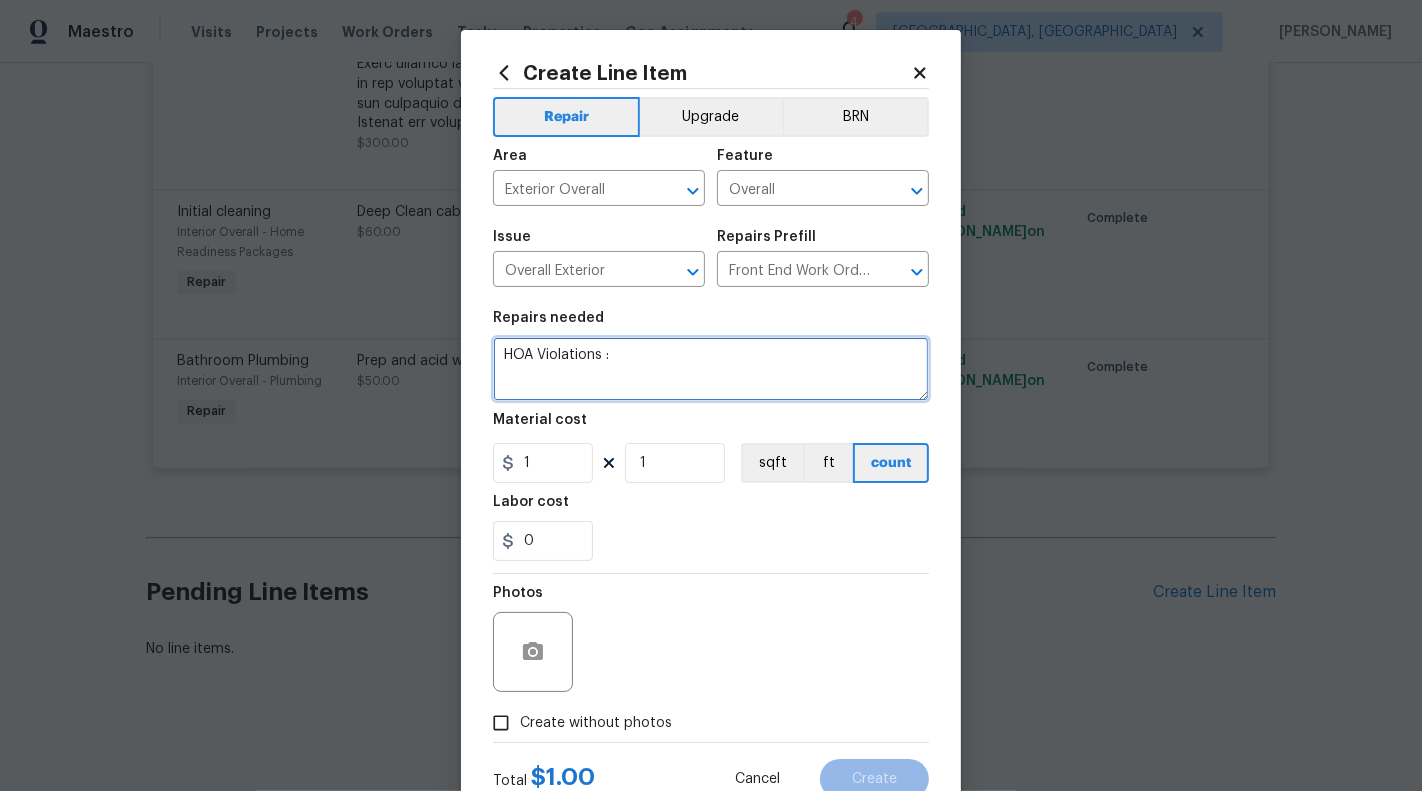 click on "HOA Violations :" at bounding box center [711, 369] 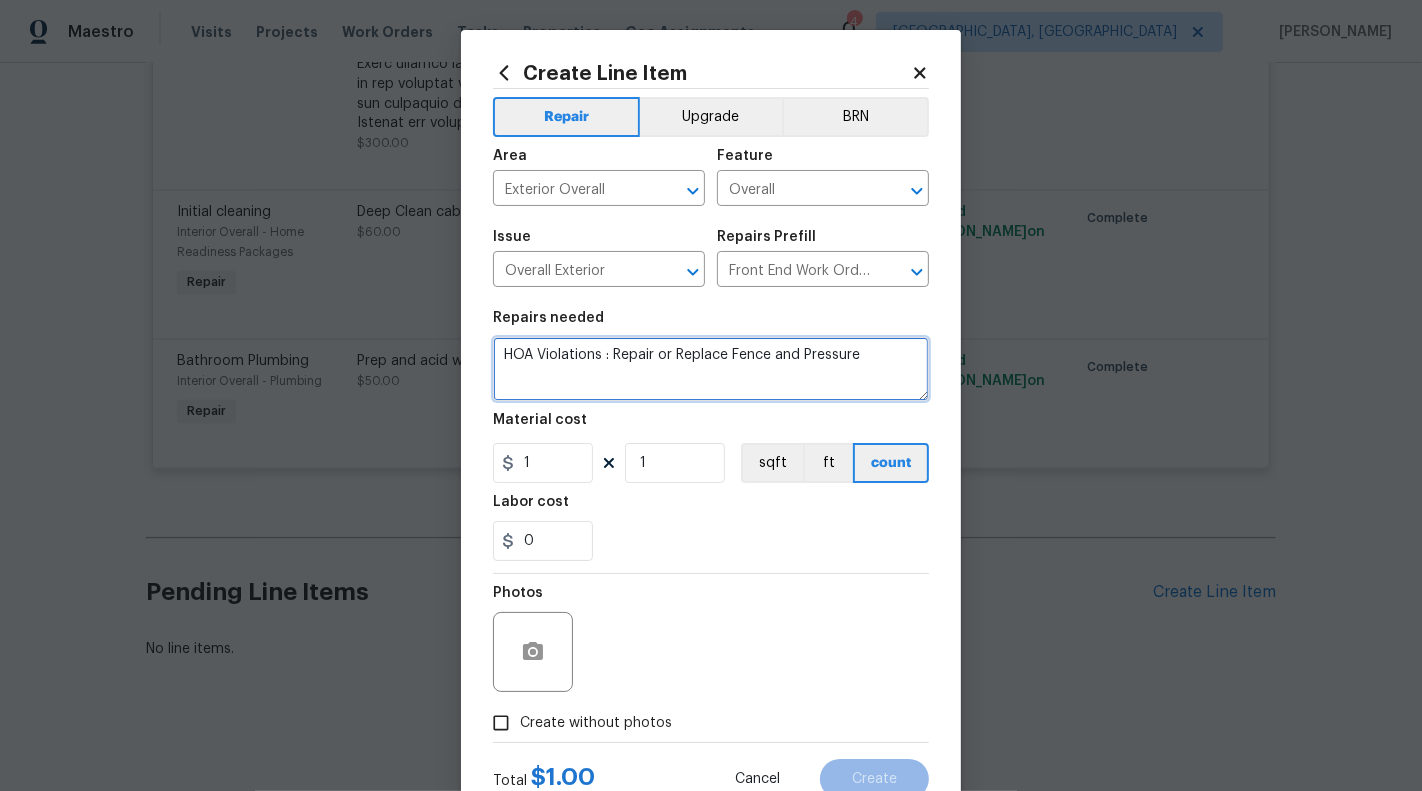 drag, startPoint x: 774, startPoint y: 353, endPoint x: 935, endPoint y: 353, distance: 161 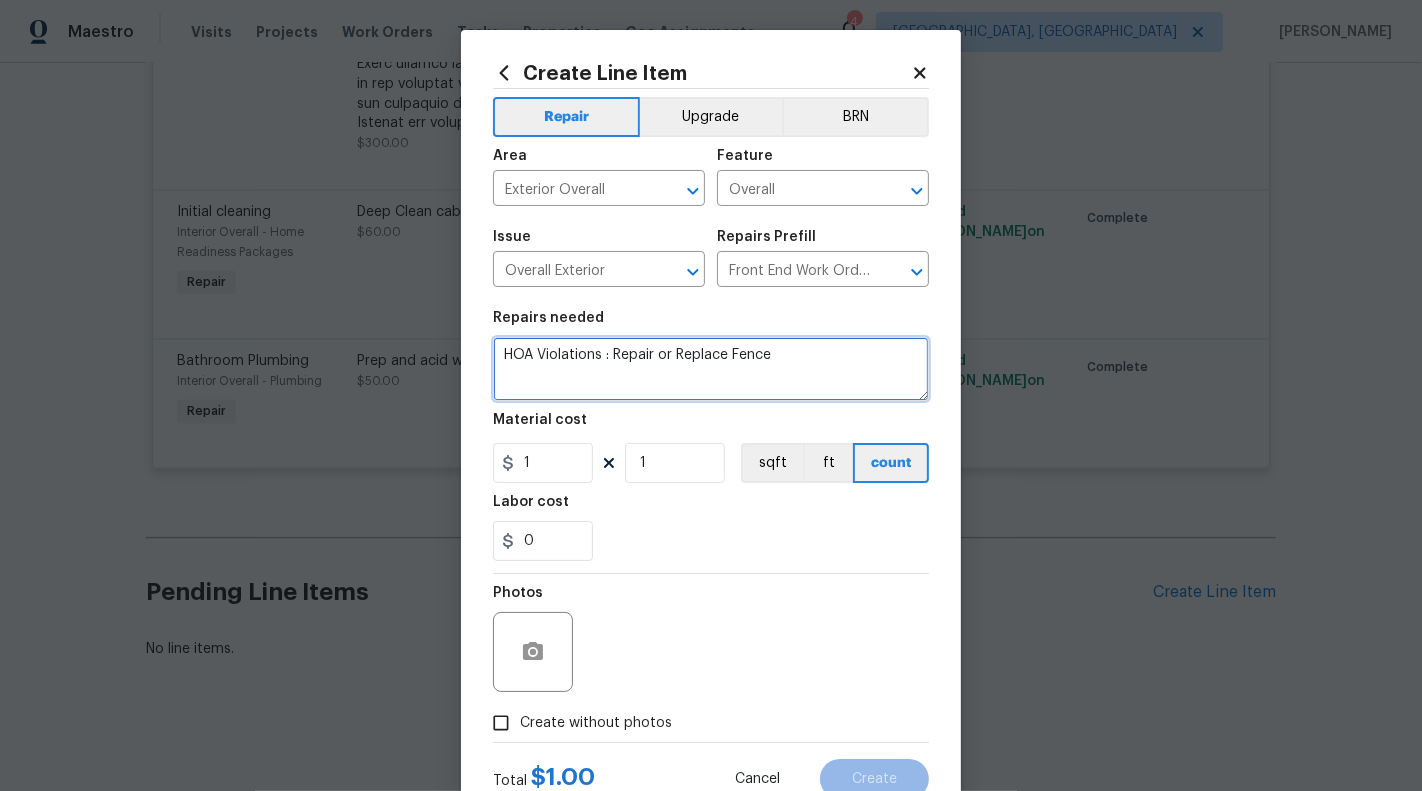 click on "HOA Violations : Repair or Replace Fence" at bounding box center (711, 369) 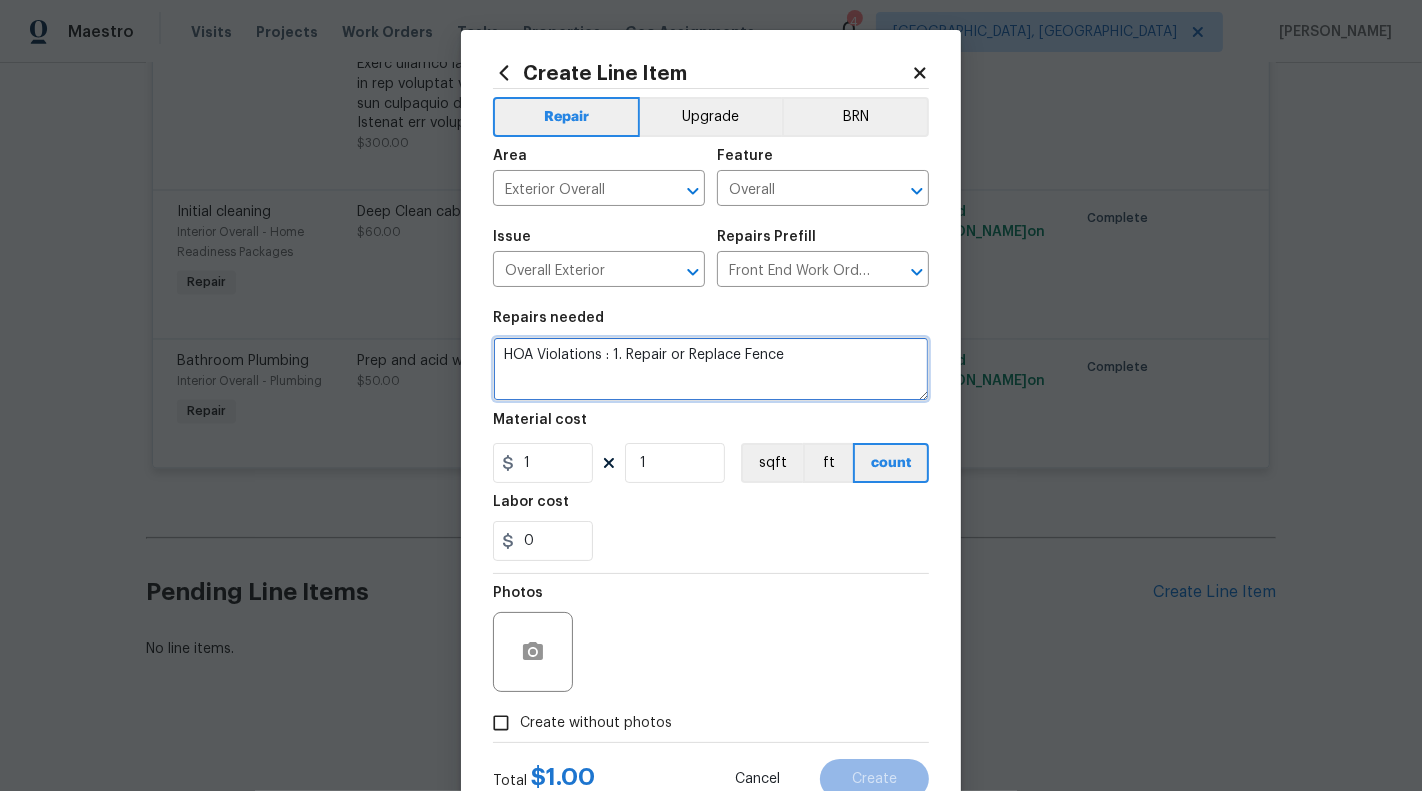 click on "HOA Violations : 1. Repair or Replace Fence" at bounding box center [711, 369] 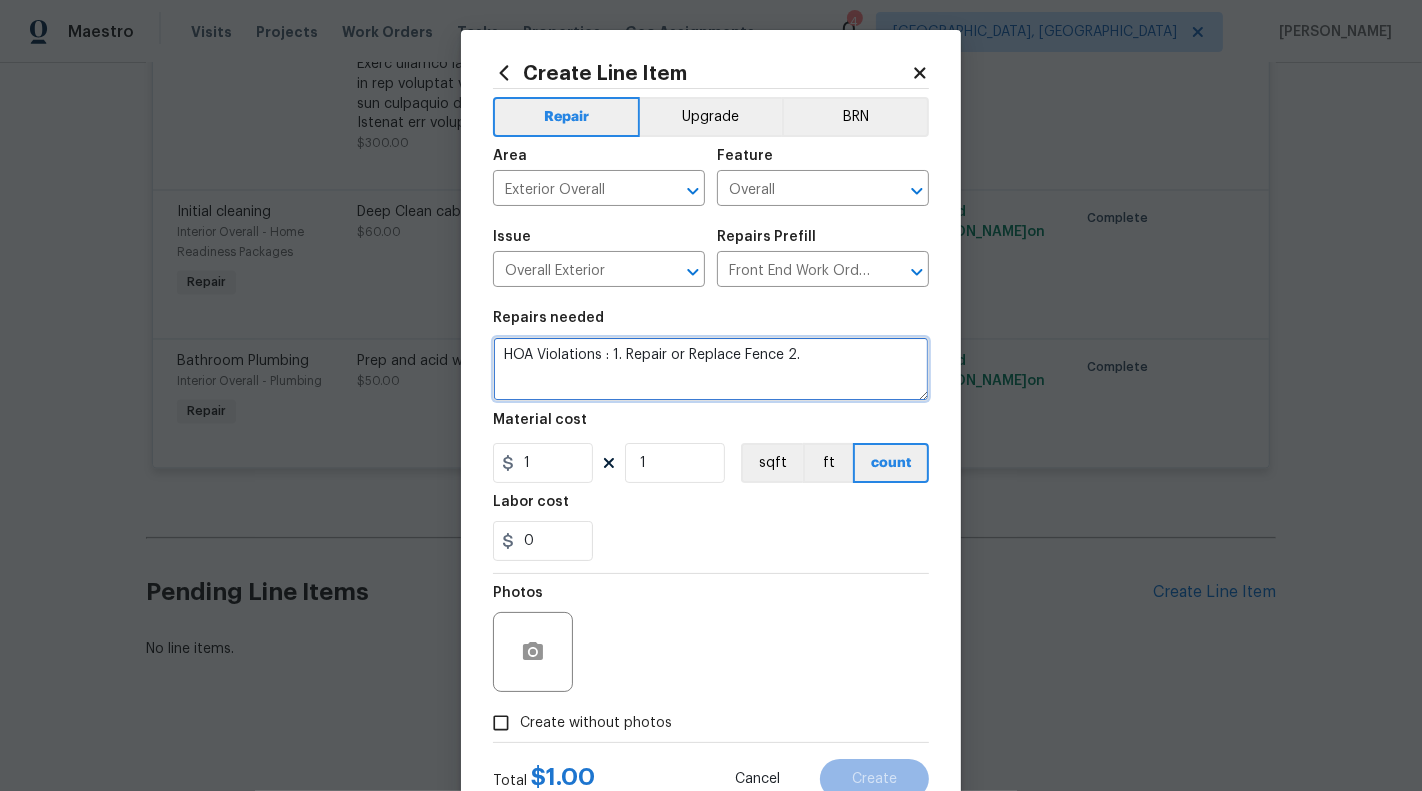 click on "HOA Violations : 1. Repair or Replace Fence 2." at bounding box center [711, 369] 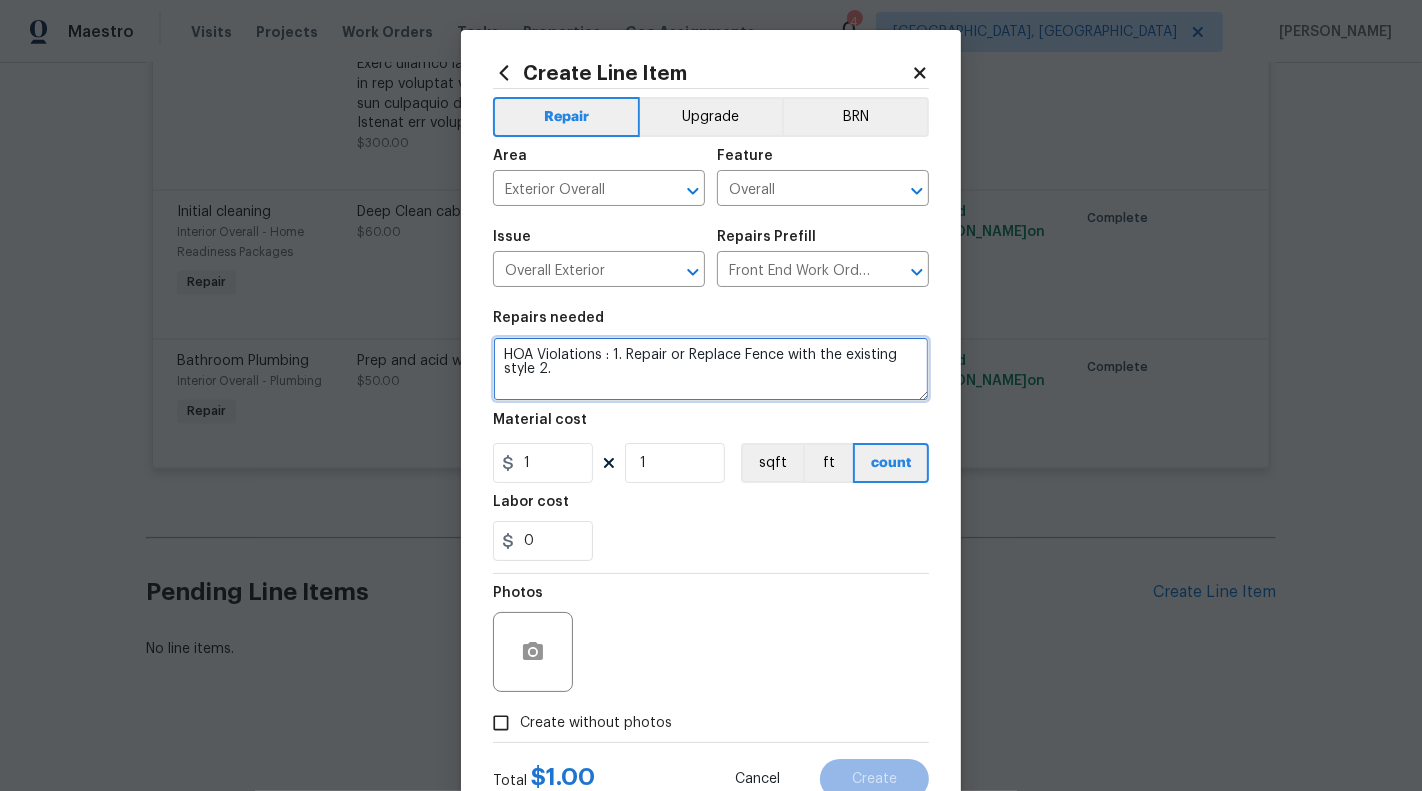 click on "HOA Violations : 1. Repair or Replace Fence with the existing style 2." at bounding box center (711, 369) 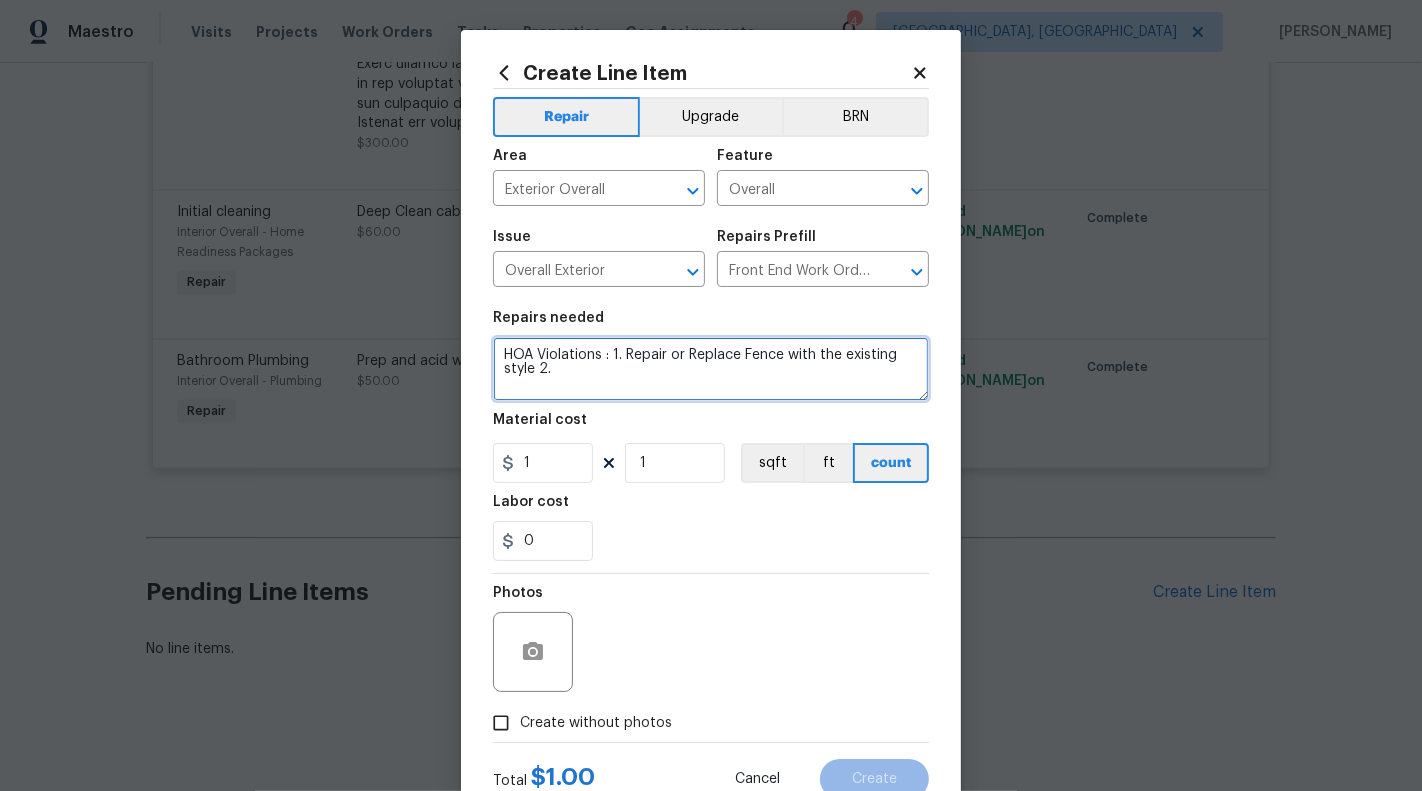 paste on "clean the house exterior of fungus and mildew" 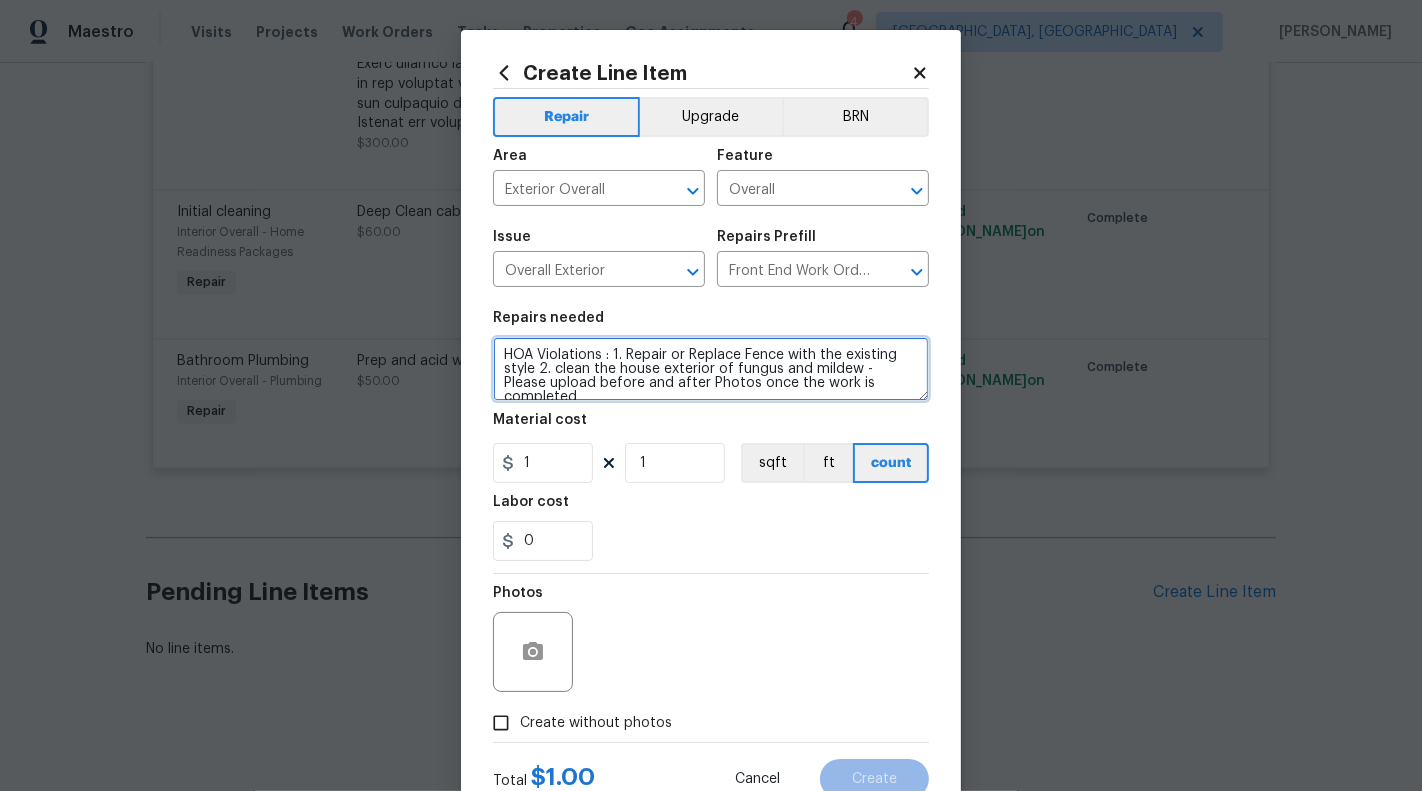 type on "HOA Violations : 1. Repair or Replace Fence with the existing style 2. clean the house exterior of fungus and mildew - Please upload before and after Photos once the work is completed" 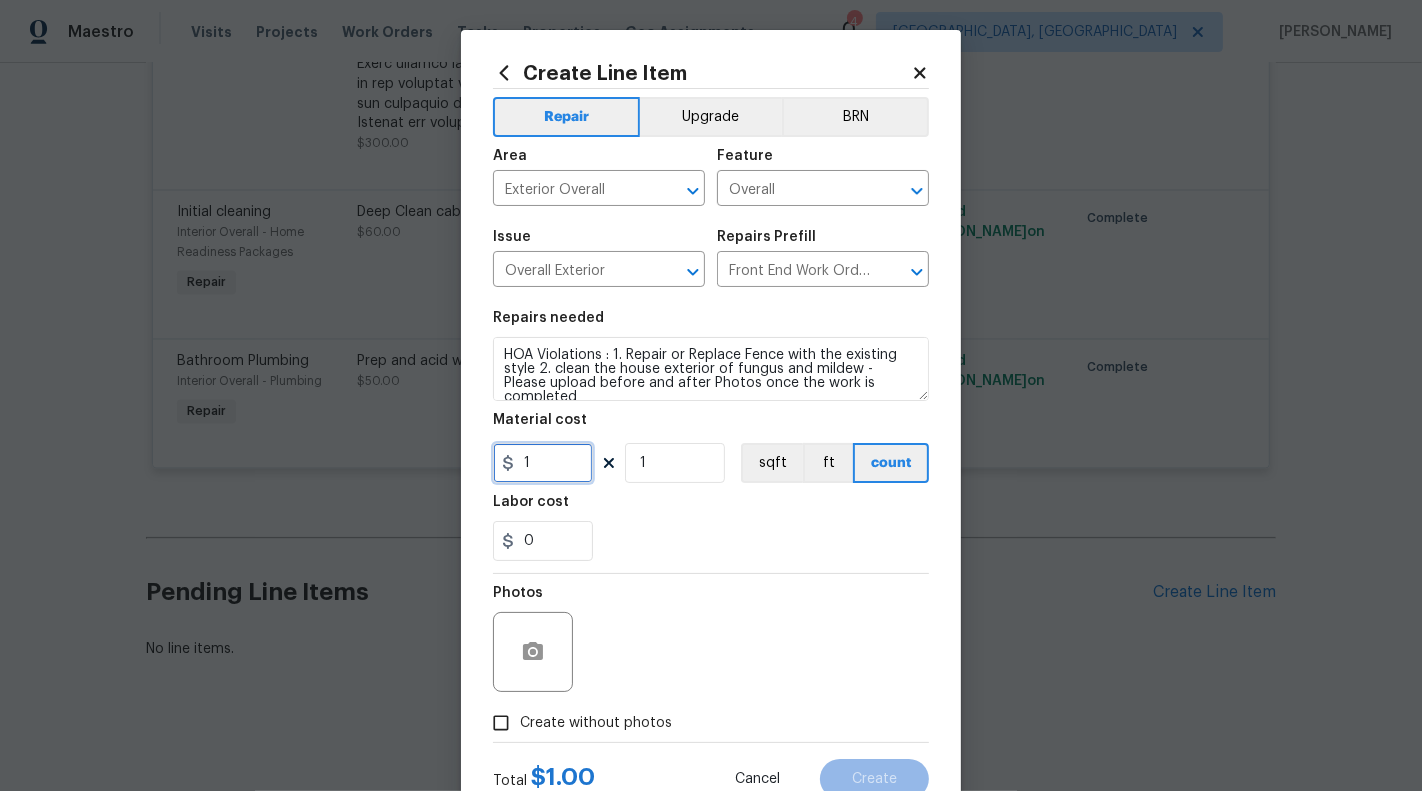 click on "1" at bounding box center [543, 463] 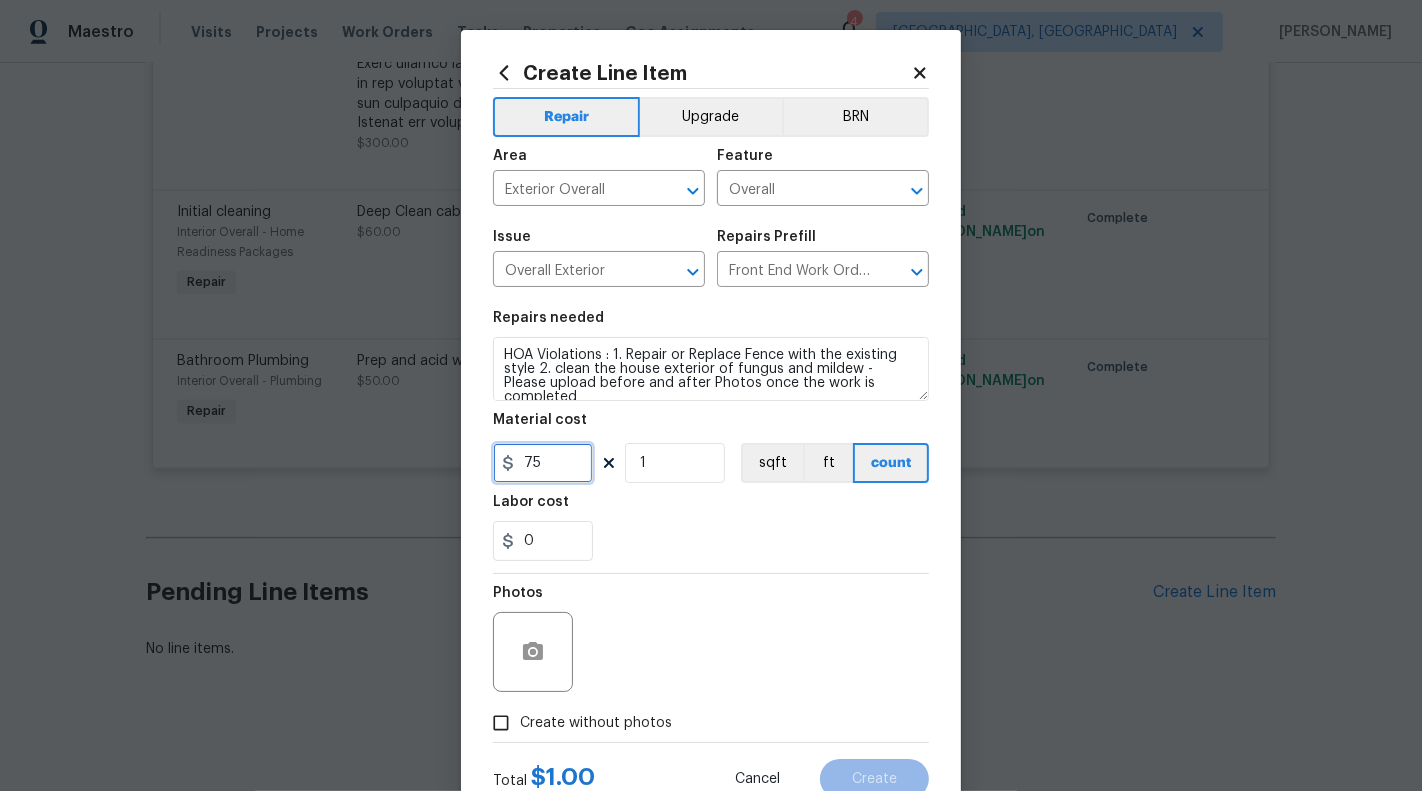 scroll, scrollTop: 70, scrollLeft: 0, axis: vertical 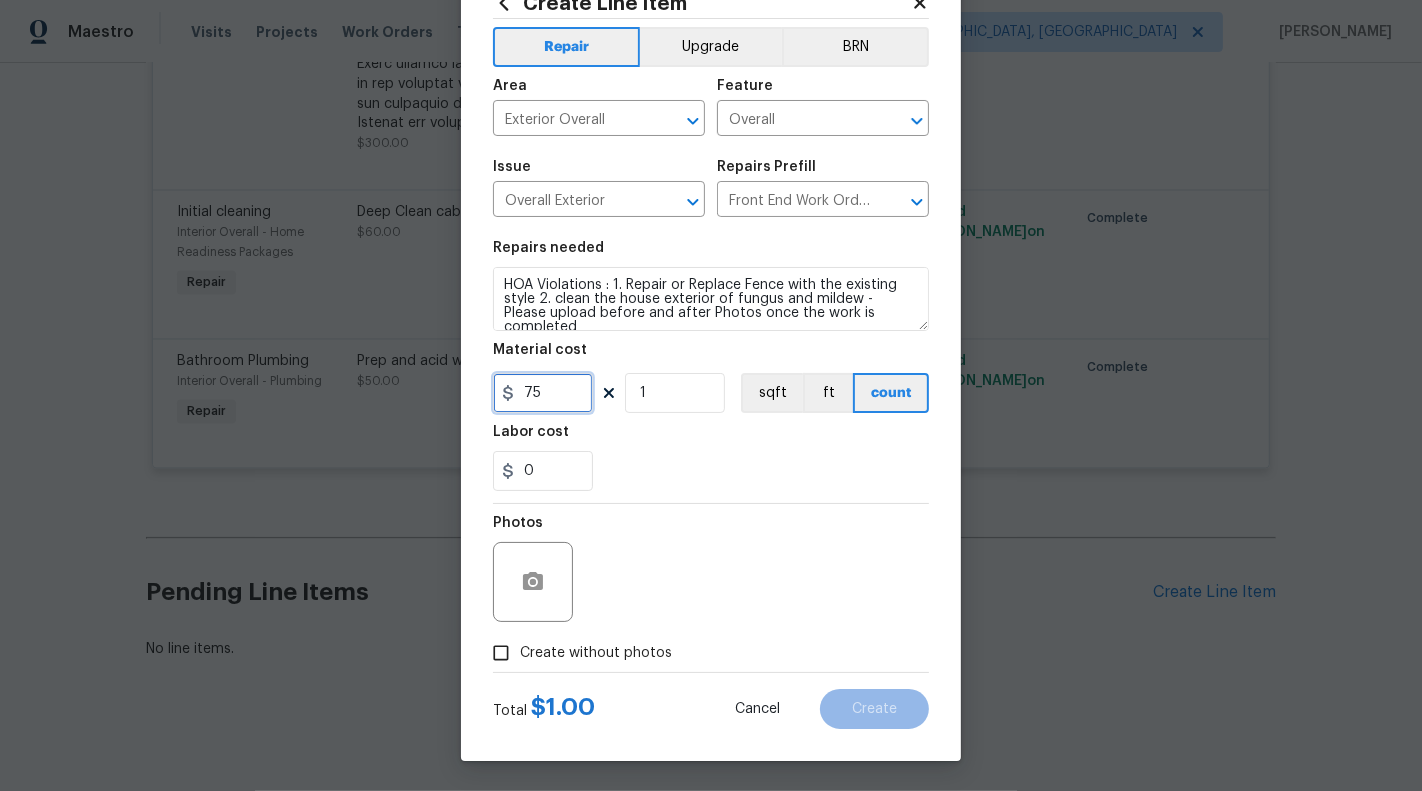 type on "75" 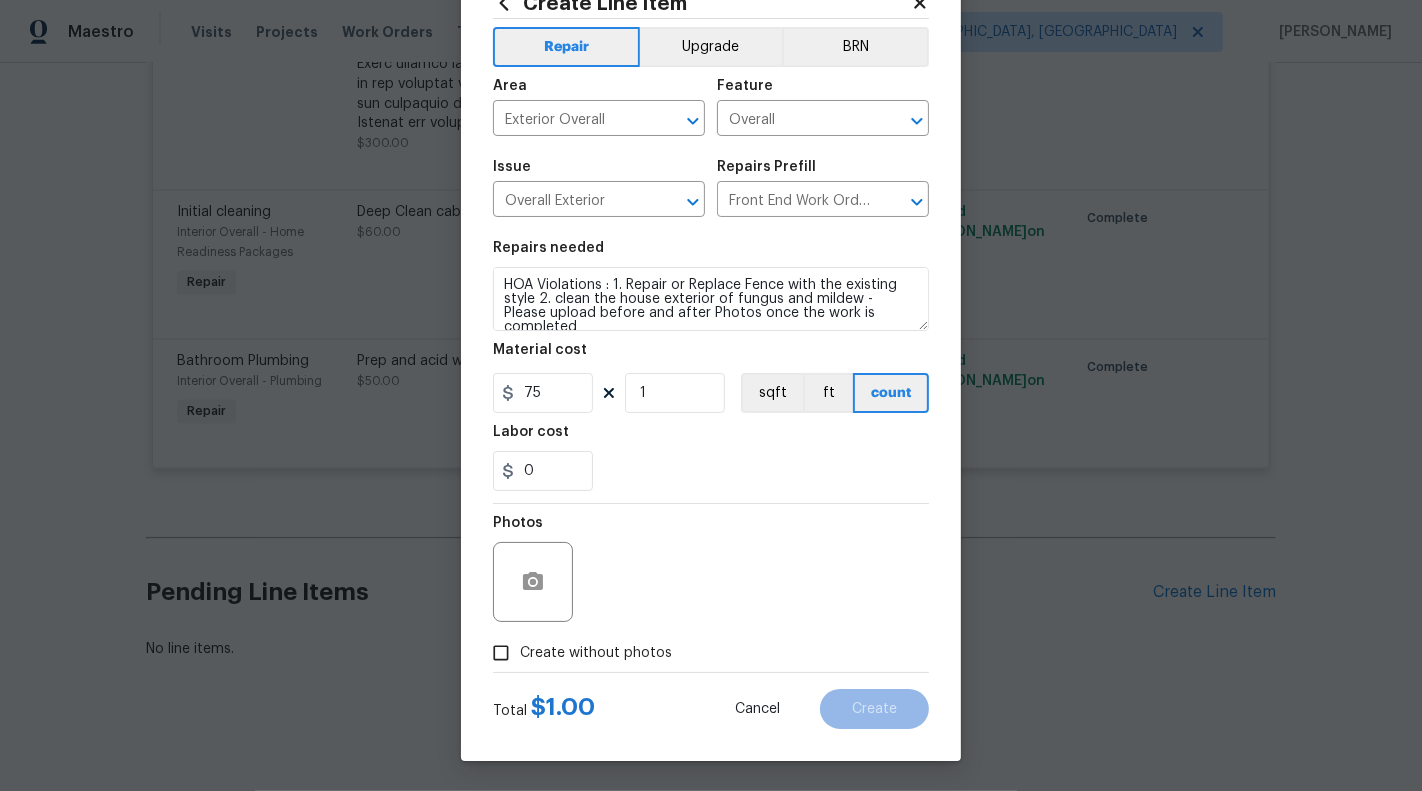 click at bounding box center (533, 582) 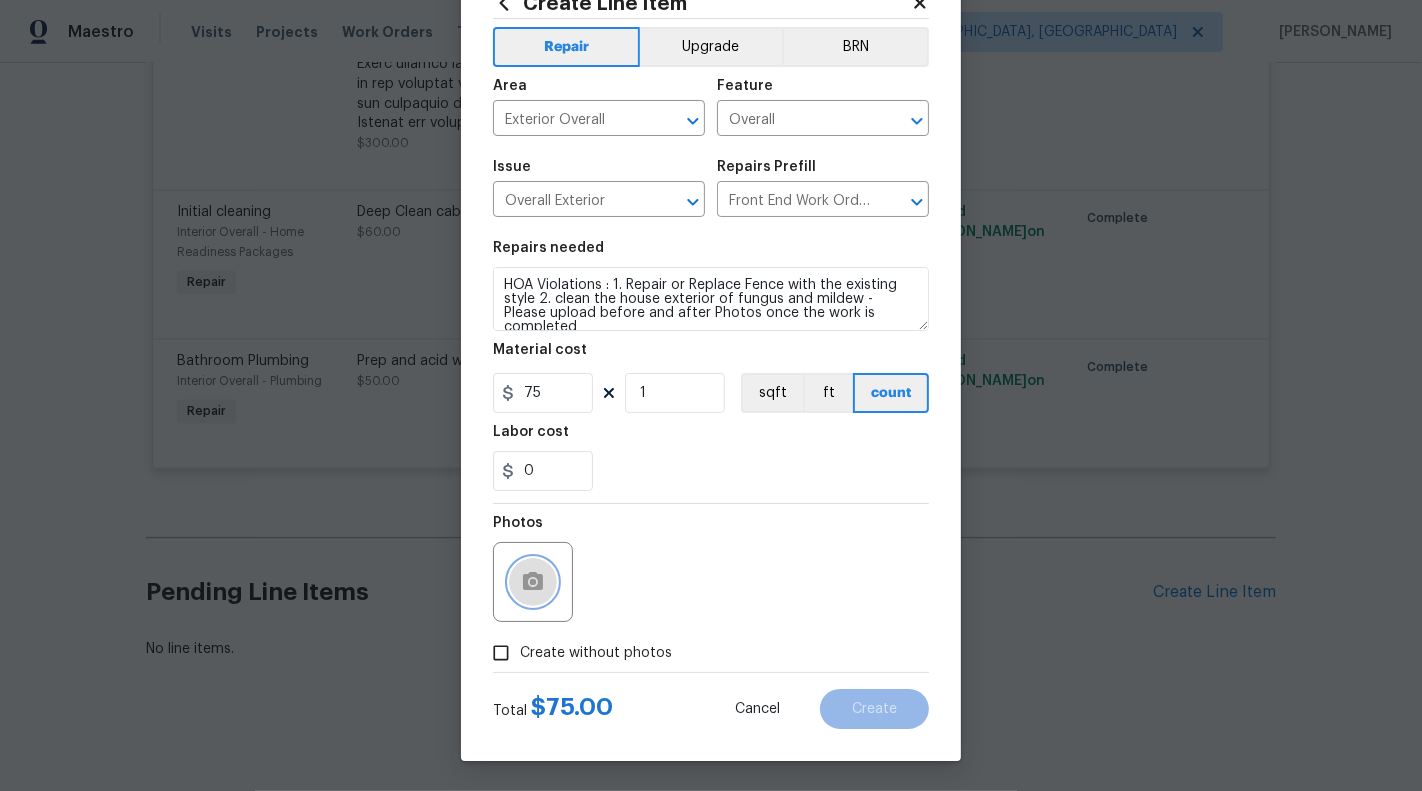 click 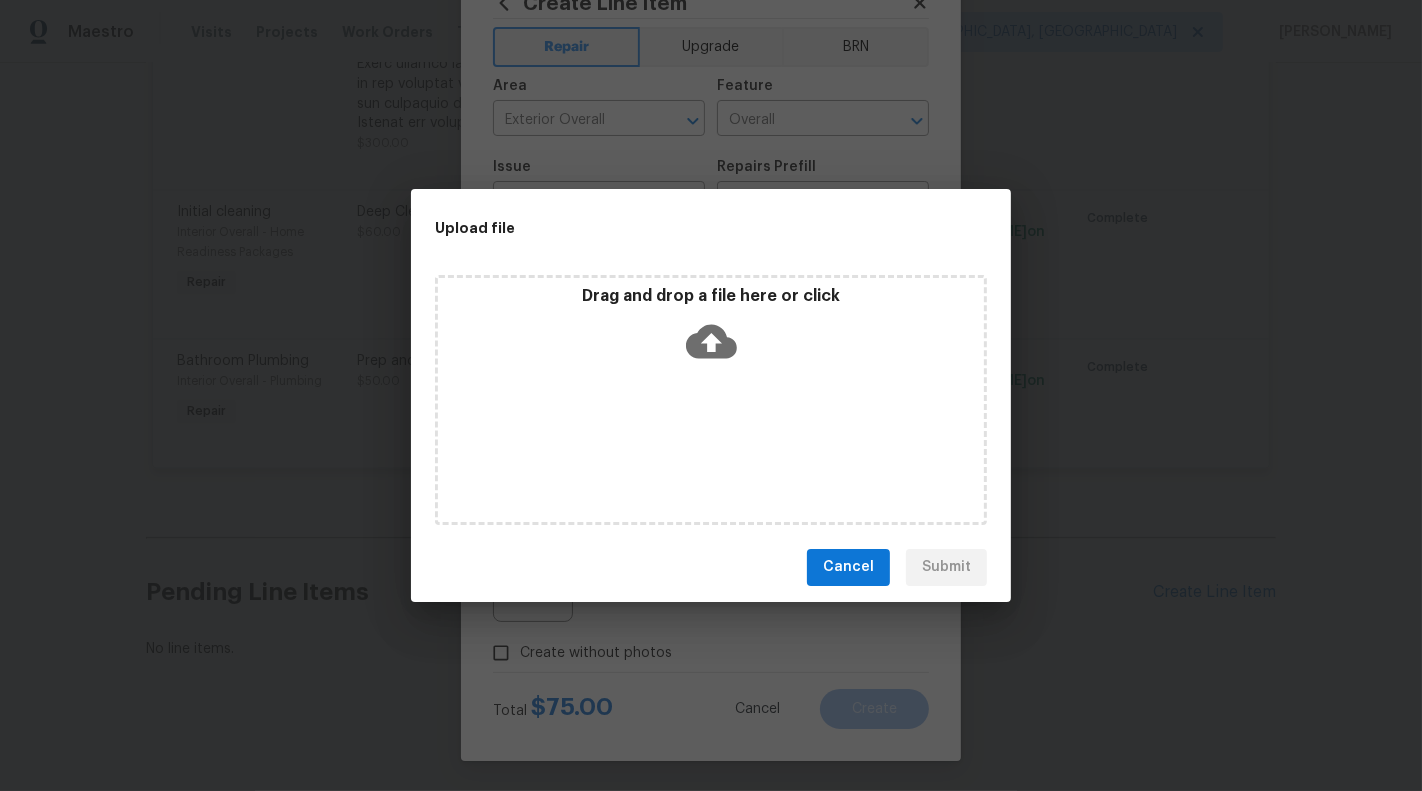 click 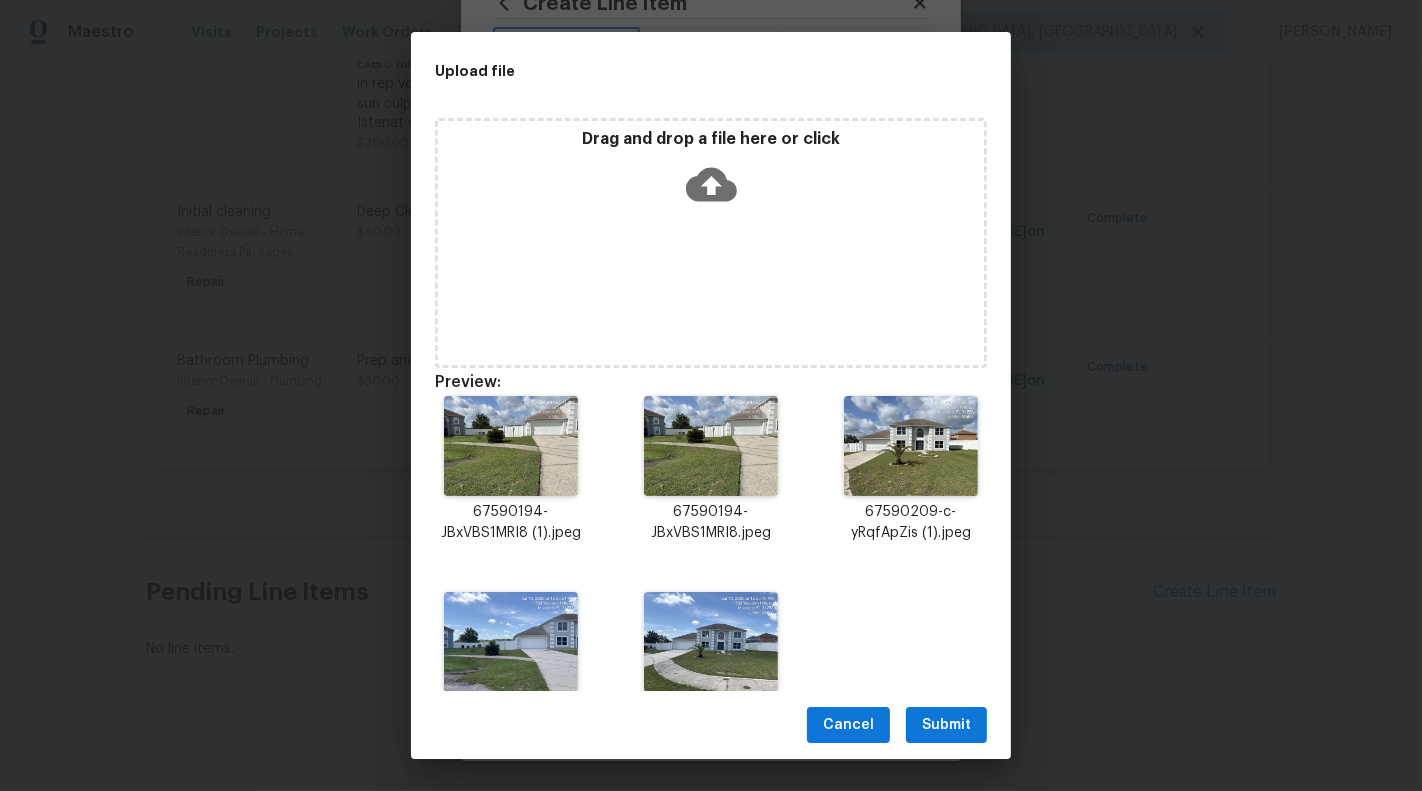 click on "Submit" at bounding box center (946, 725) 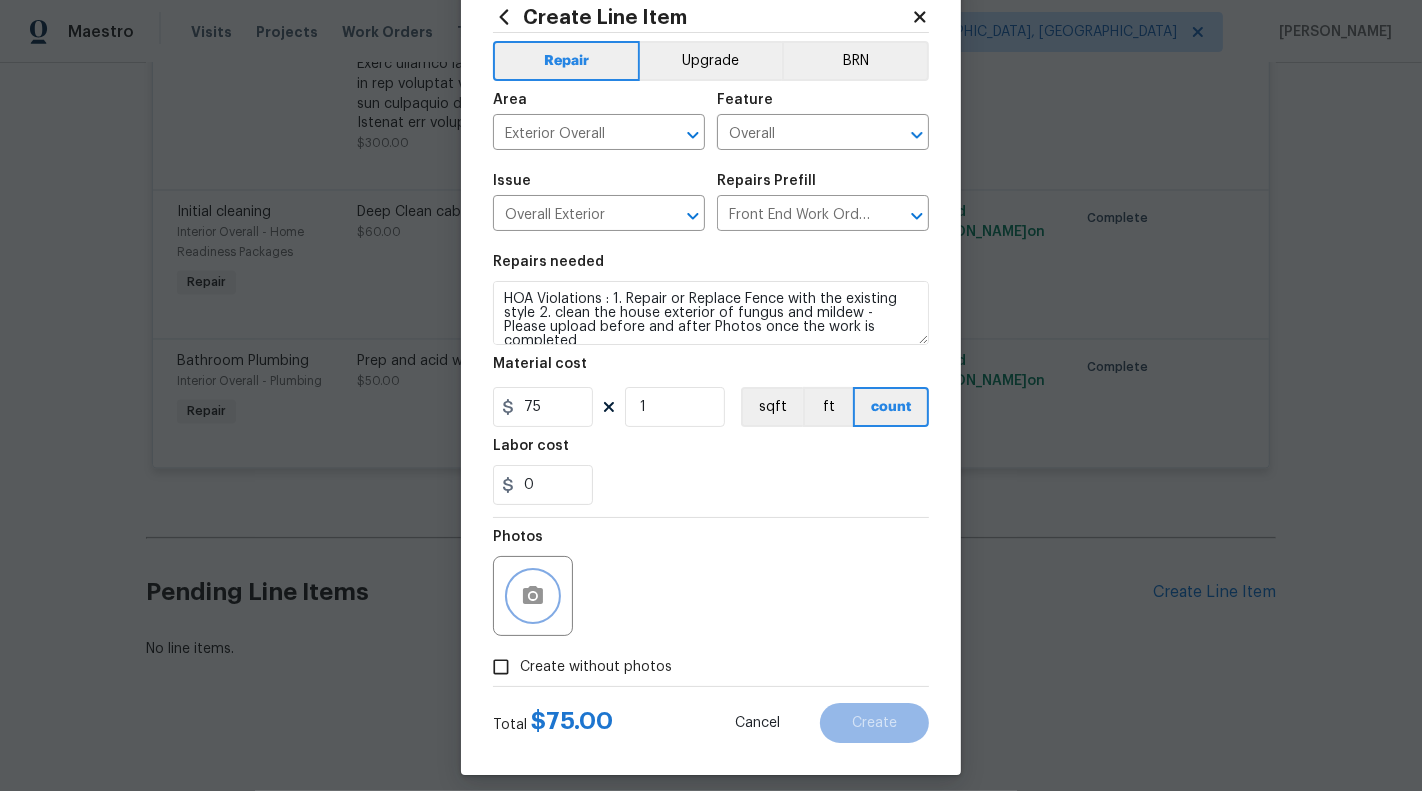 scroll, scrollTop: 70, scrollLeft: 0, axis: vertical 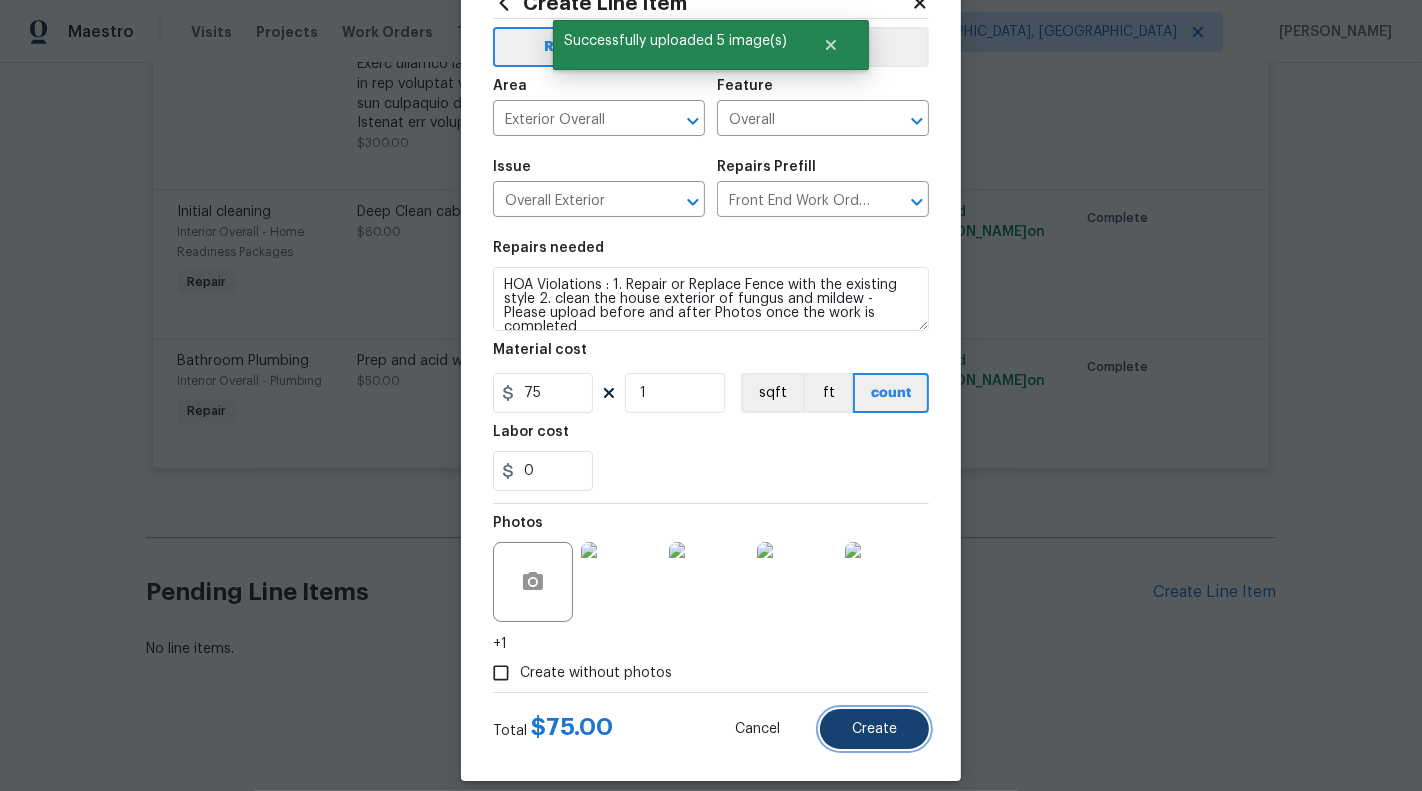 click on "Create" at bounding box center [874, 729] 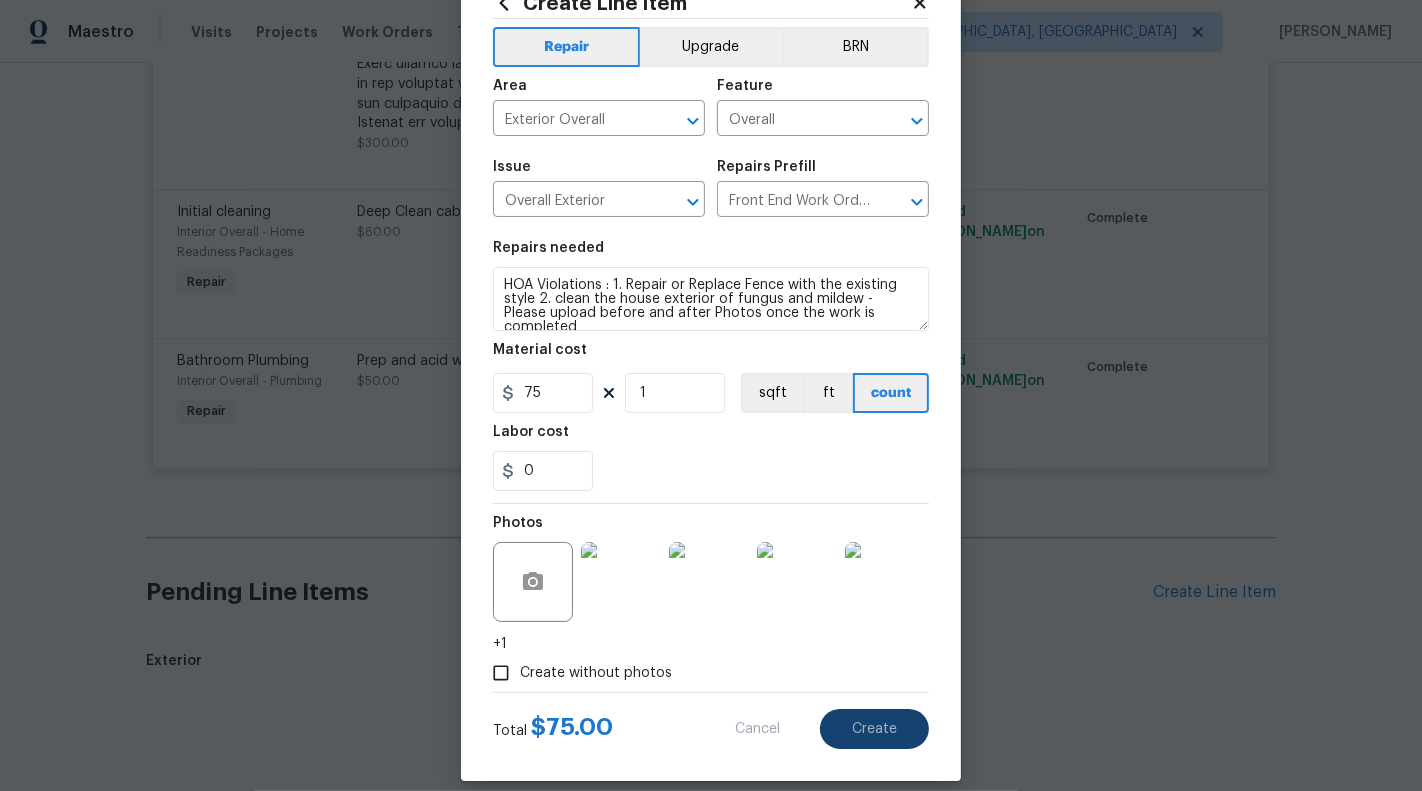 type 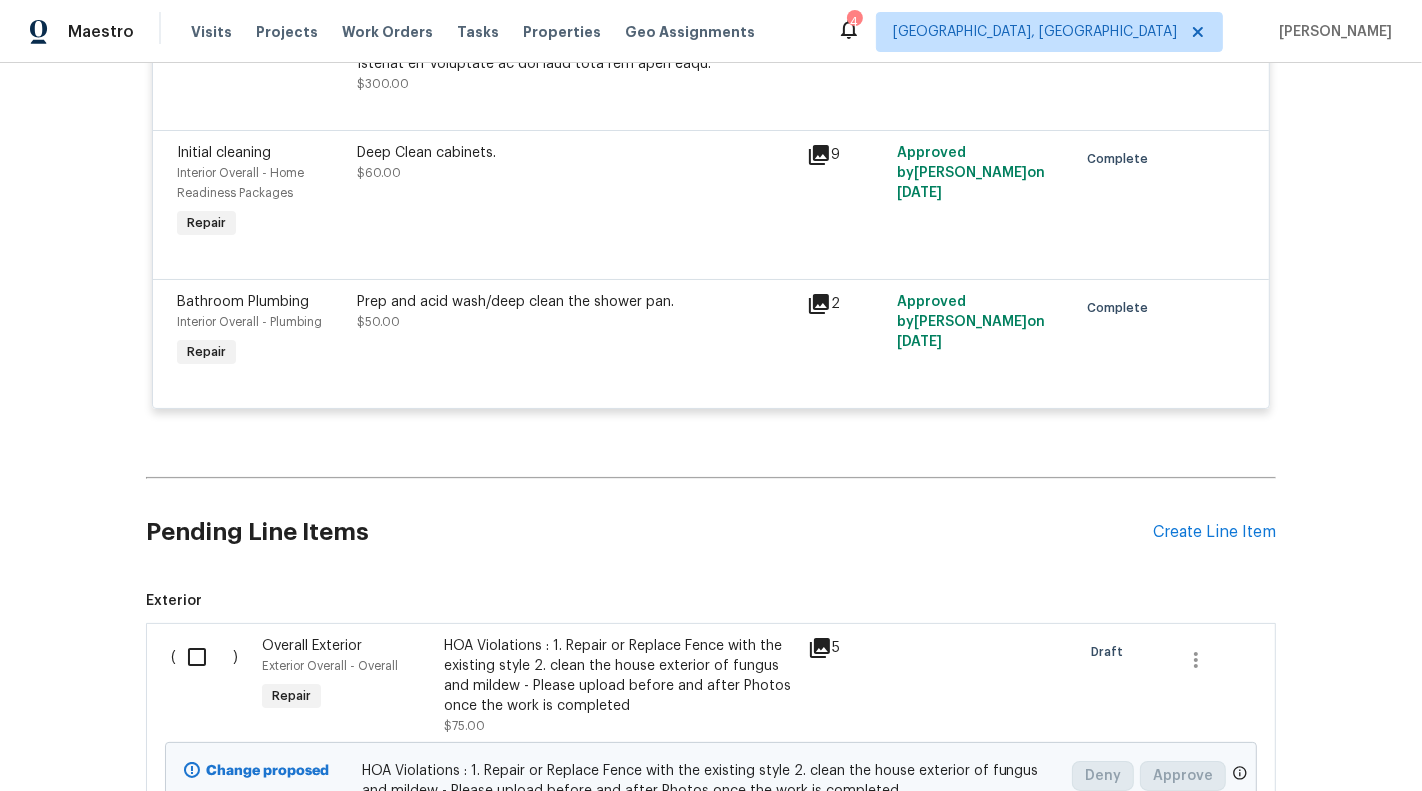 scroll, scrollTop: 9822, scrollLeft: 0, axis: vertical 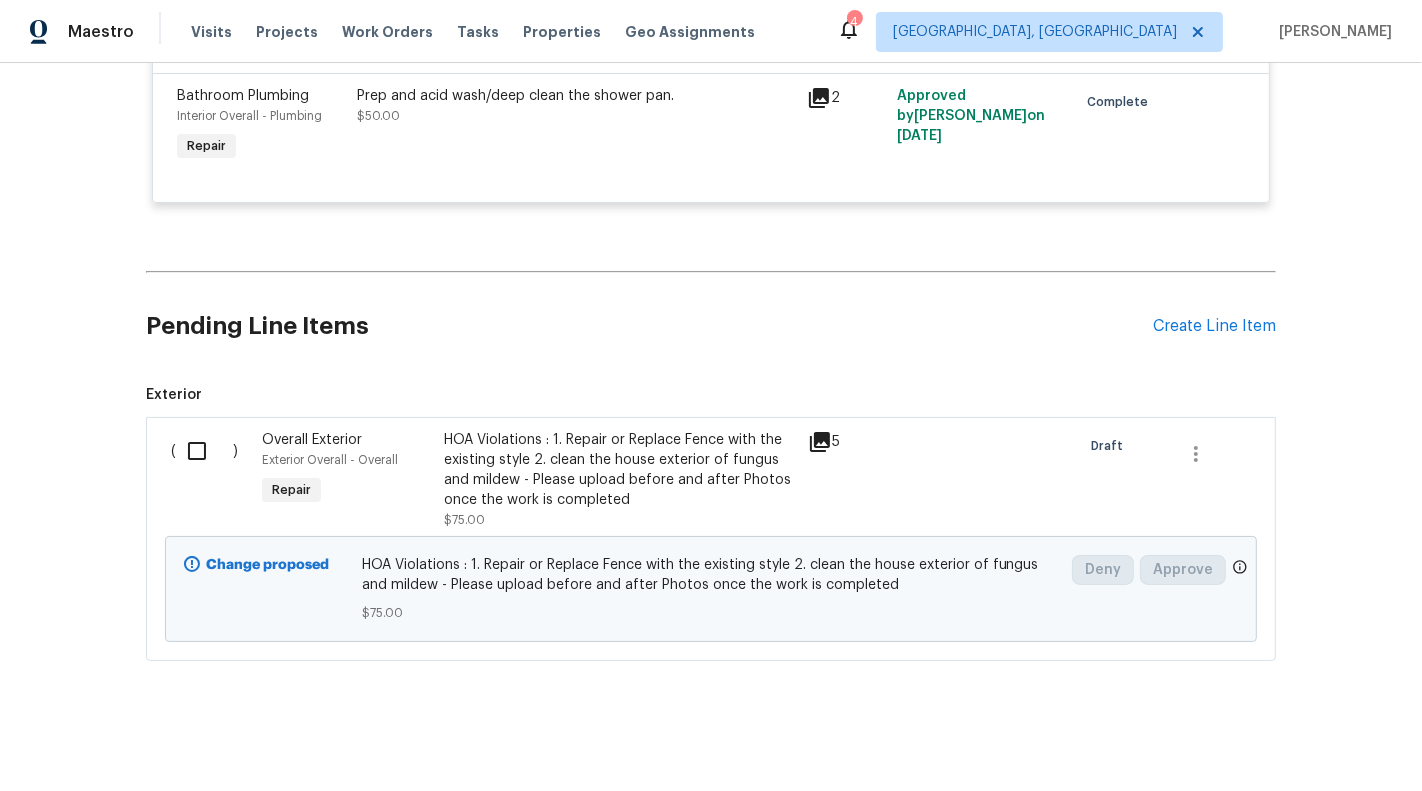 click at bounding box center (204, 451) 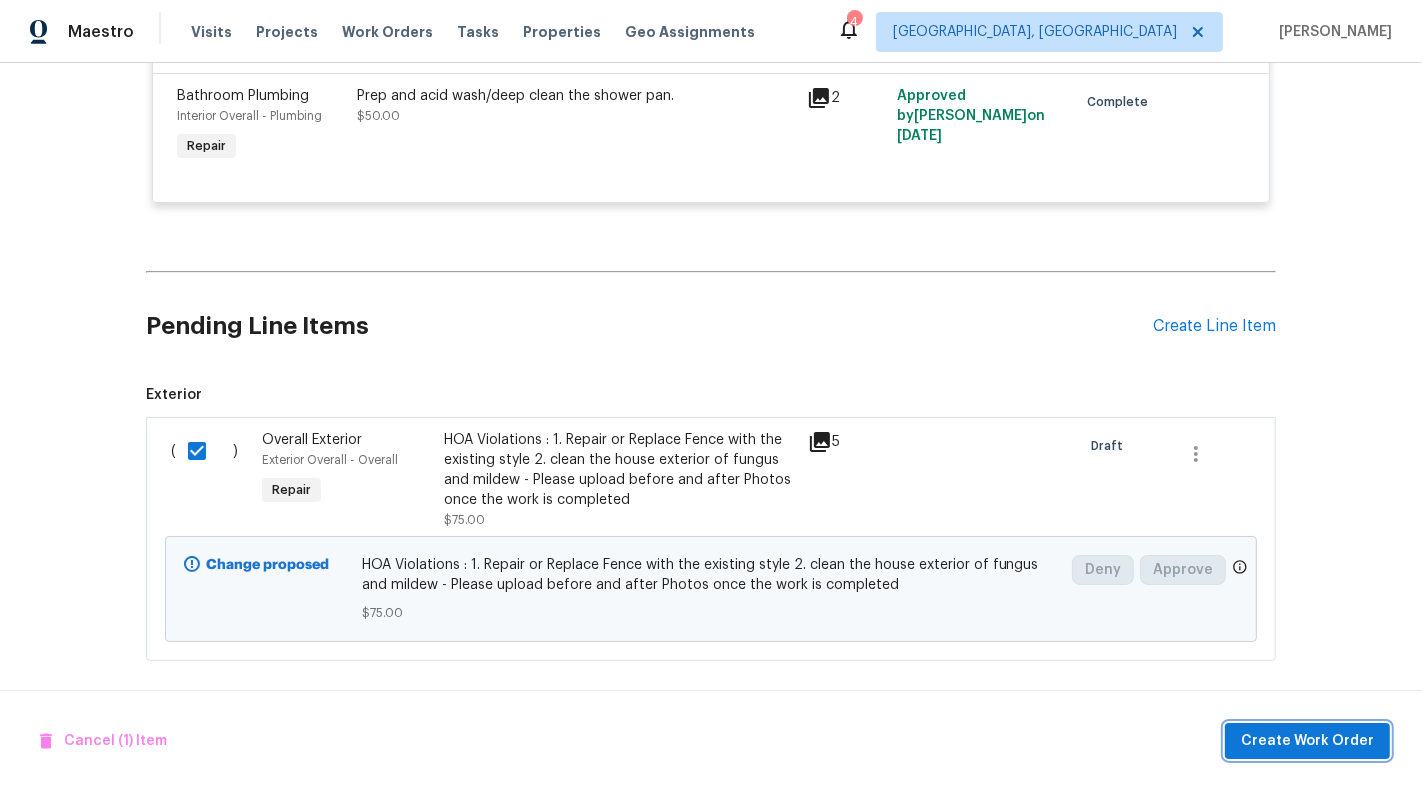 click on "Create Work Order" at bounding box center [1307, 741] 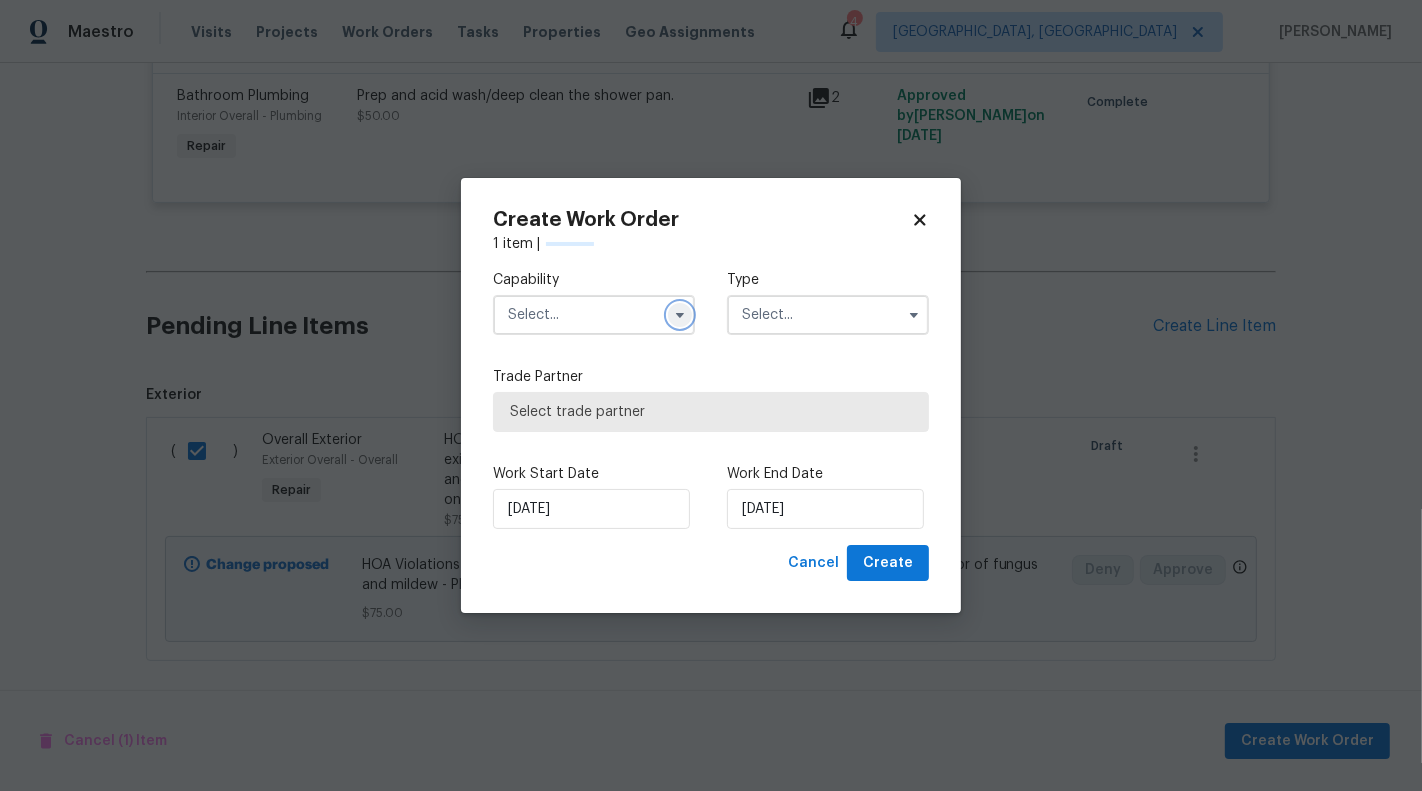 click 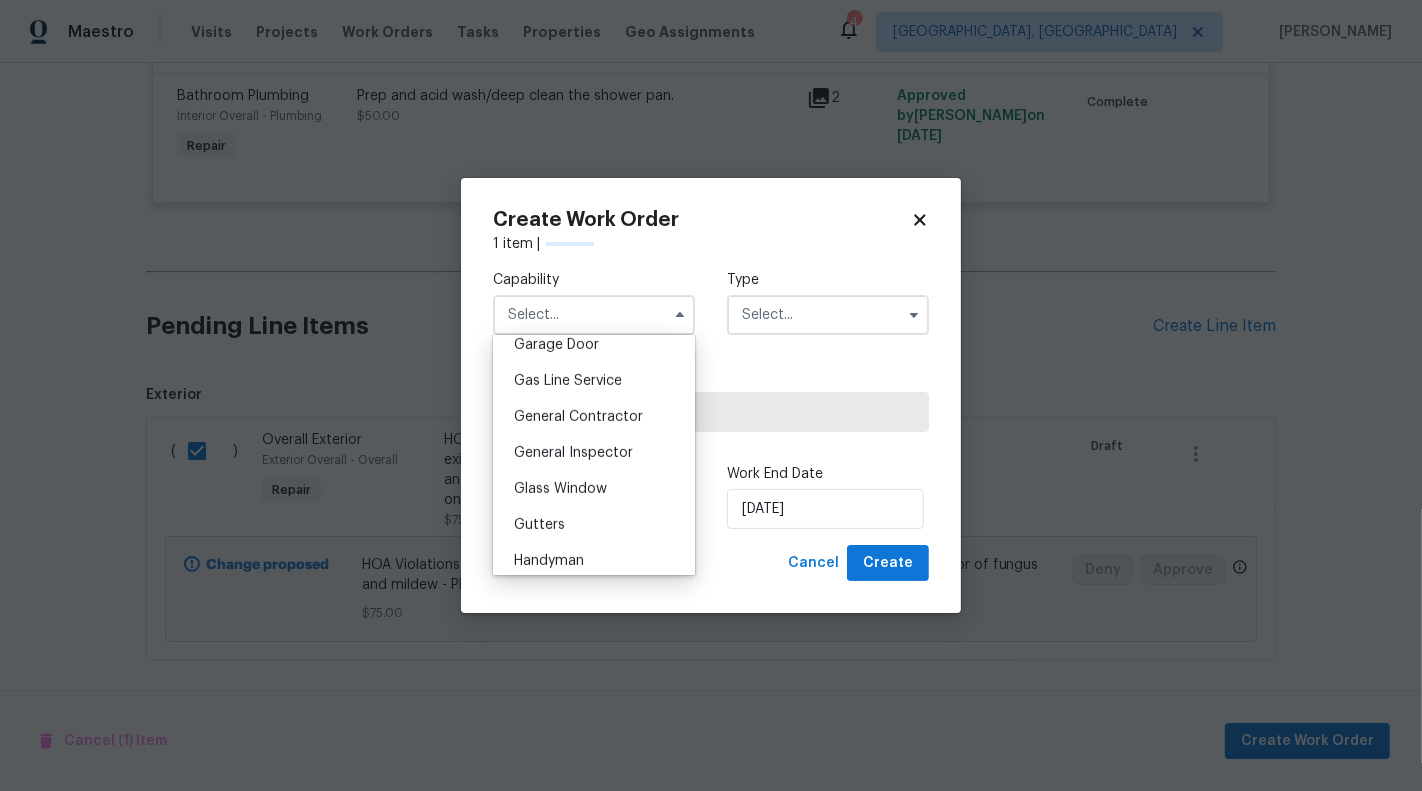 scroll, scrollTop: 907, scrollLeft: 0, axis: vertical 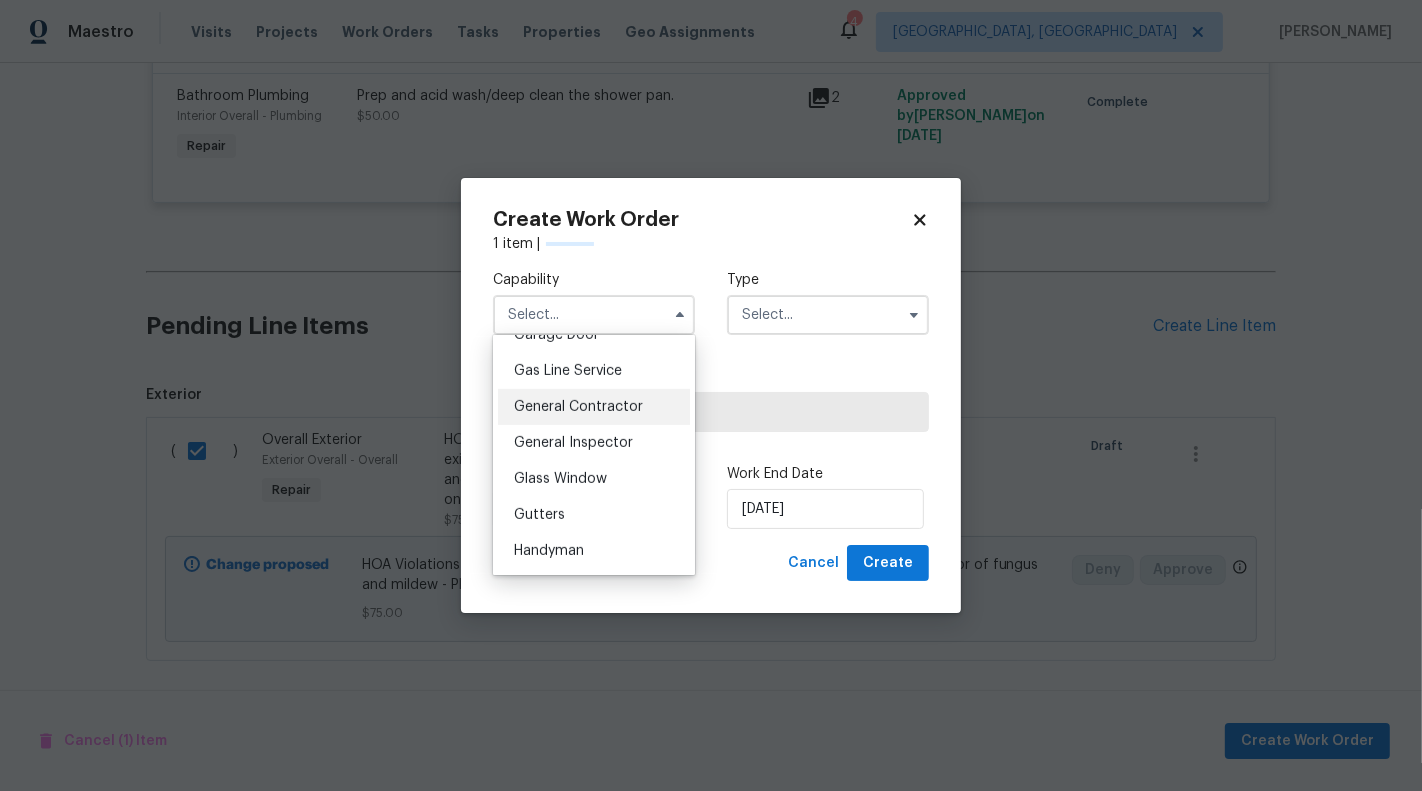 click on "General Contractor" at bounding box center (594, 407) 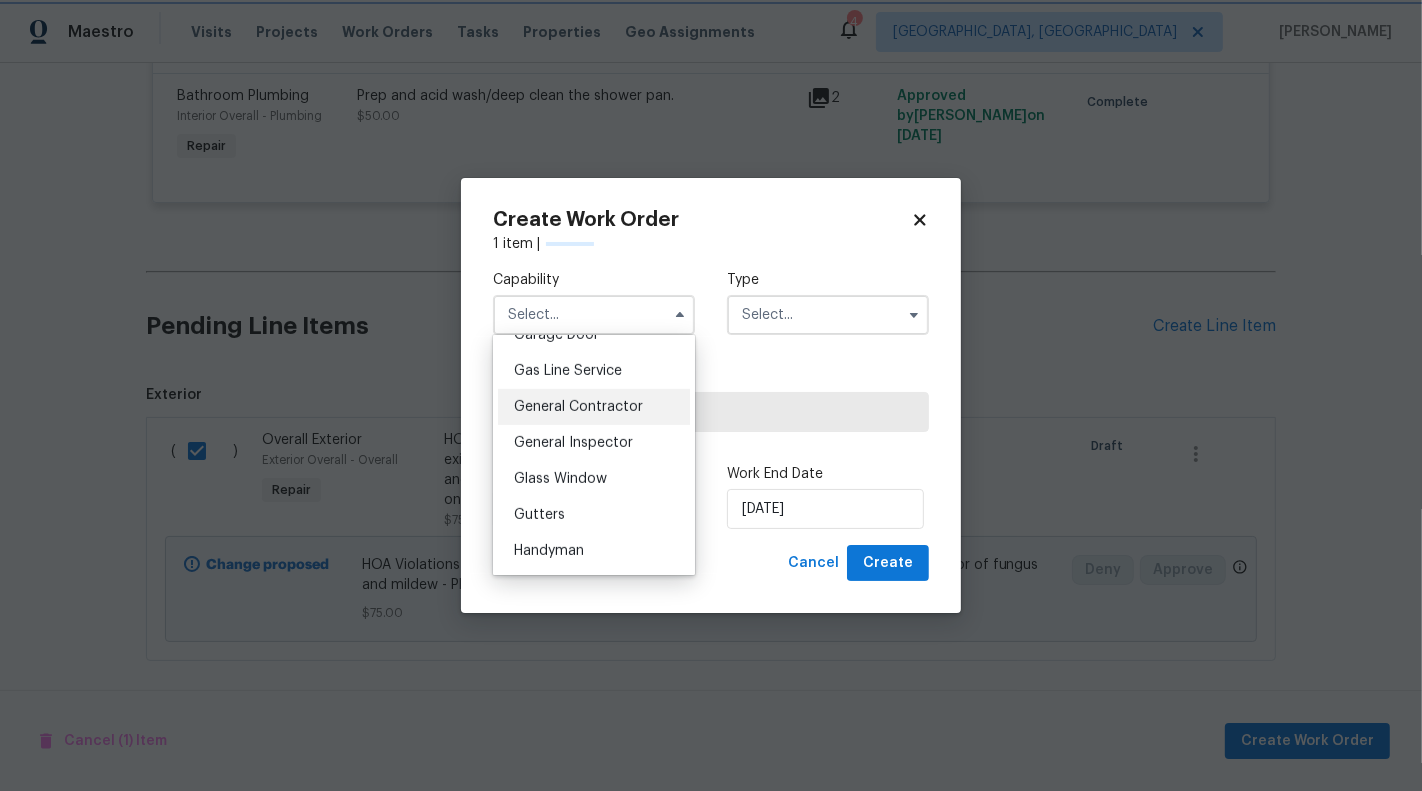 type on "General Contractor" 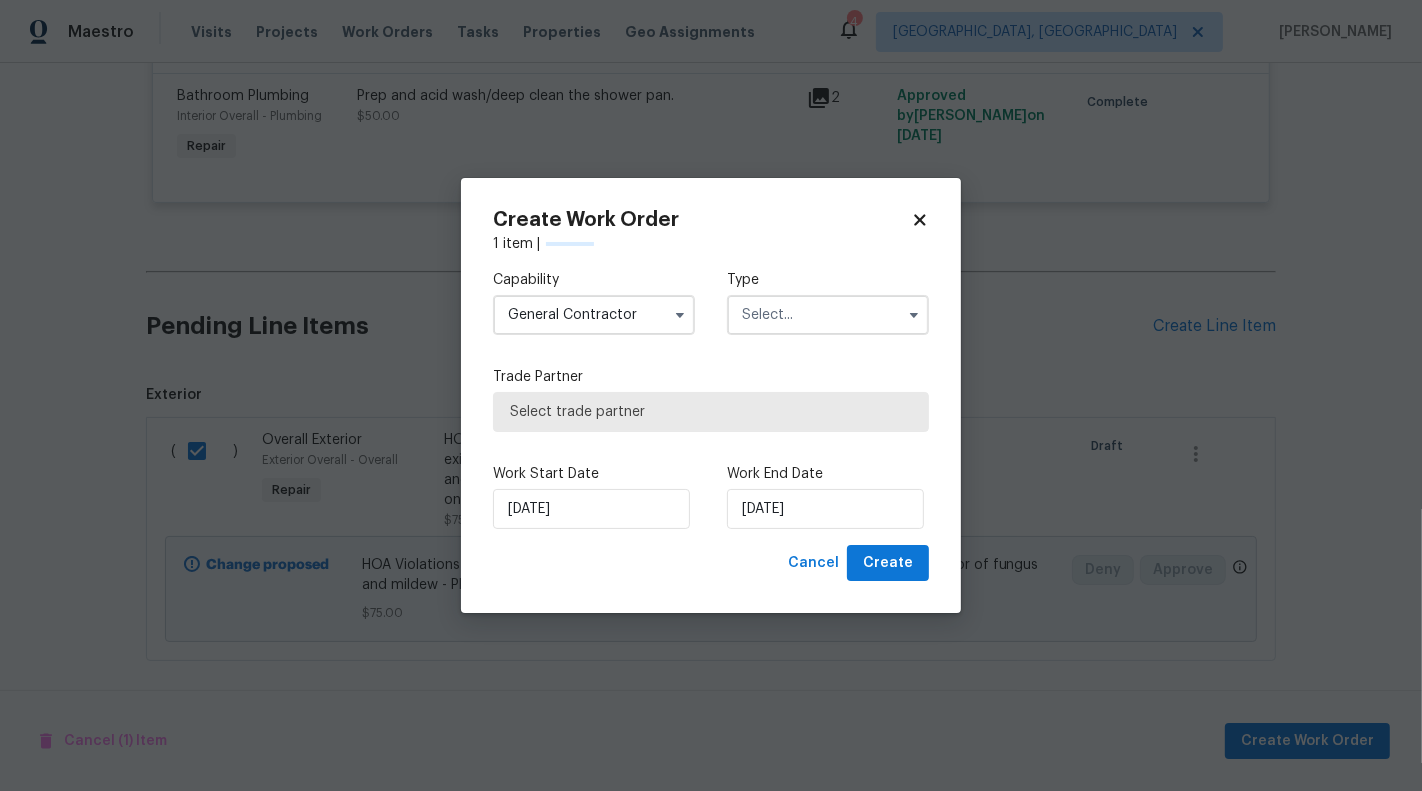 click at bounding box center [828, 315] 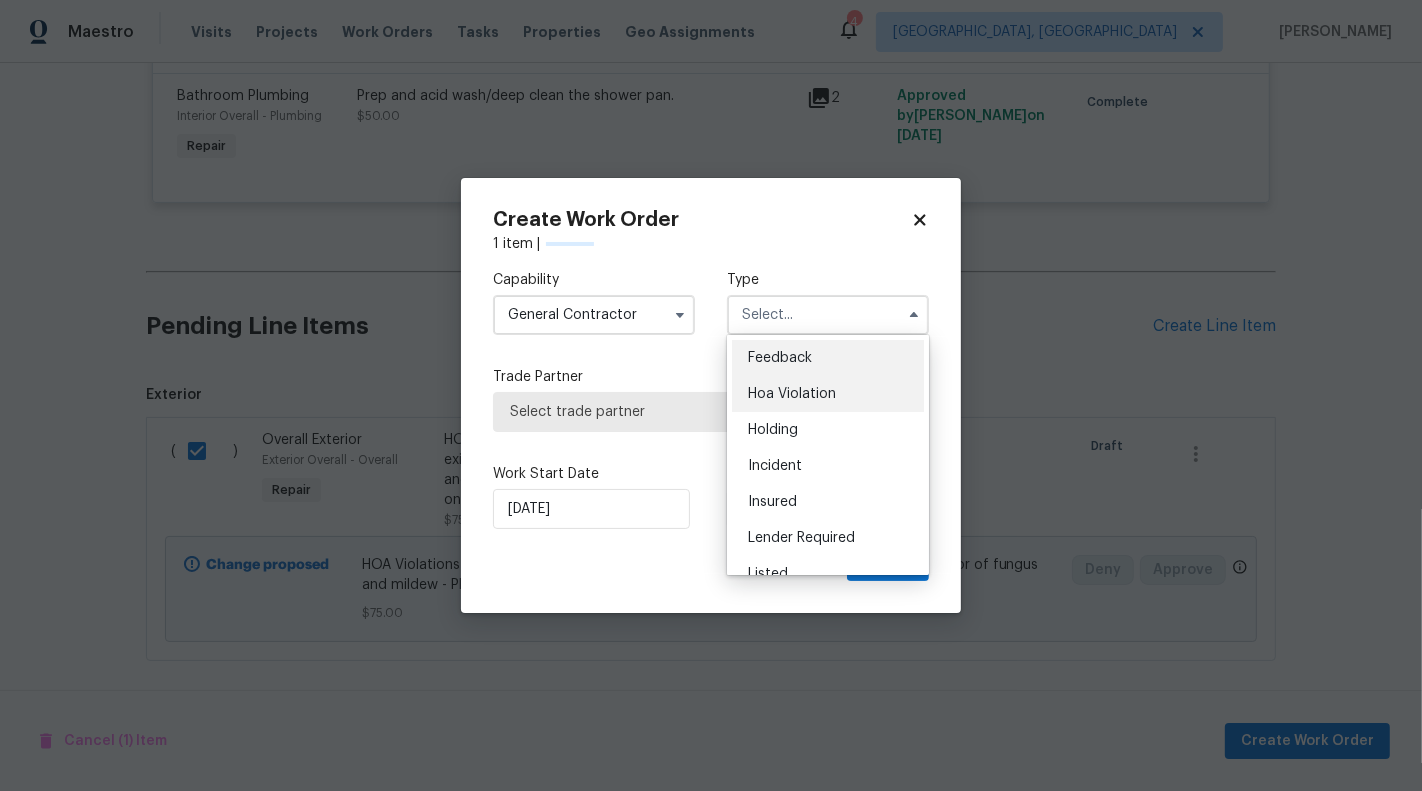 click on "Hoa Violation" at bounding box center [792, 394] 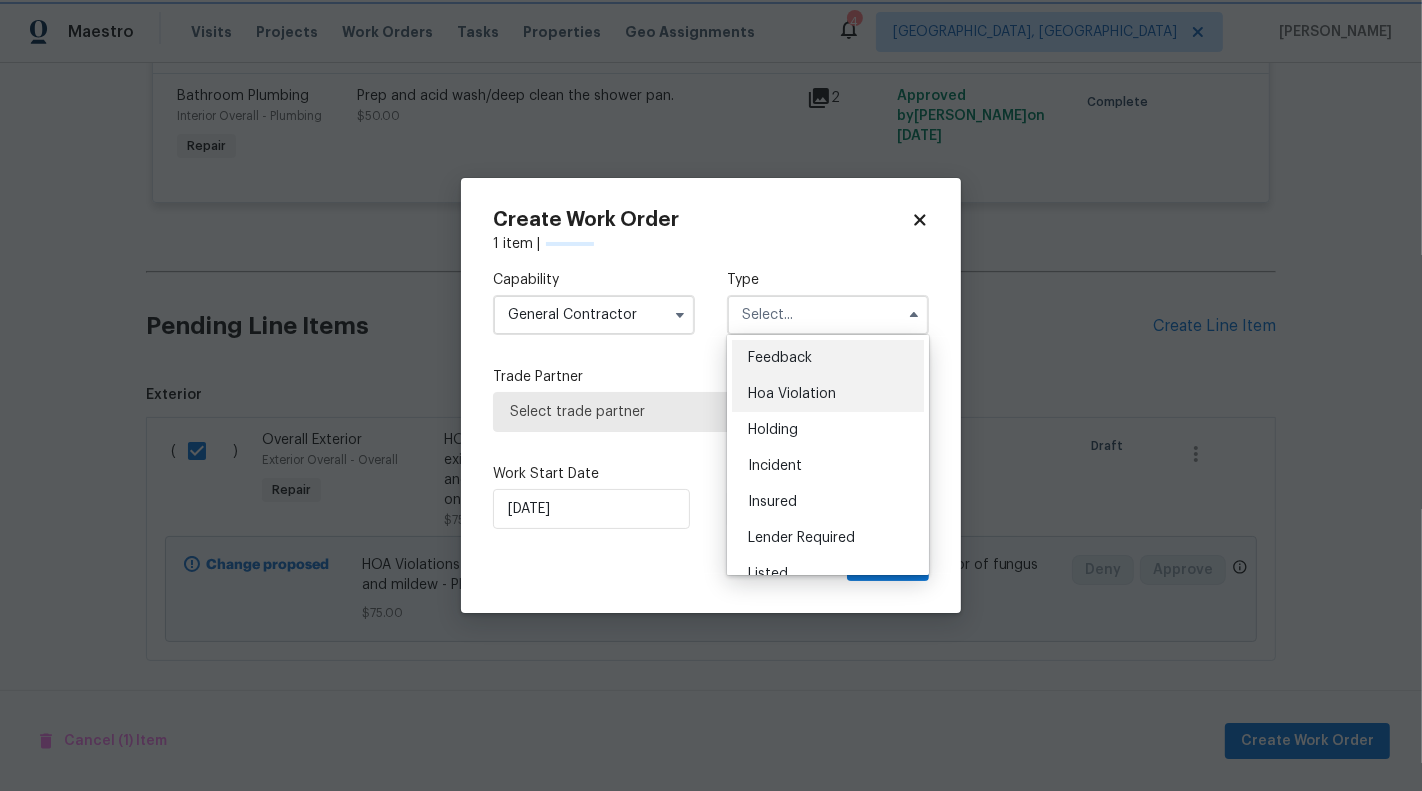 type on "Hoa Violation" 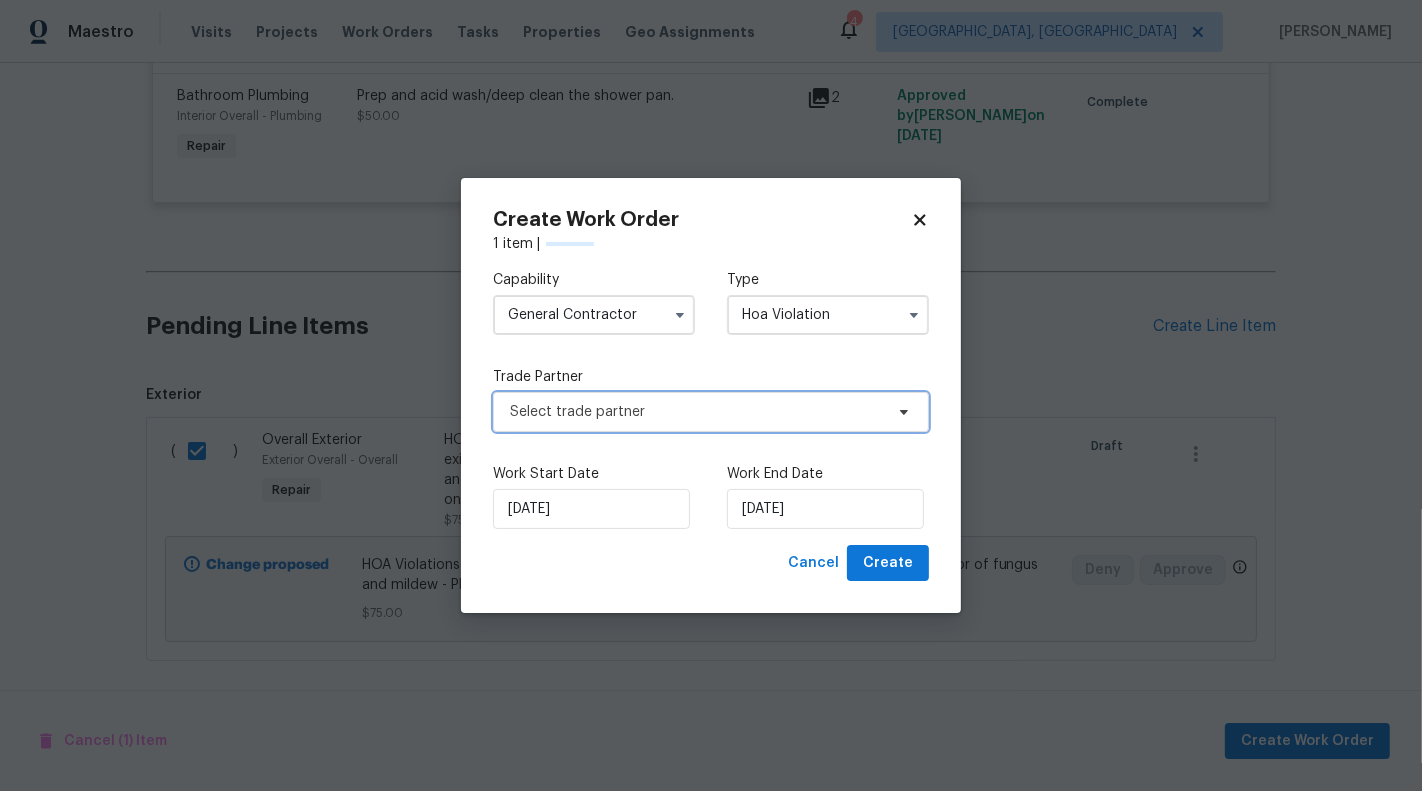 click on "Select trade partner" at bounding box center [711, 412] 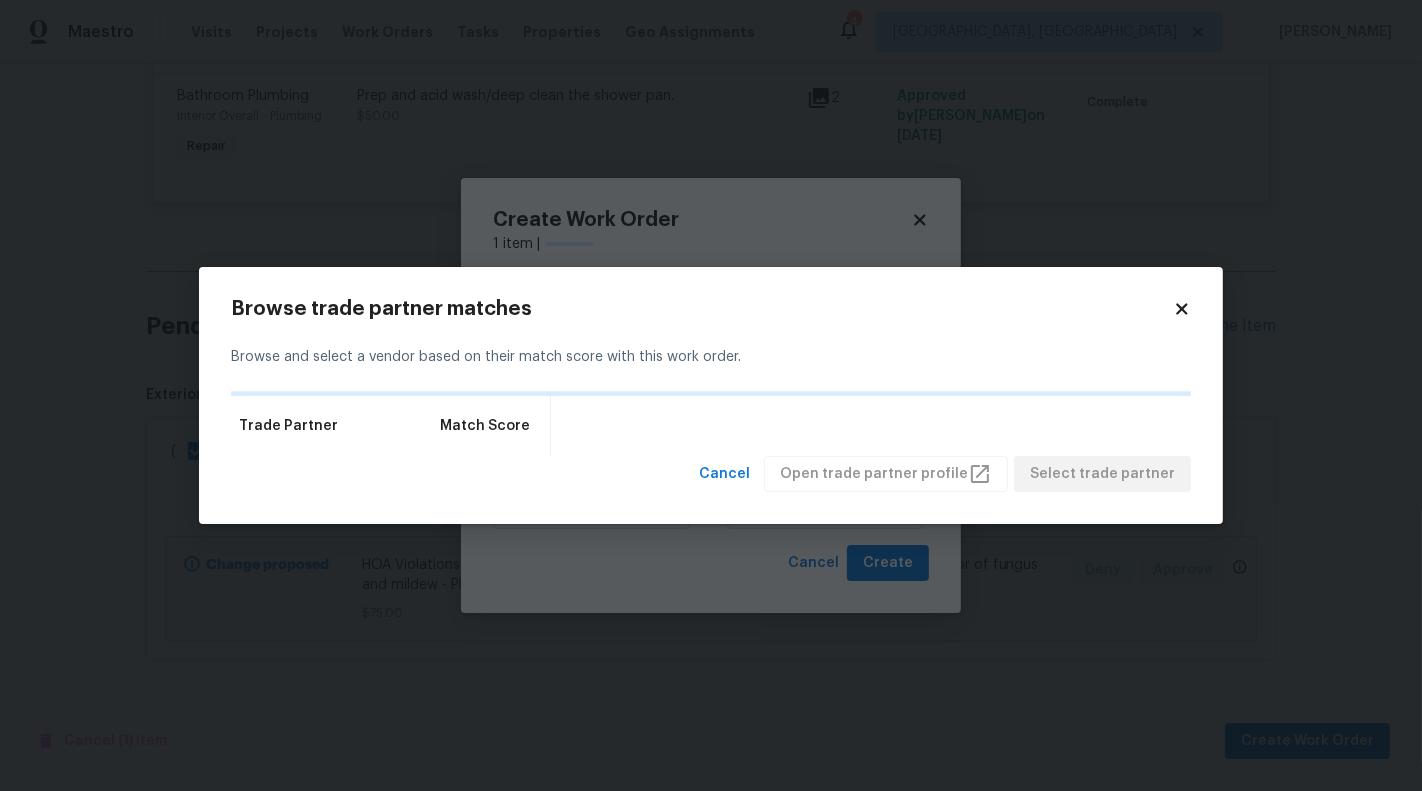 click 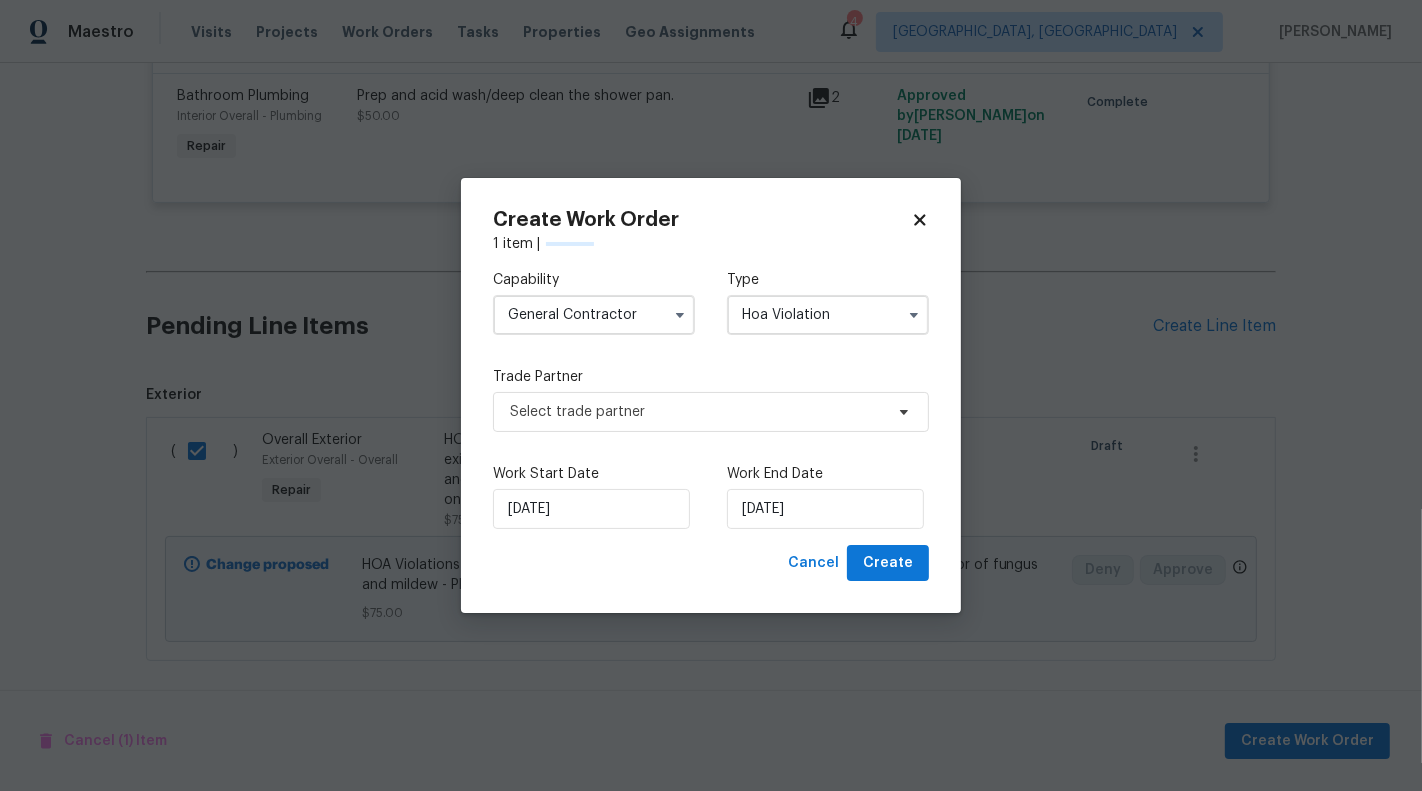 click 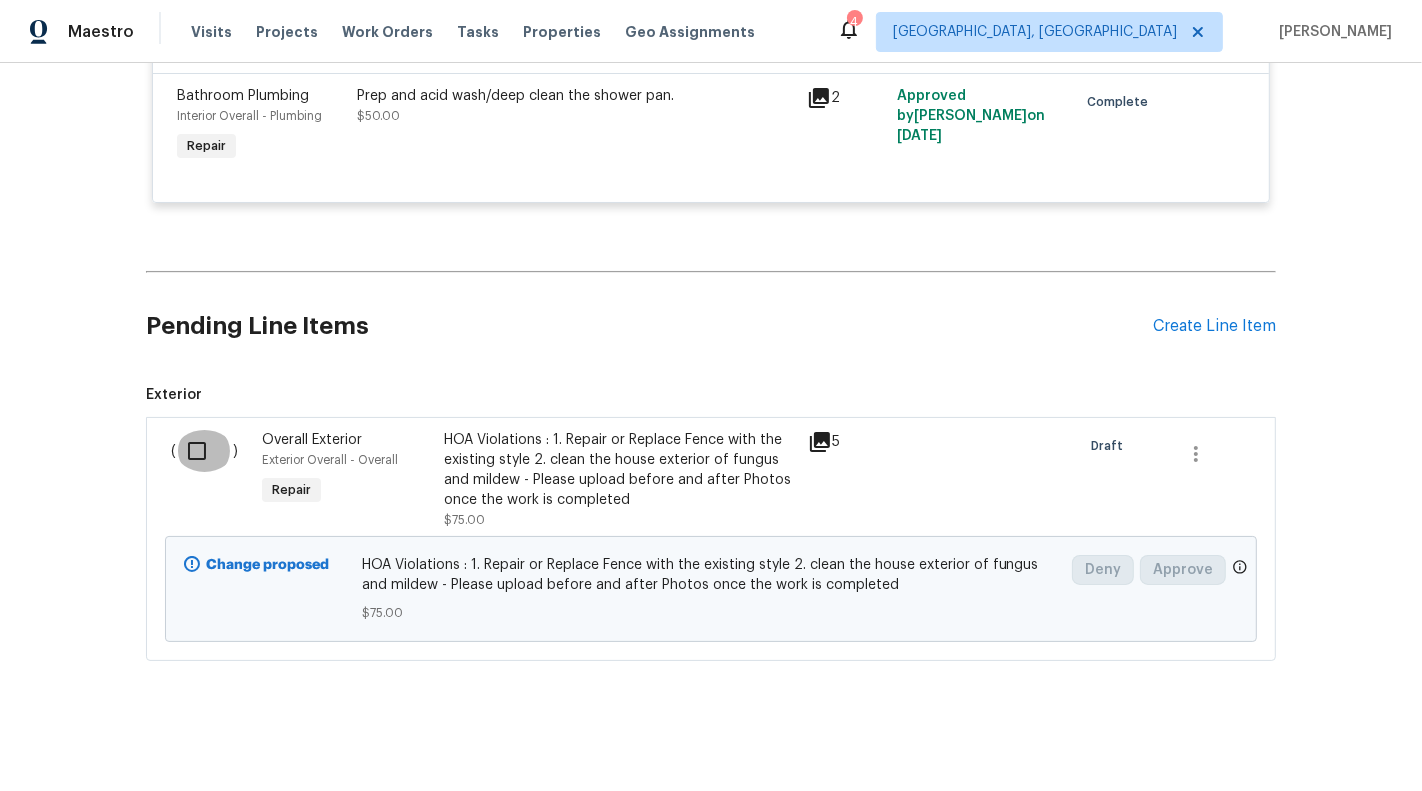 click at bounding box center (204, 451) 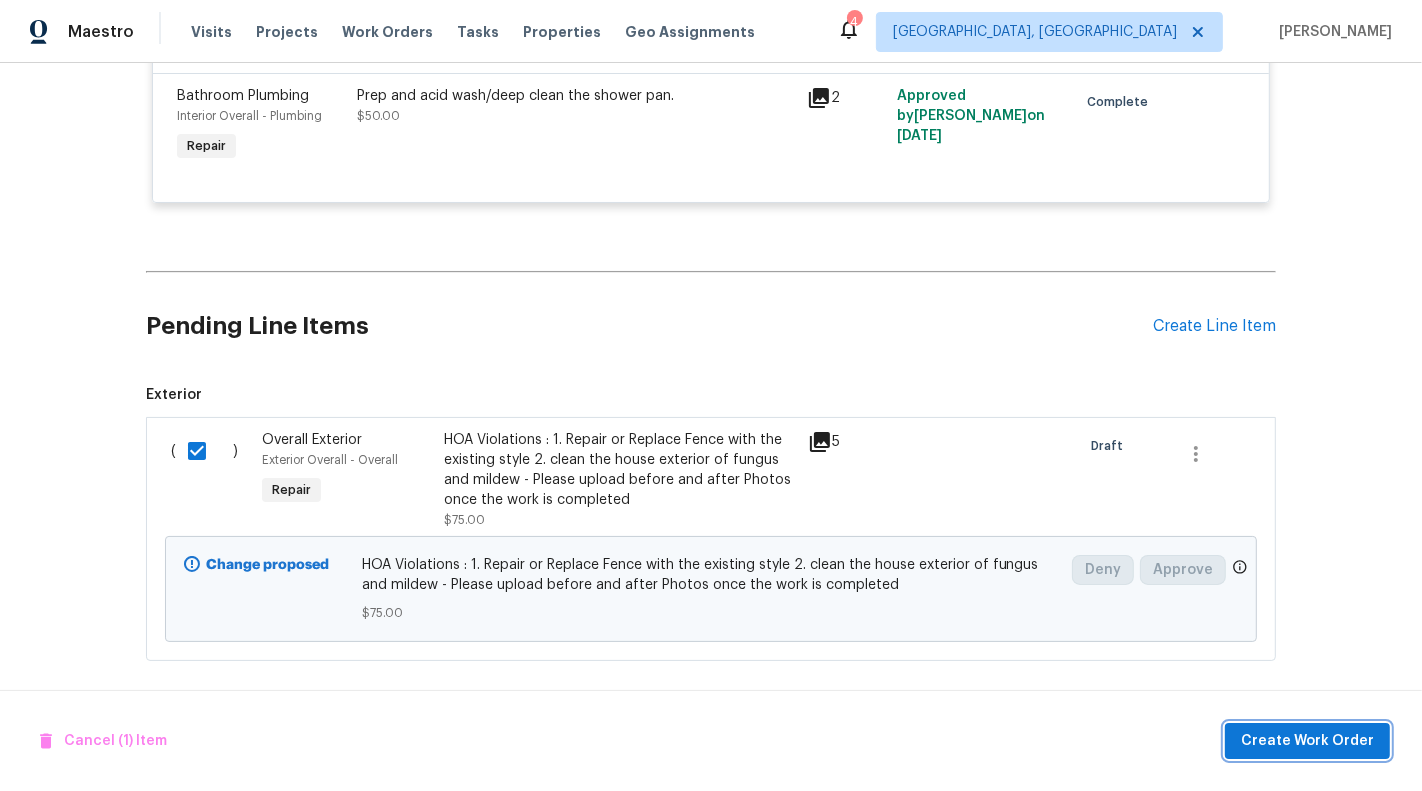 click on "Create Work Order" at bounding box center (1307, 741) 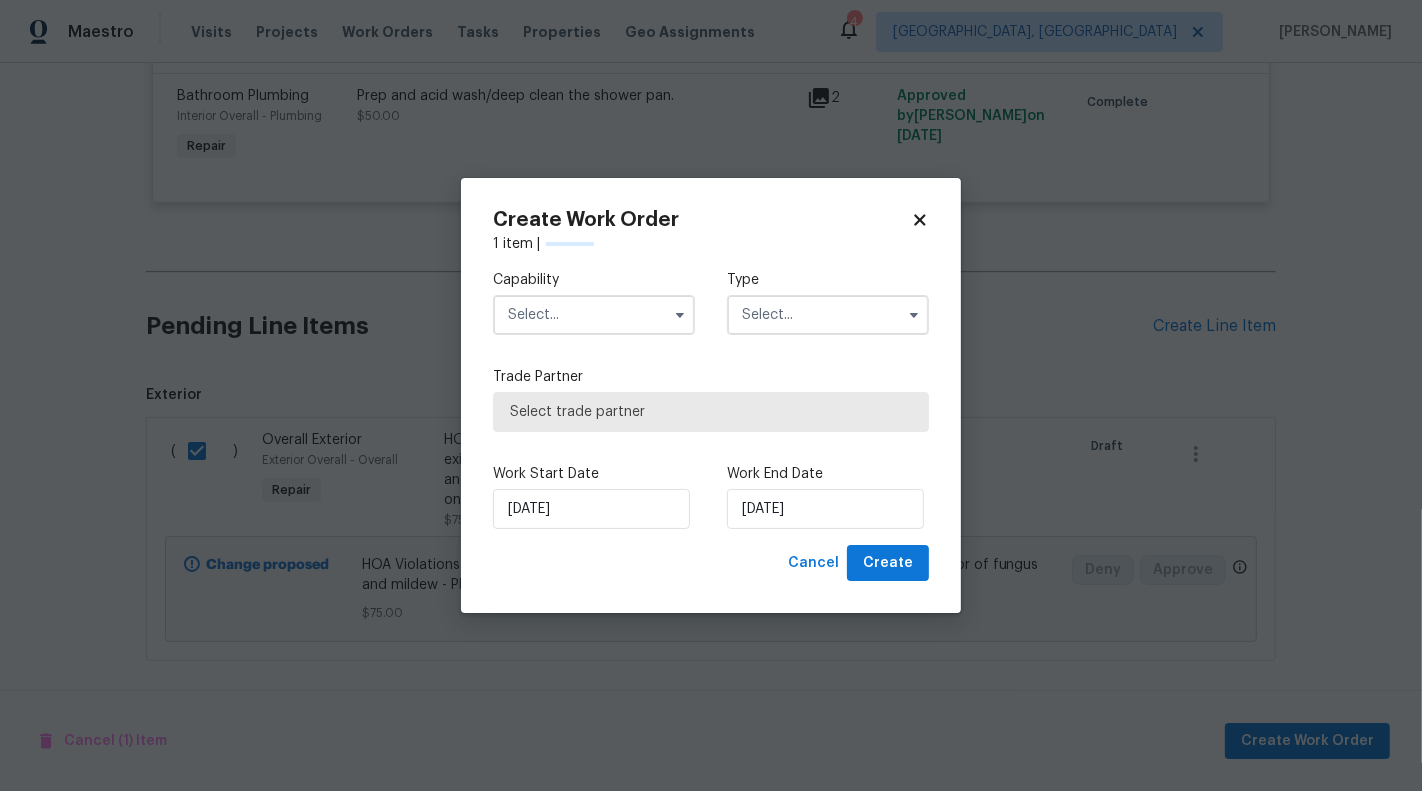 click at bounding box center [594, 315] 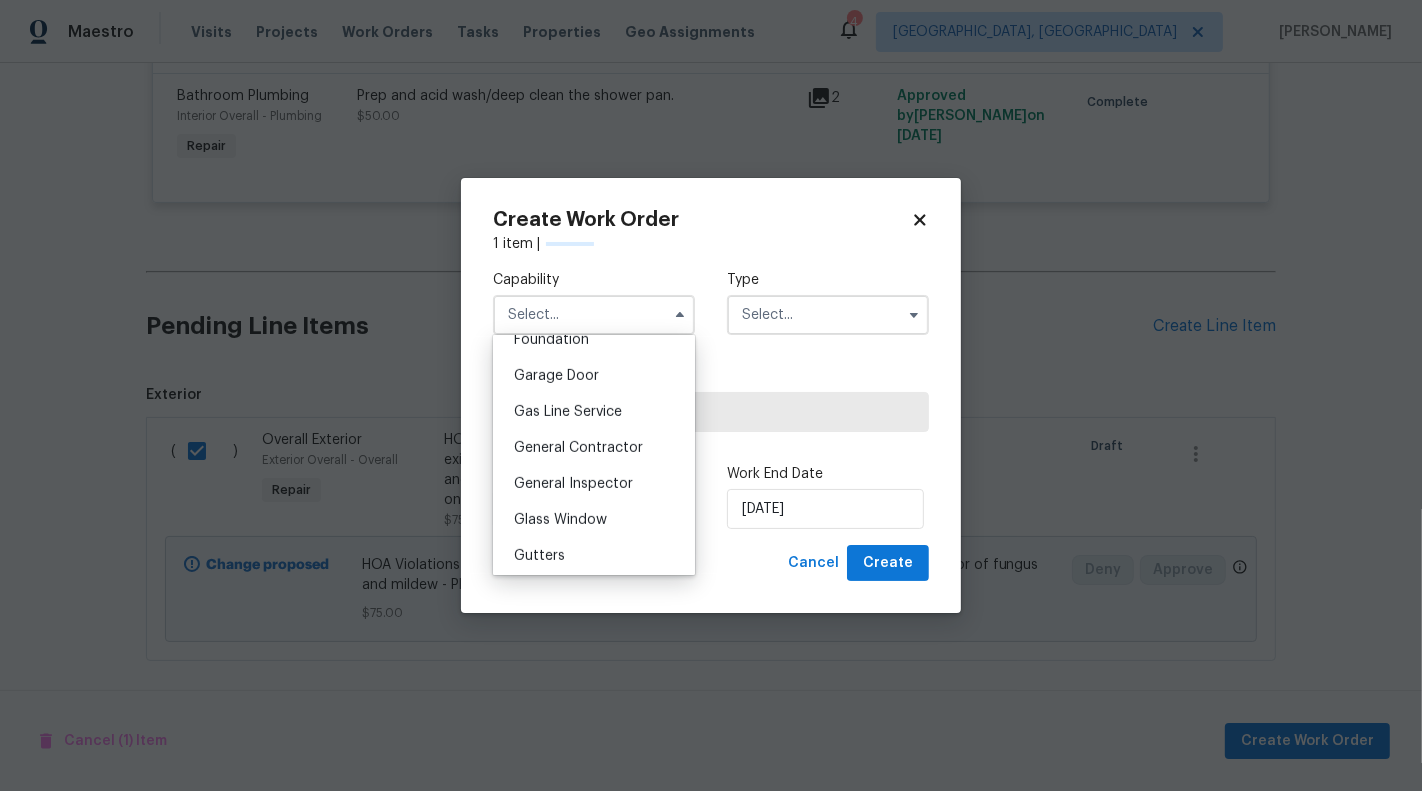 scroll, scrollTop: 875, scrollLeft: 0, axis: vertical 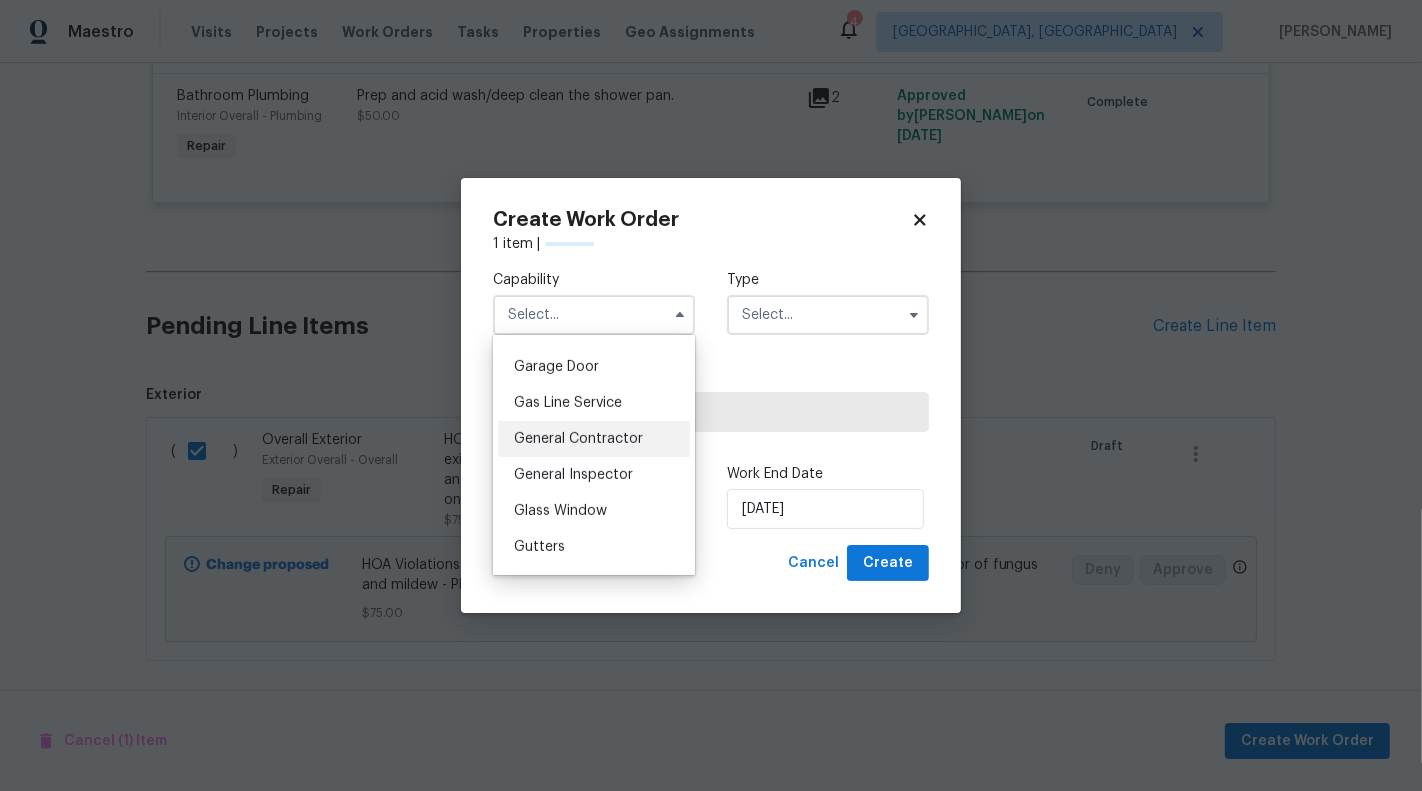 click on "General Contractor" at bounding box center (578, 439) 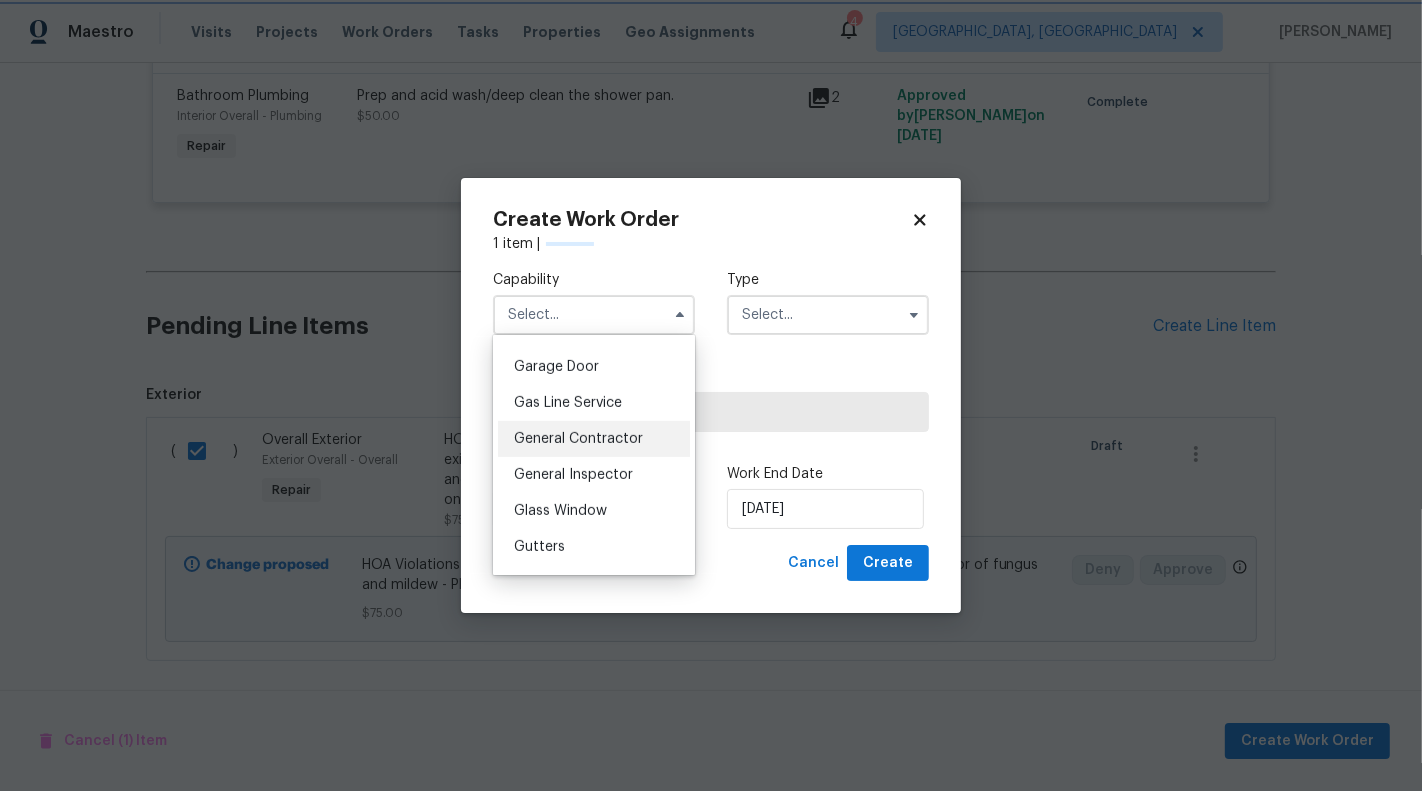 type on "General Contractor" 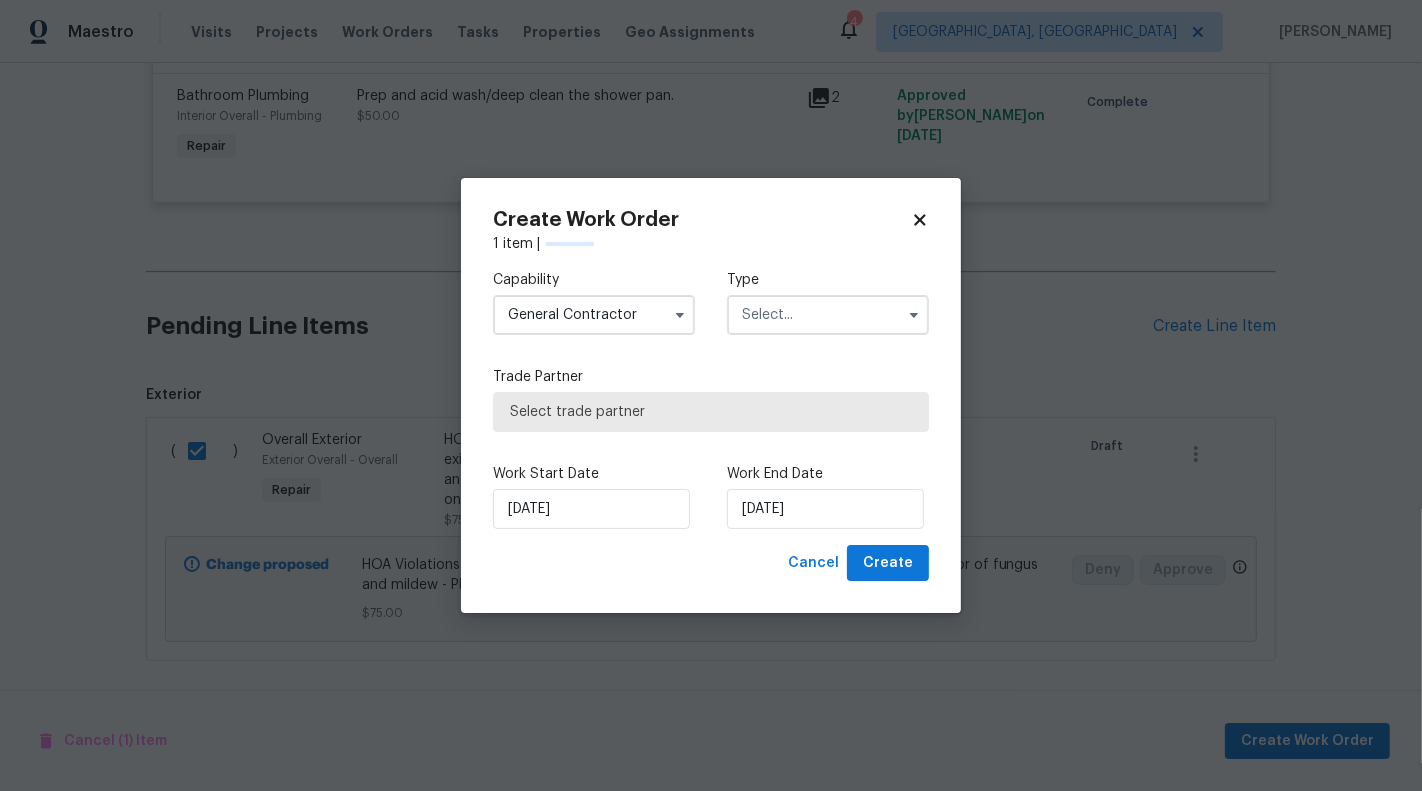 click at bounding box center (828, 315) 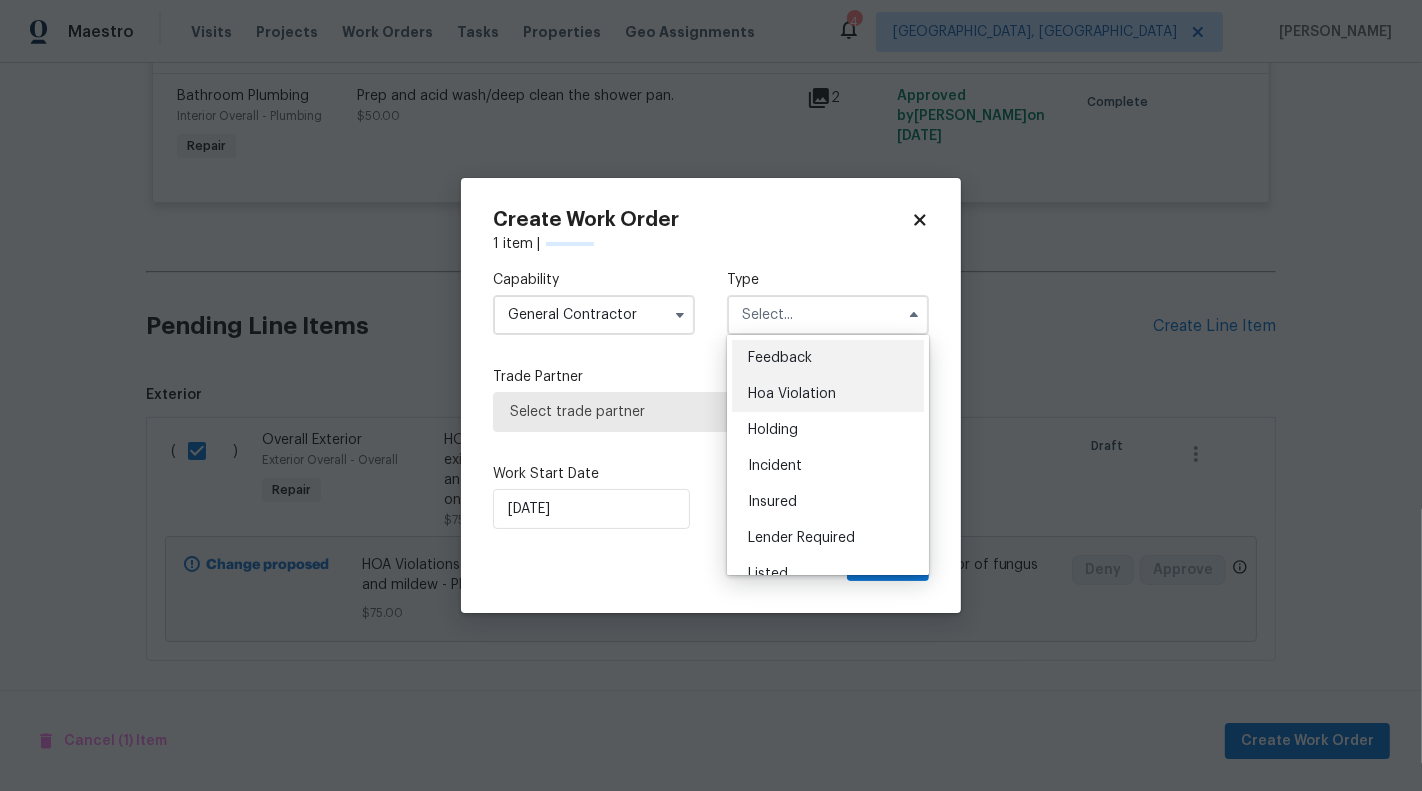 click on "Hoa Violation" at bounding box center [828, 394] 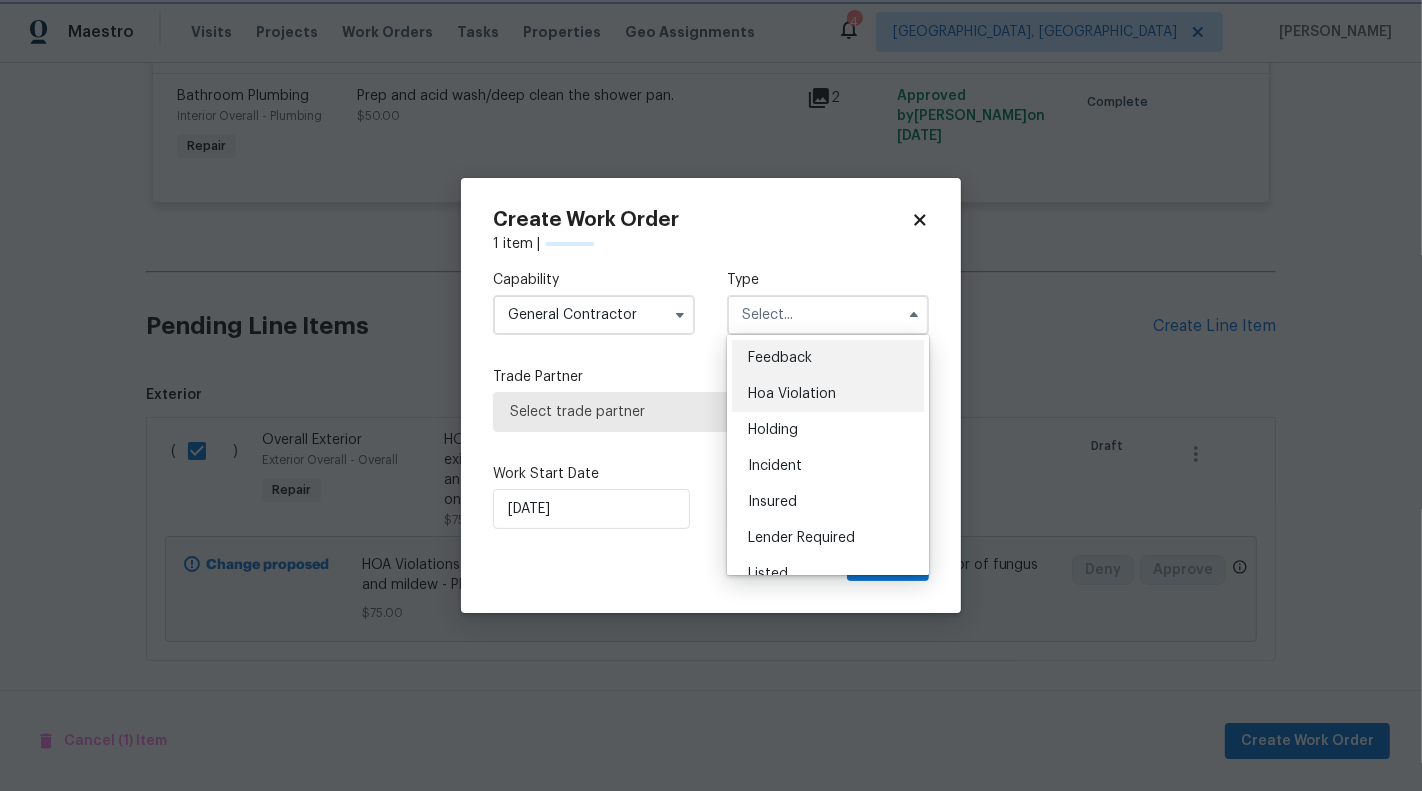 type on "Hoa Violation" 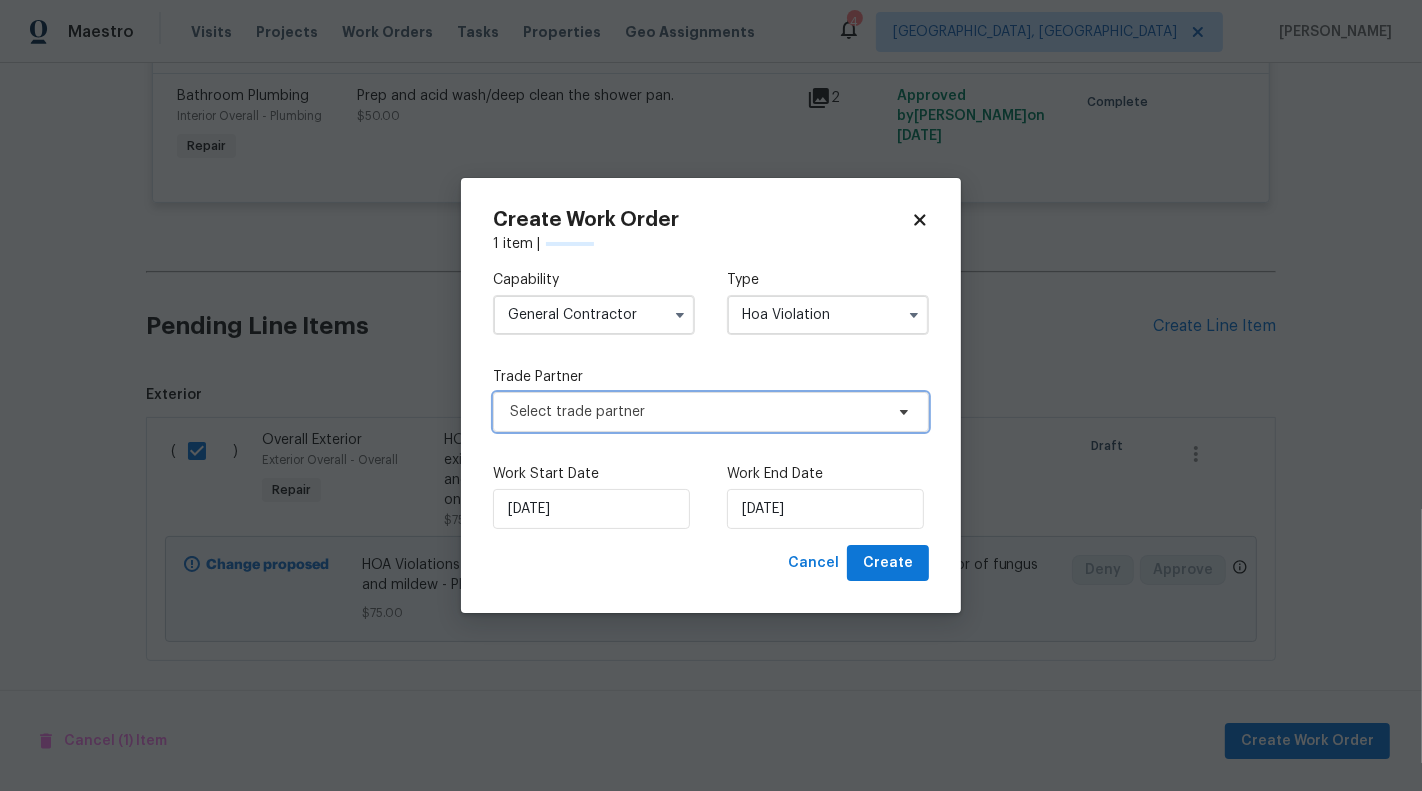 click on "Select trade partner" at bounding box center [696, 412] 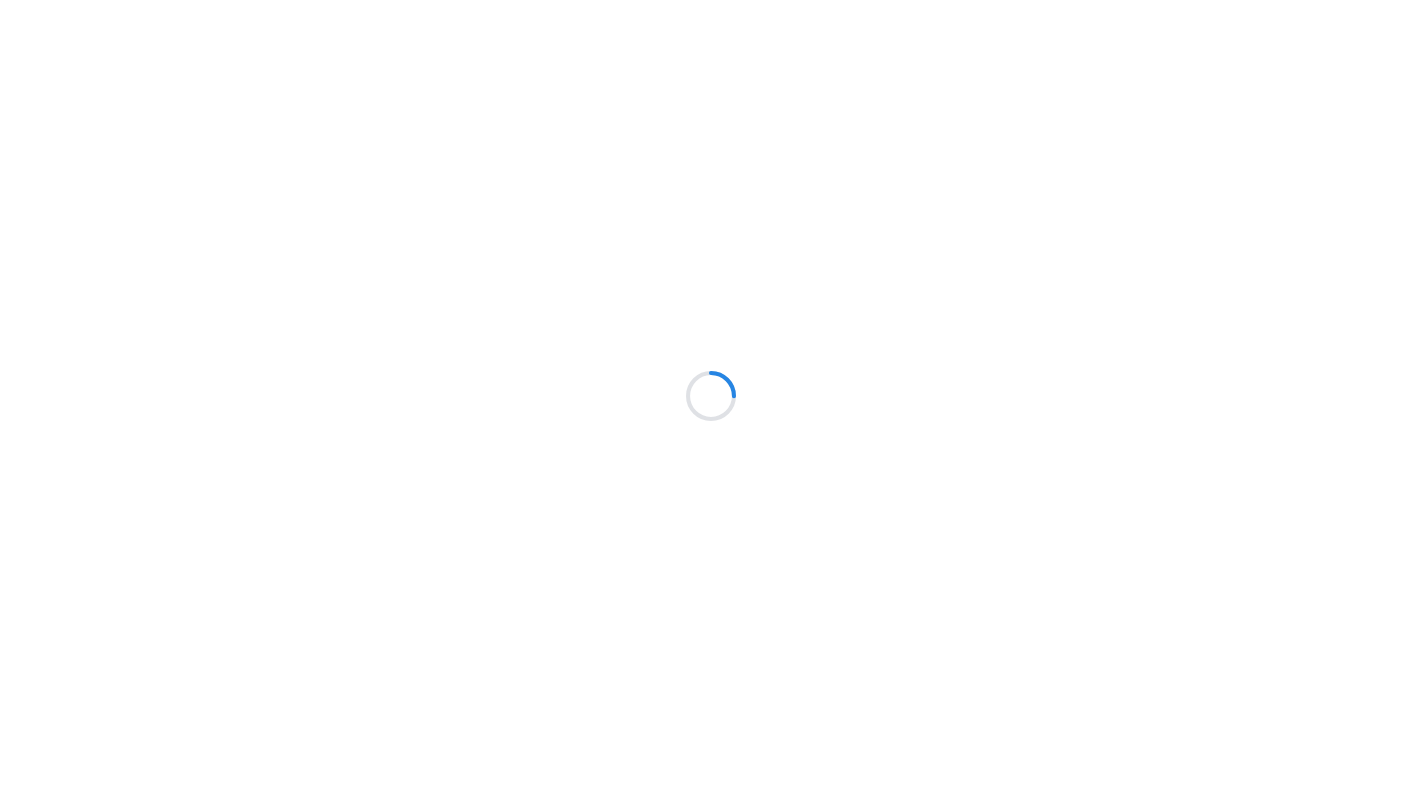 scroll, scrollTop: 0, scrollLeft: 0, axis: both 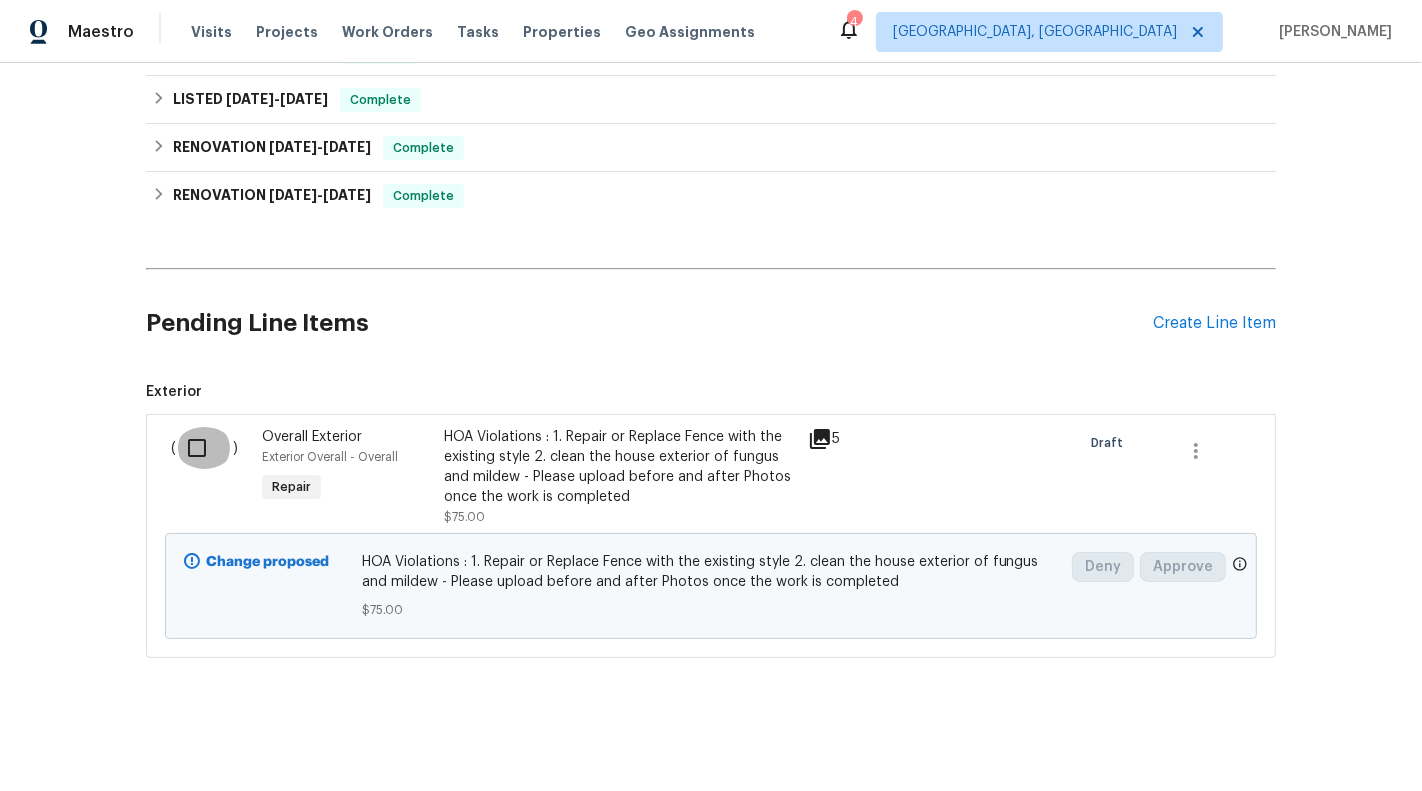 click at bounding box center [204, 448] 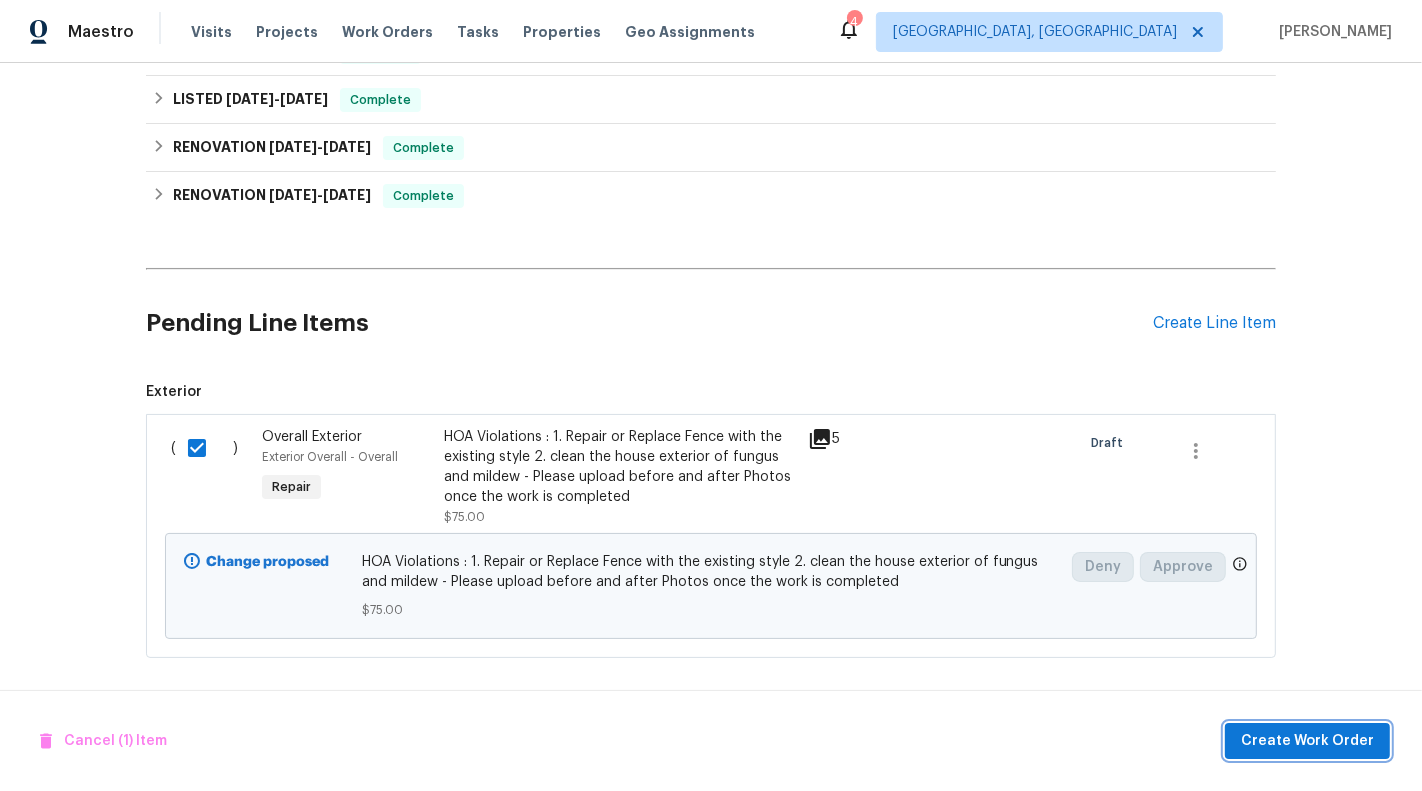 click on "Create Work Order" at bounding box center (1307, 741) 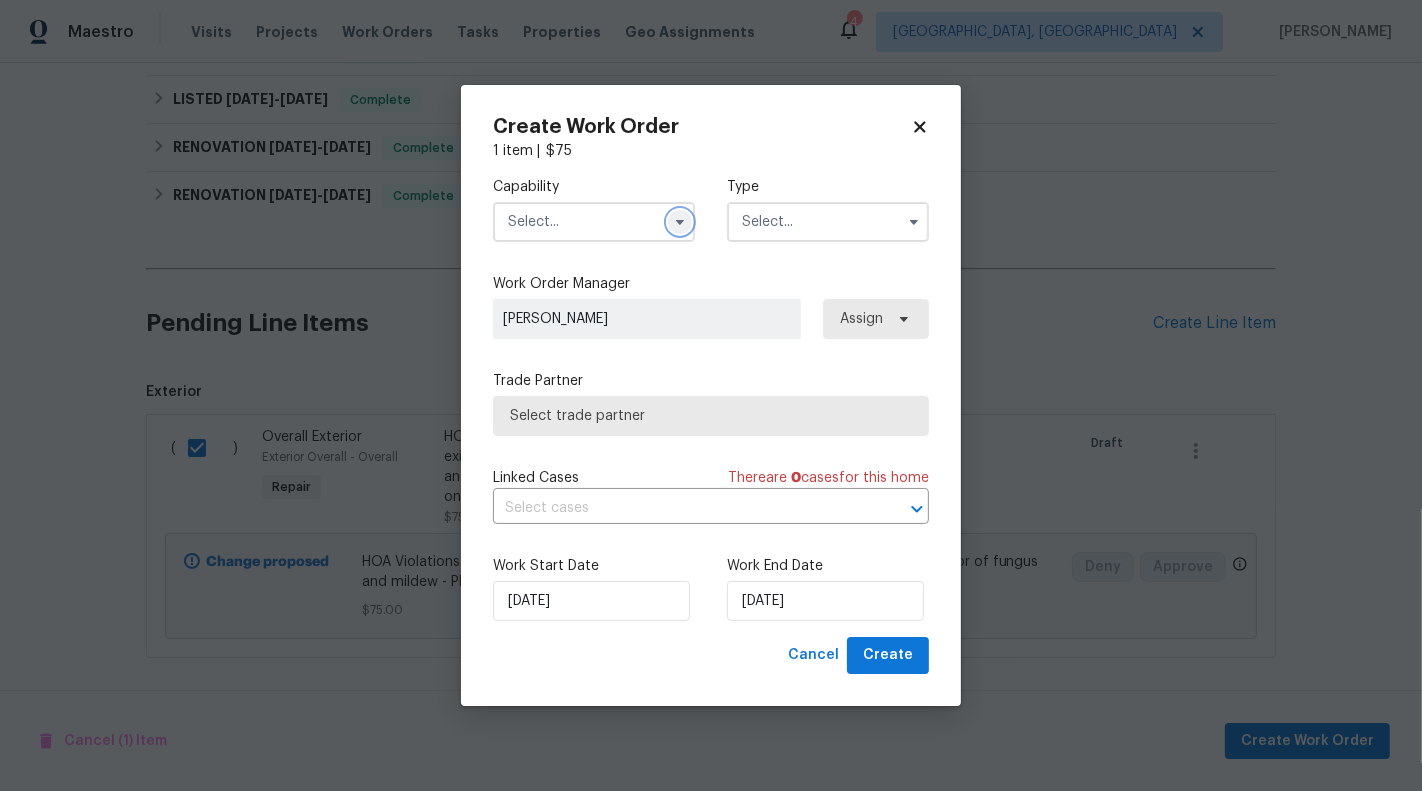 click at bounding box center (680, 222) 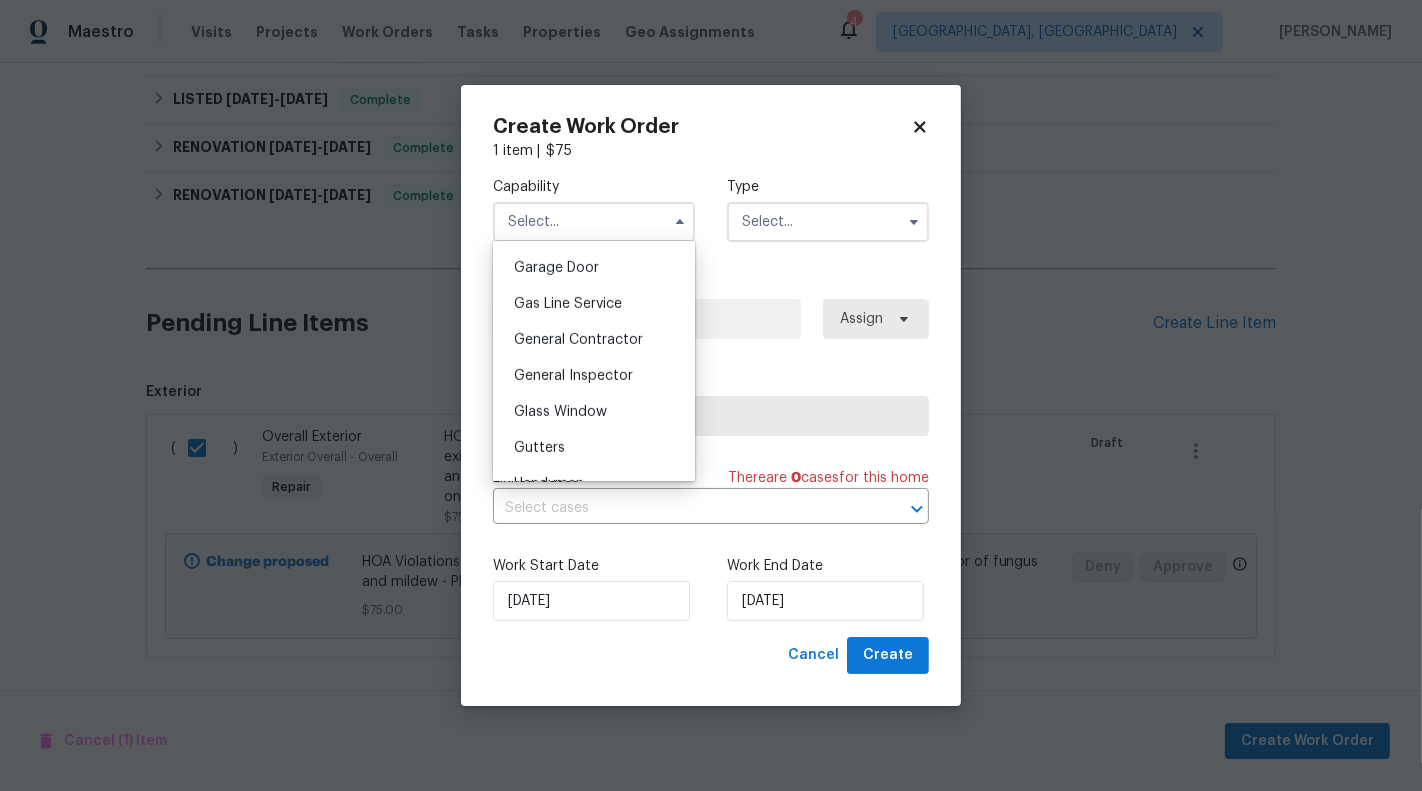 scroll, scrollTop: 884, scrollLeft: 0, axis: vertical 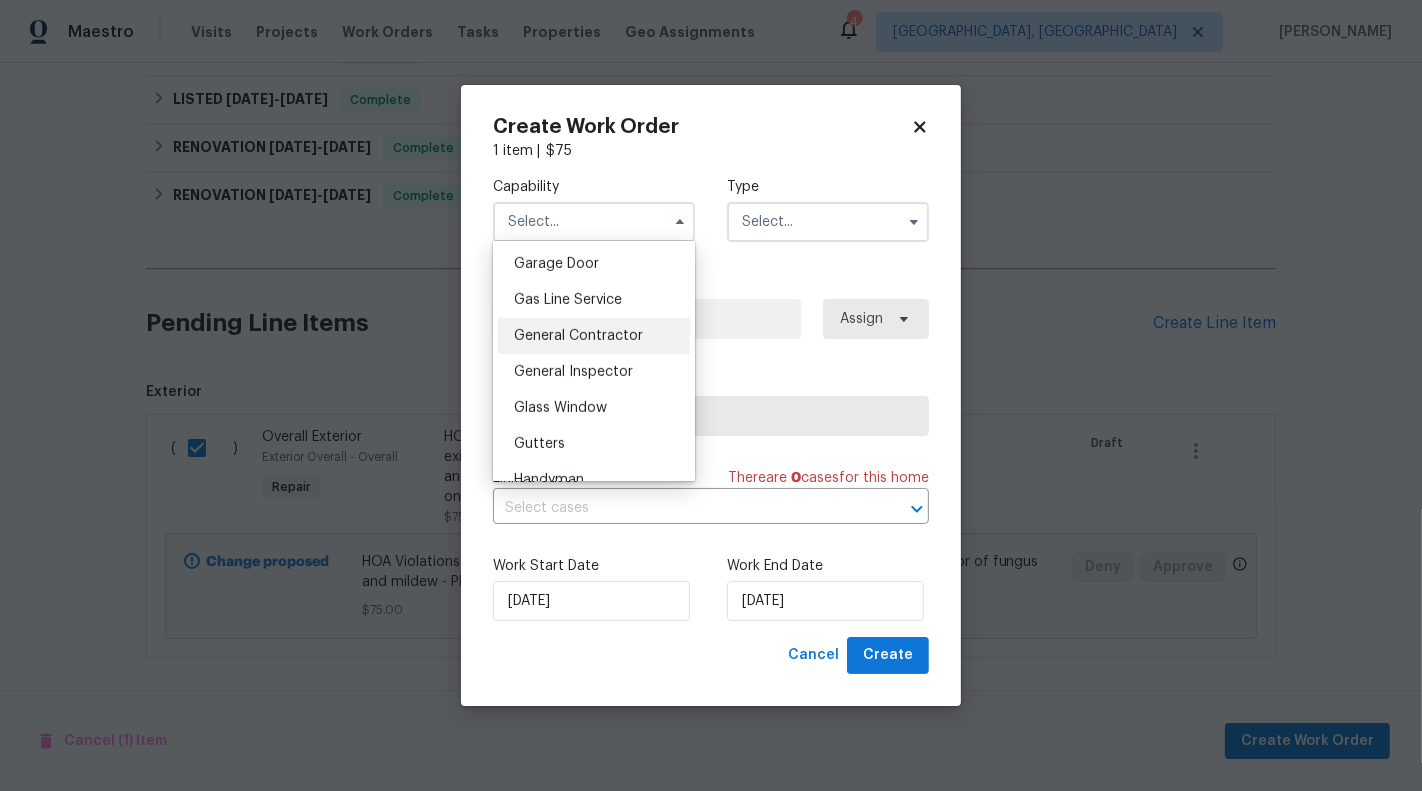 click on "General Contractor" at bounding box center [578, 336] 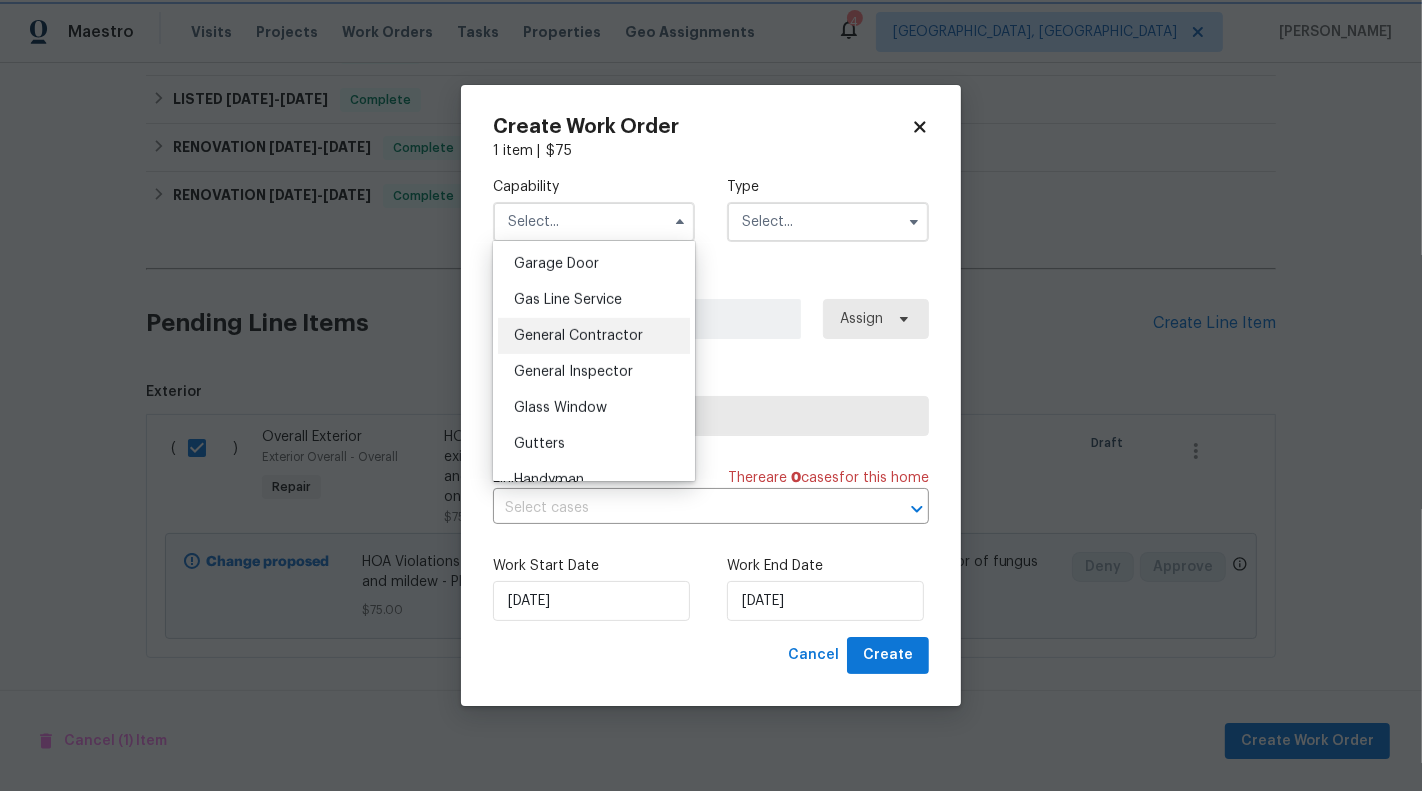 type on "General Contractor" 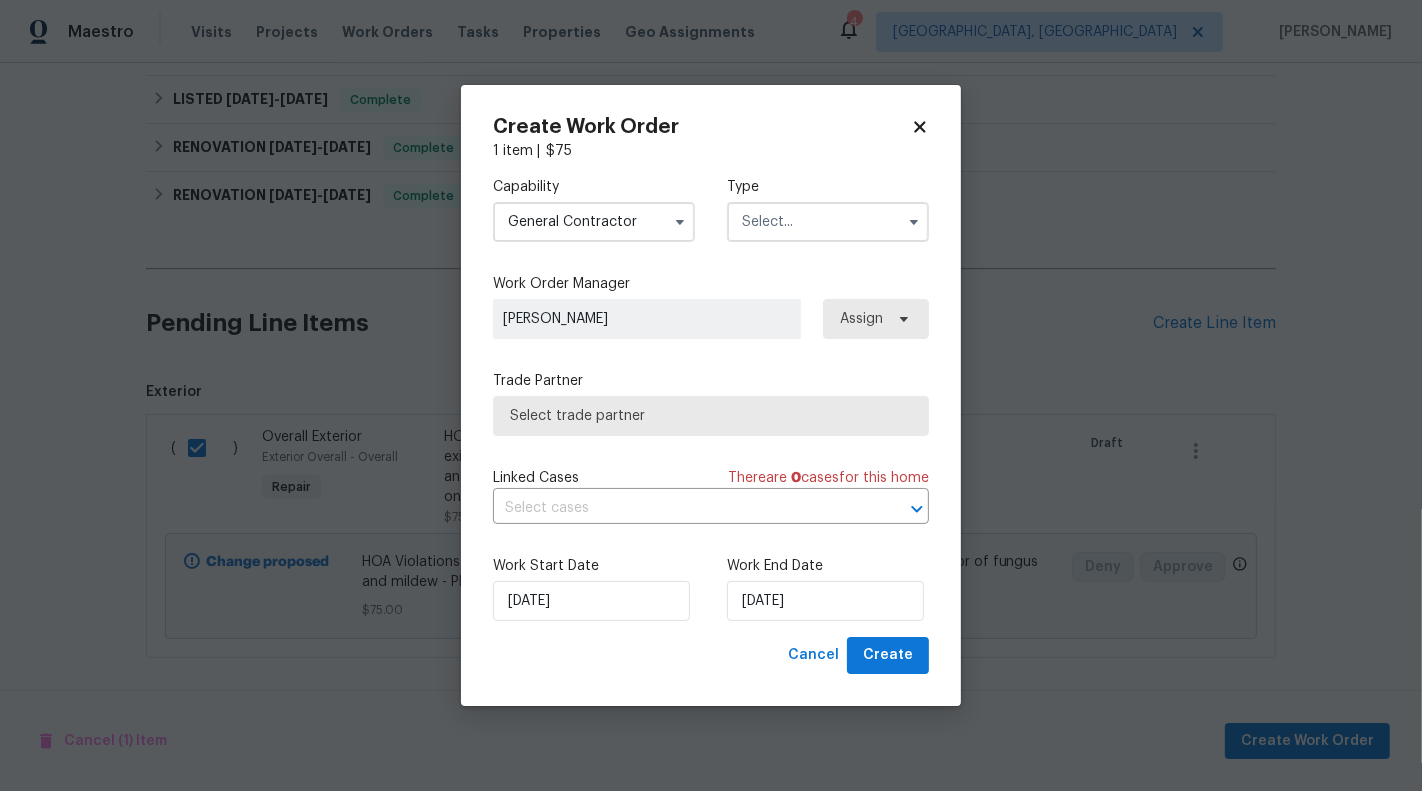 click at bounding box center [828, 222] 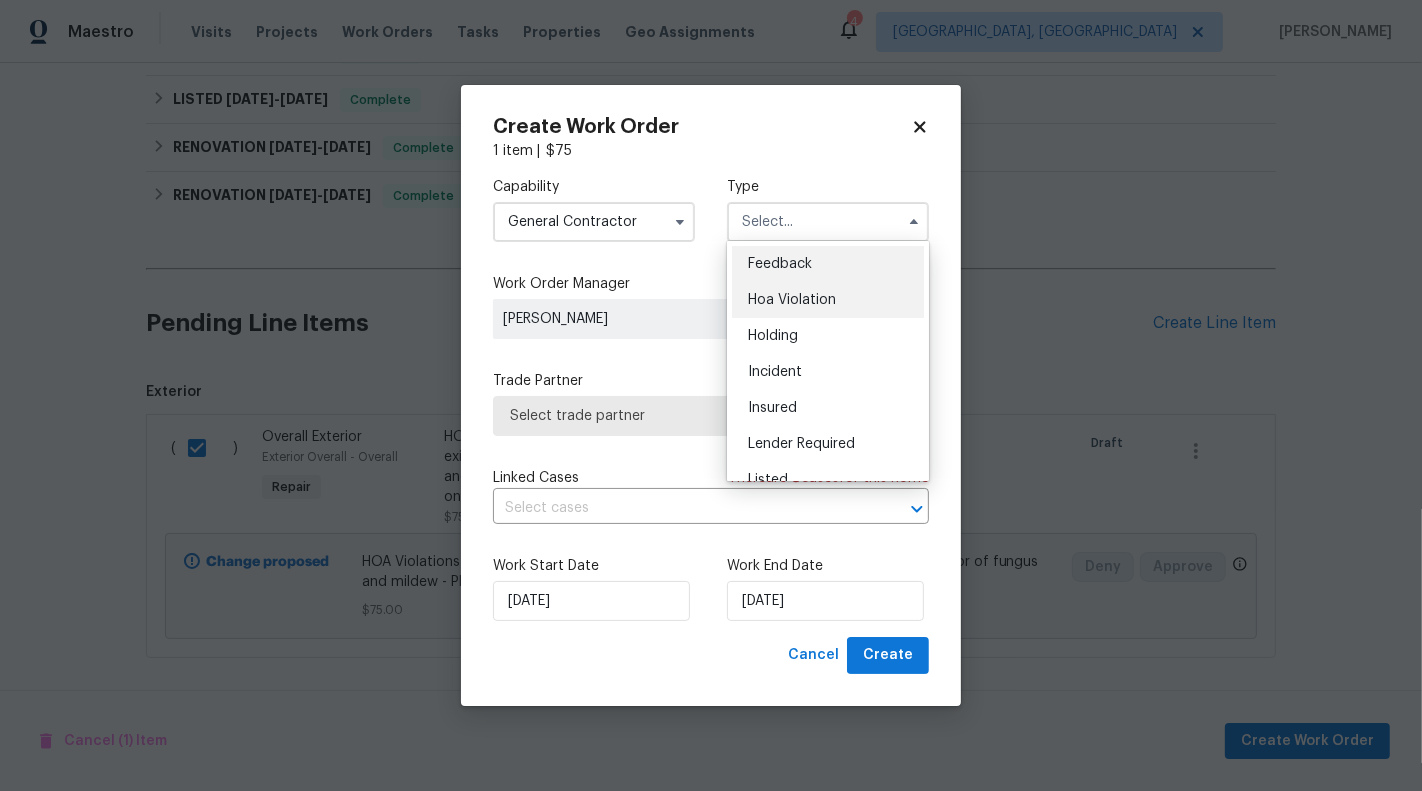 click on "Hoa Violation" at bounding box center [792, 300] 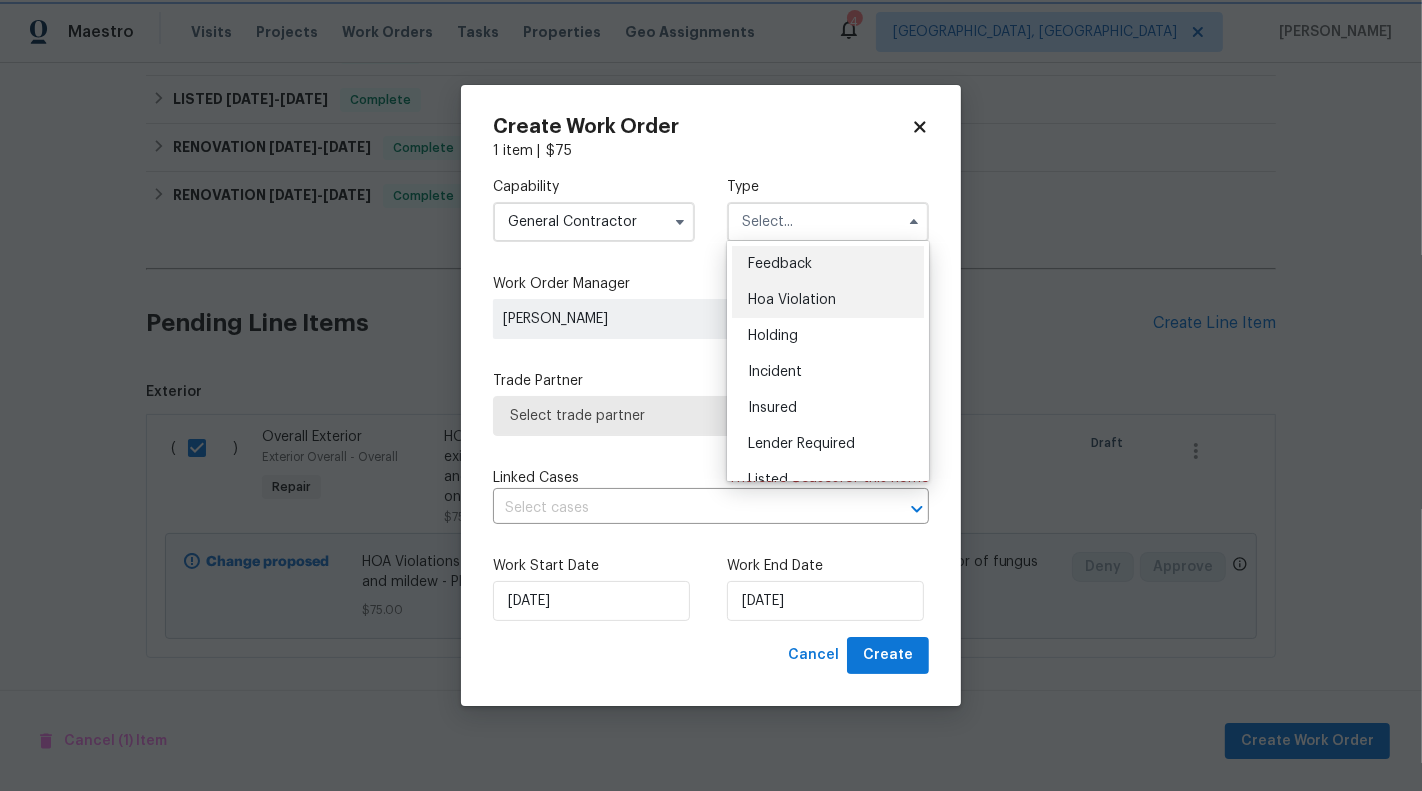 type on "Hoa Violation" 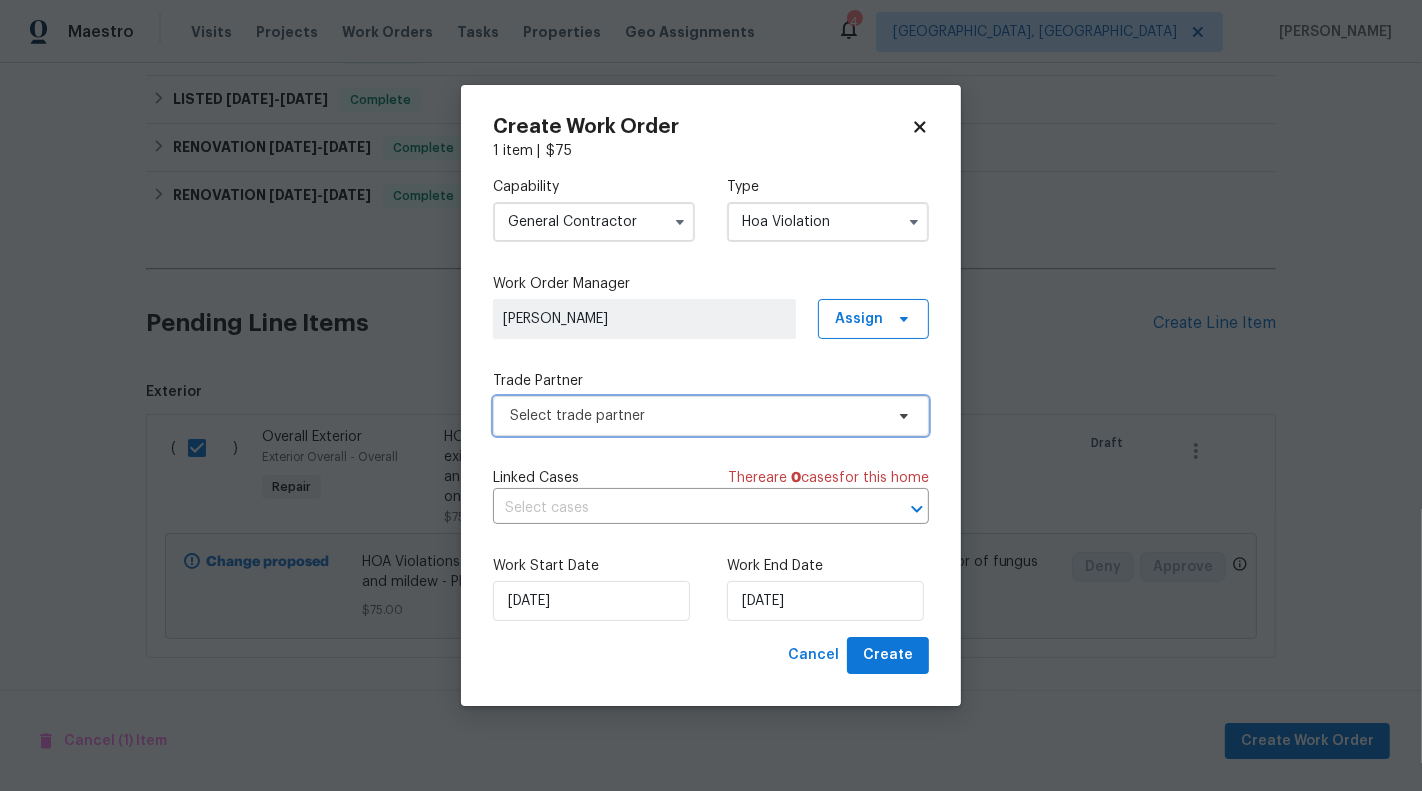 click on "Select trade partner" at bounding box center (696, 416) 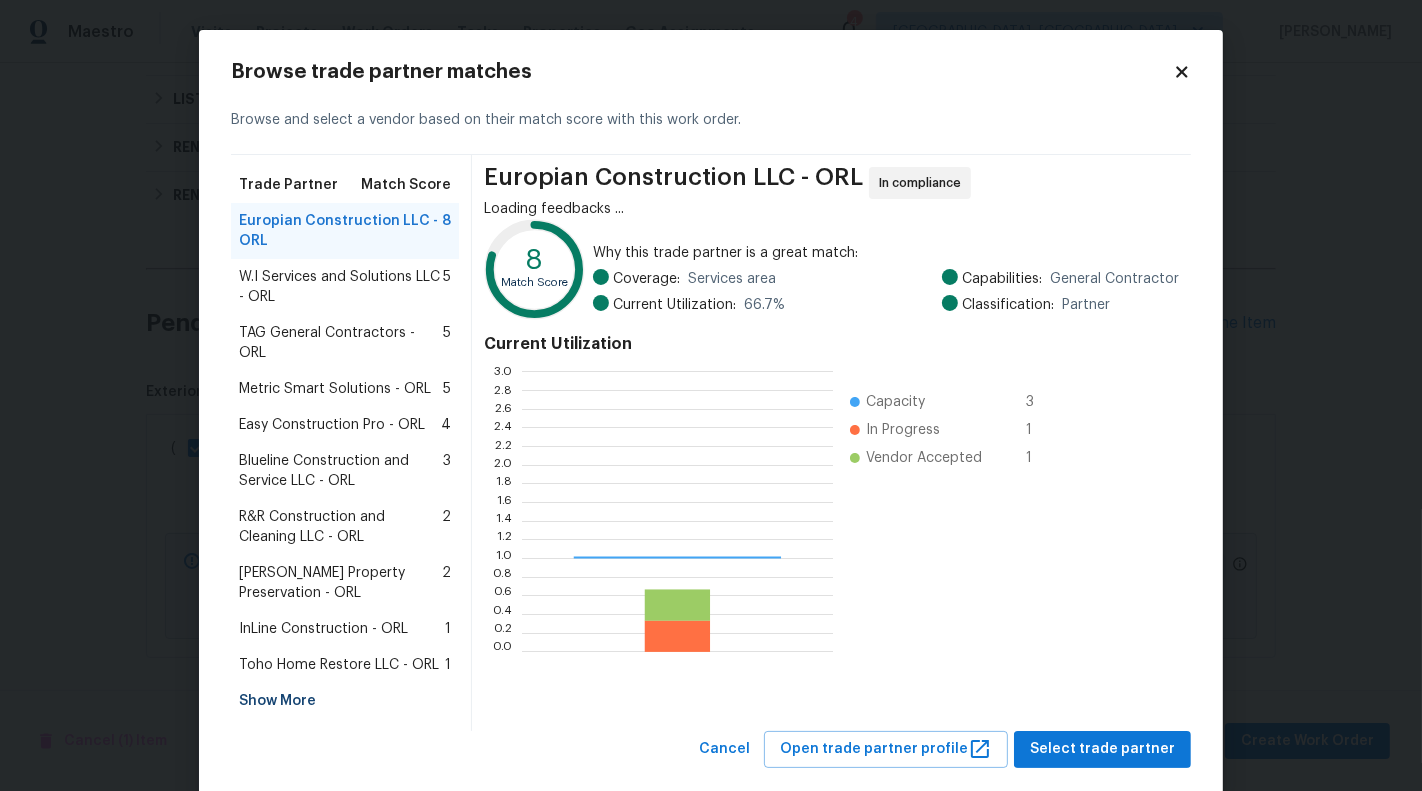 scroll, scrollTop: 2, scrollLeft: 1, axis: both 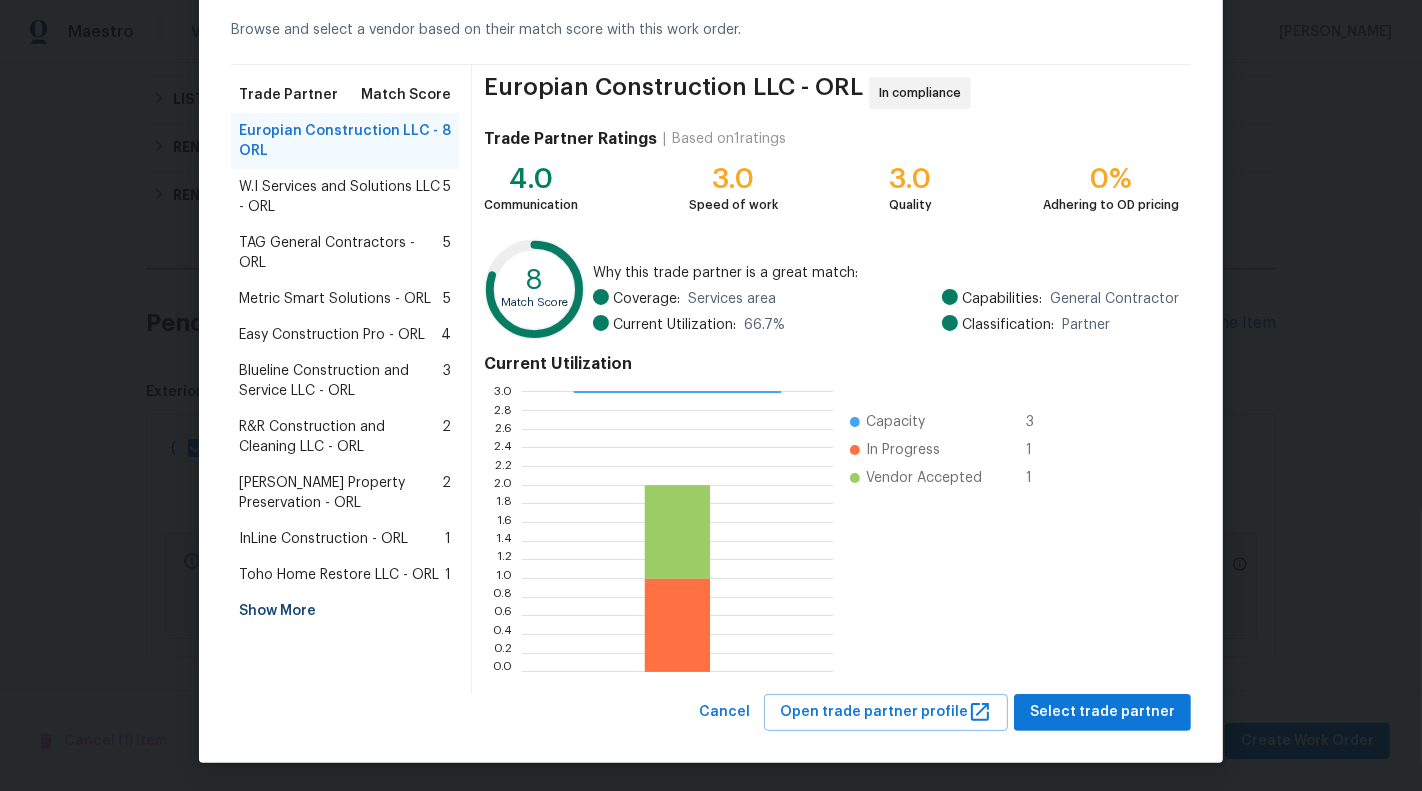 click on "W.I Services and Solutions LLC - ORL" at bounding box center [341, 197] 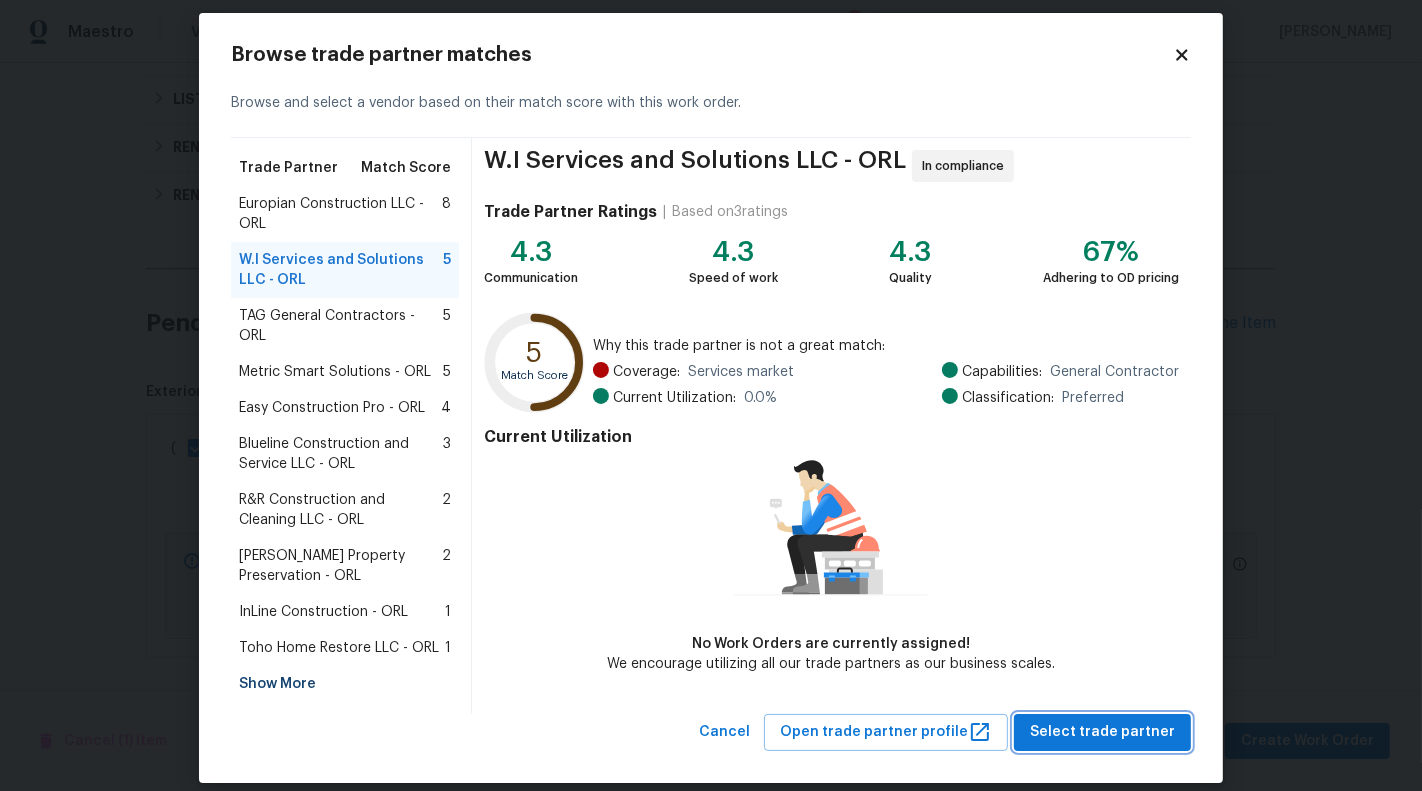click on "Select trade partner" at bounding box center [1102, 732] 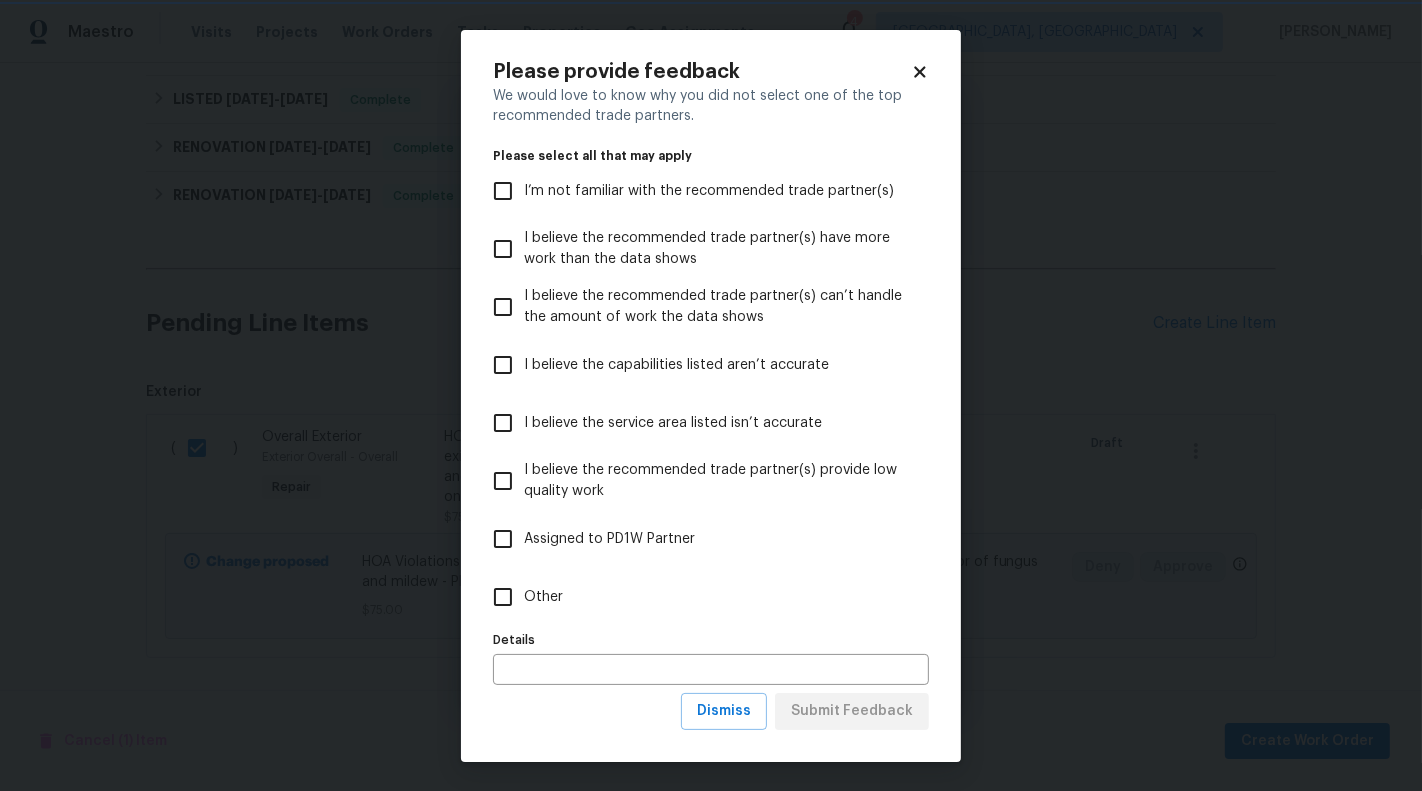 scroll, scrollTop: 0, scrollLeft: 0, axis: both 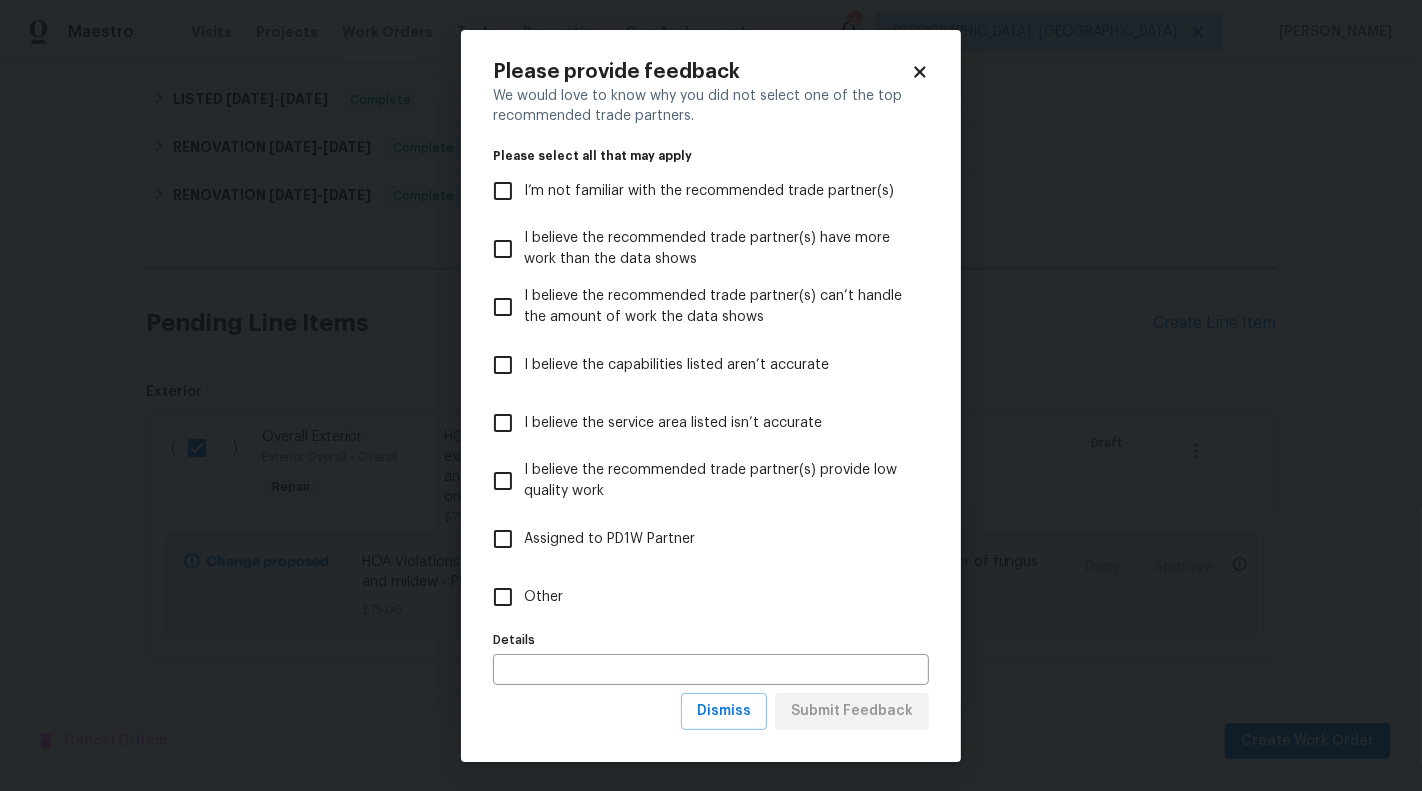 click on "Other" at bounding box center (697, 597) 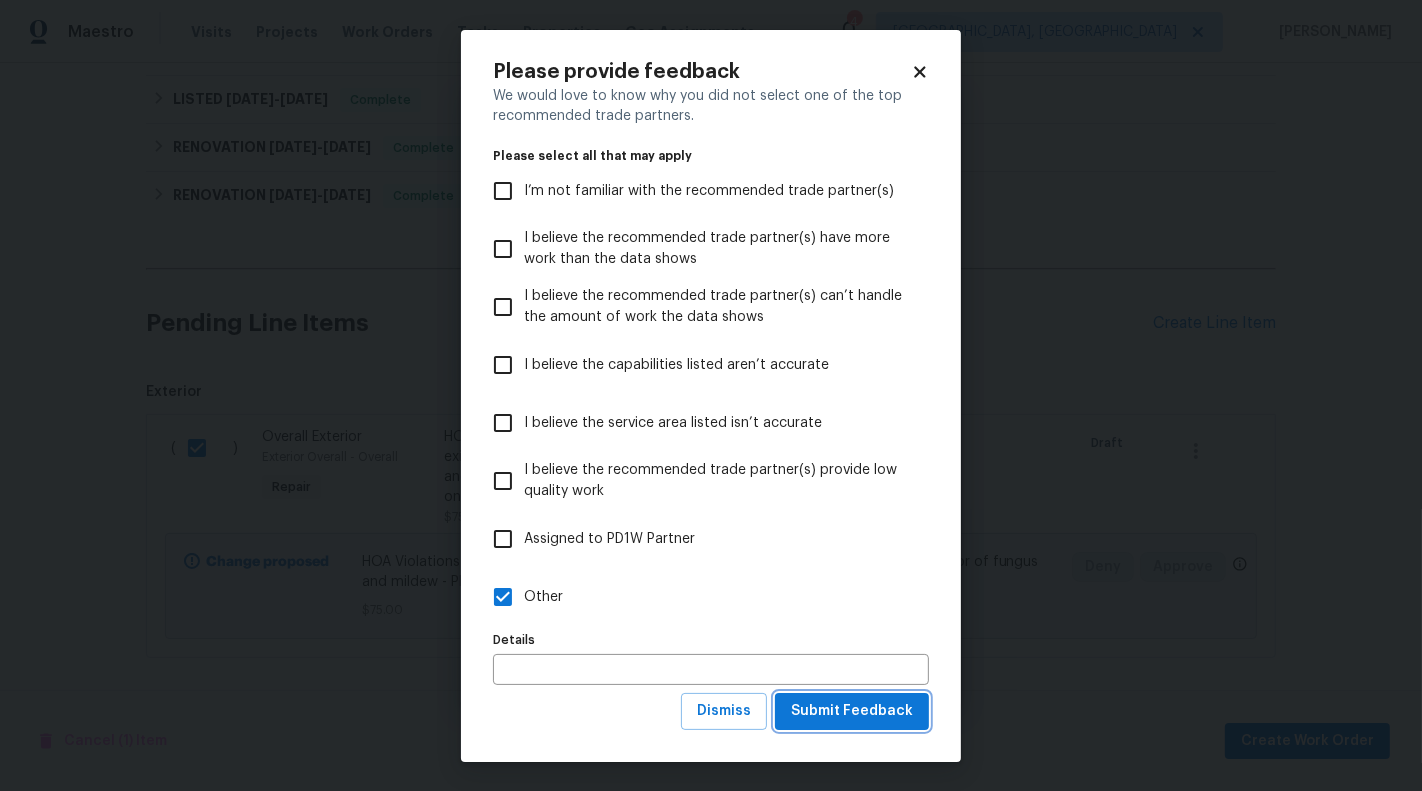 click on "Submit Feedback" at bounding box center (852, 711) 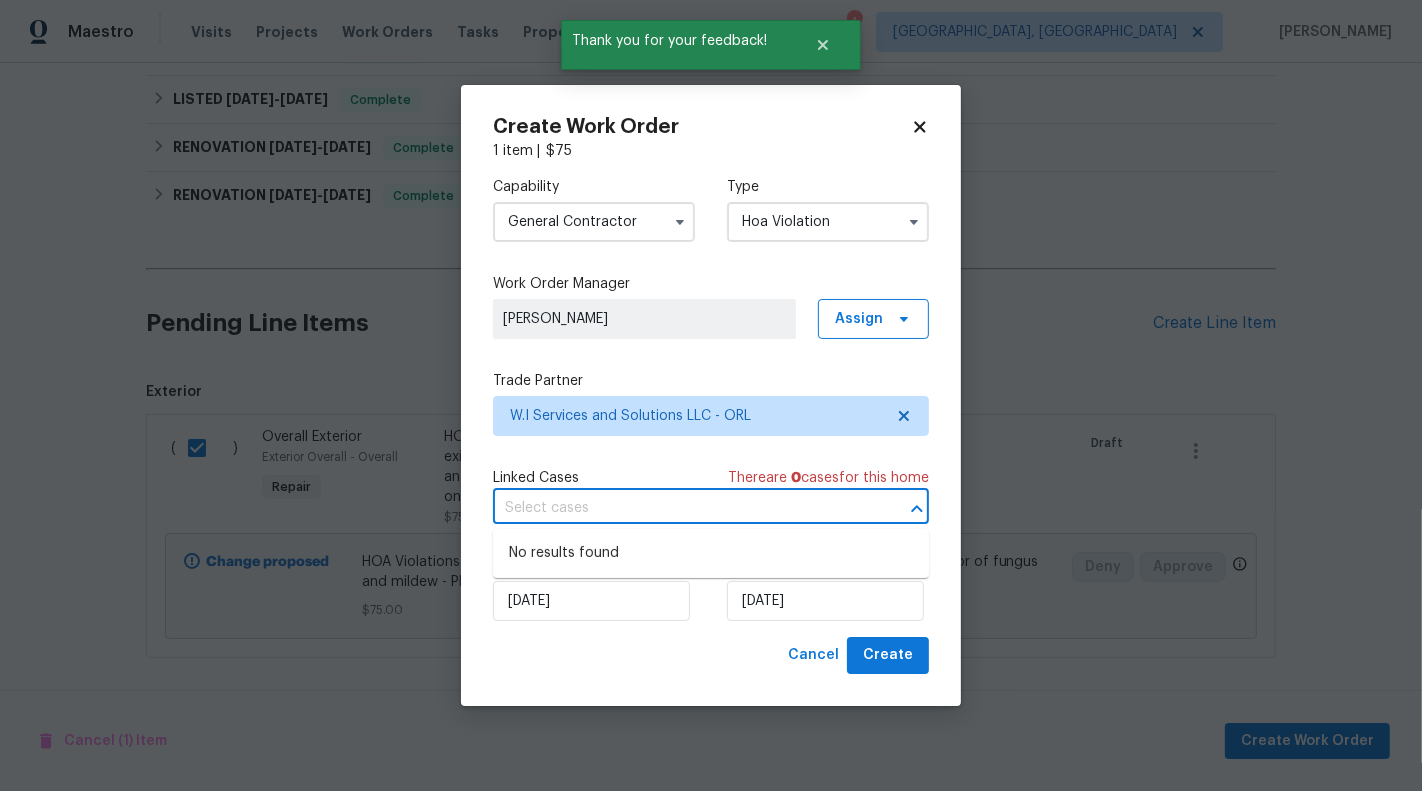 click at bounding box center [683, 508] 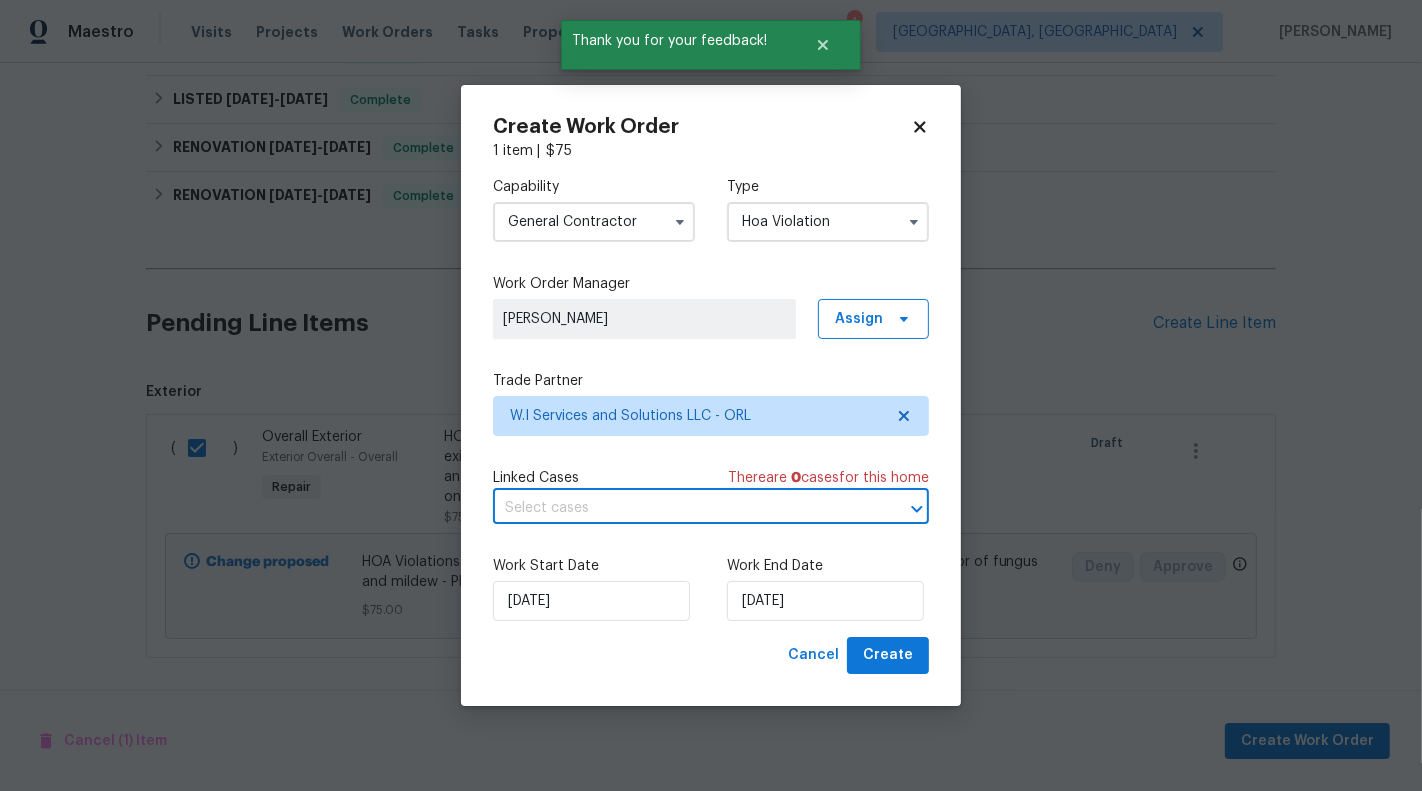 click at bounding box center (683, 508) 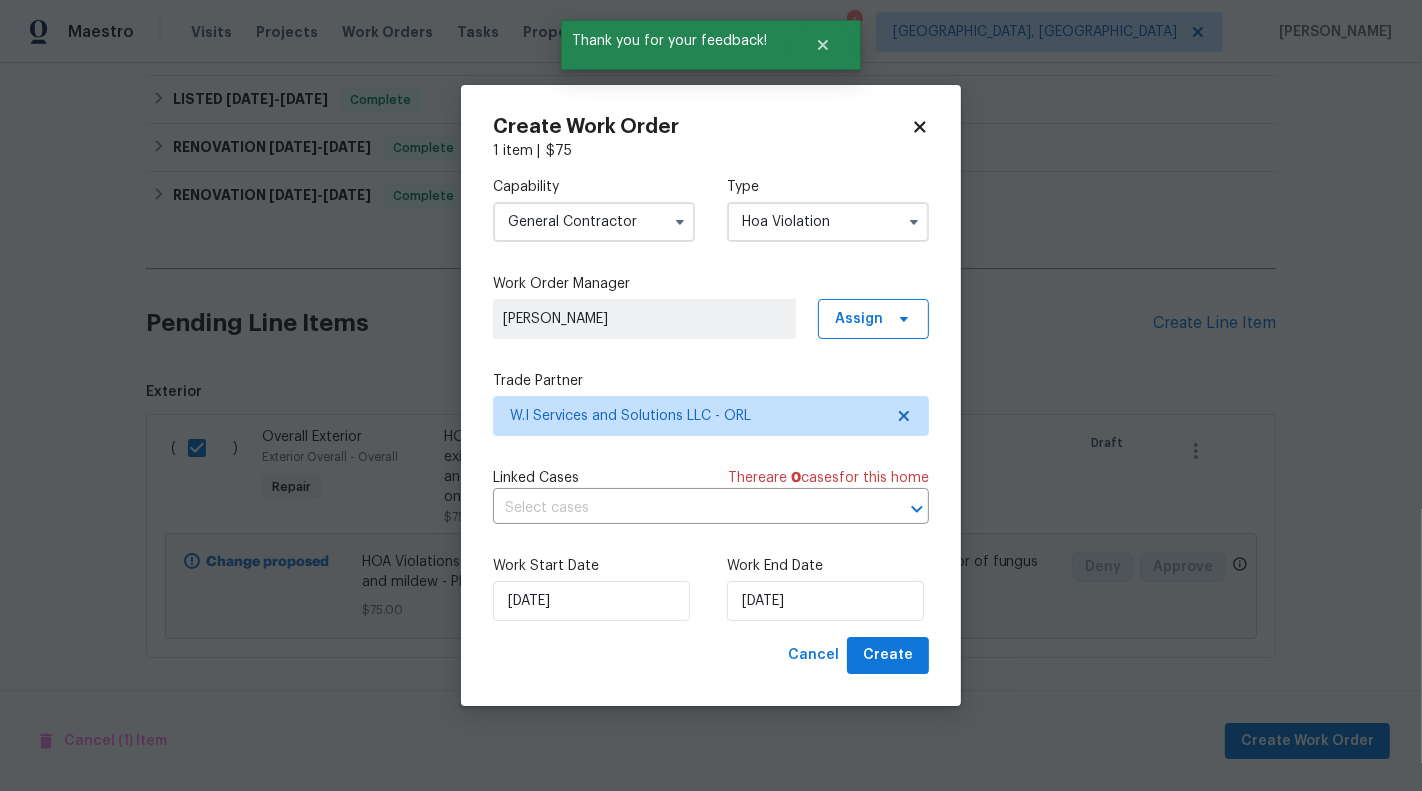 click on "Linked Cases There  are   0  case s  for this home   ​" at bounding box center [711, 496] 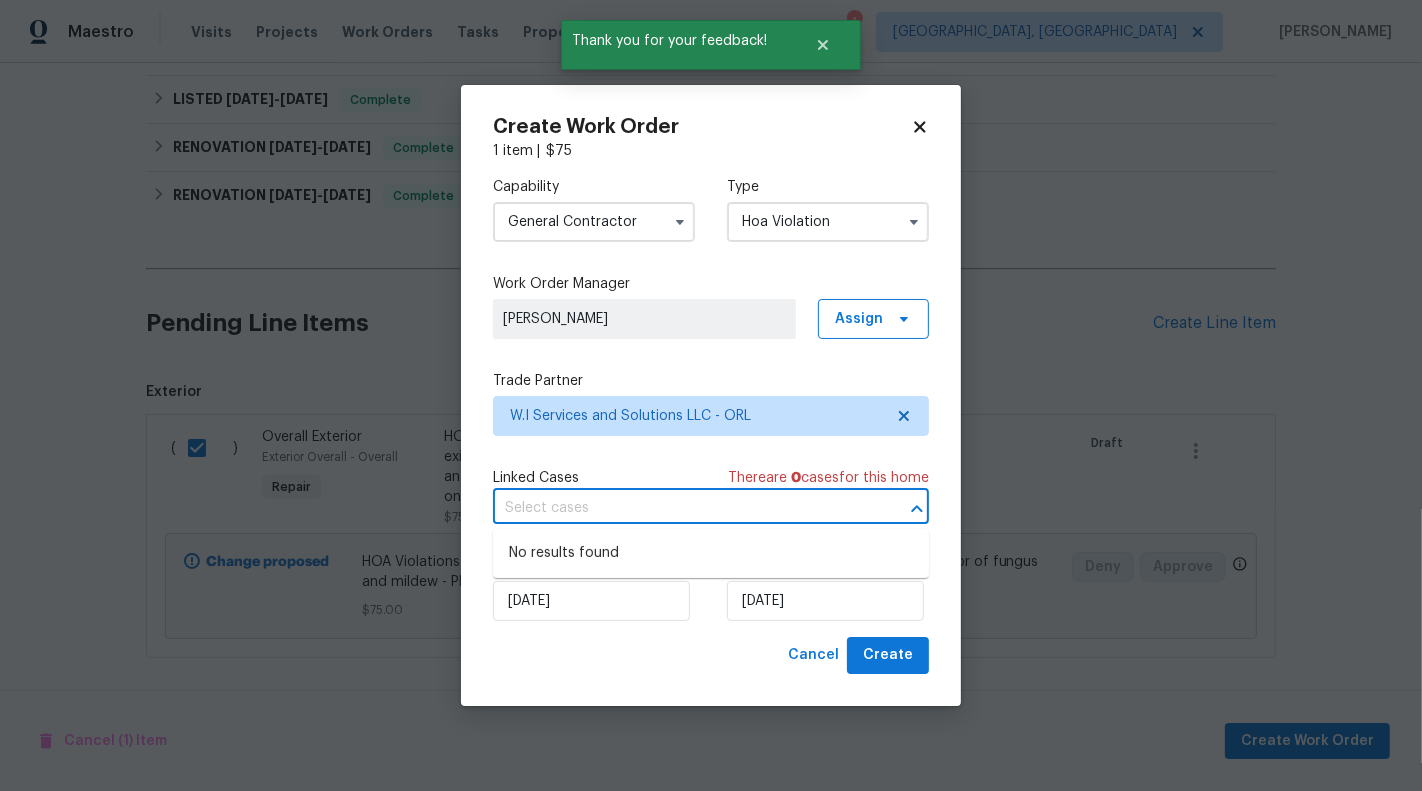 click at bounding box center (683, 508) 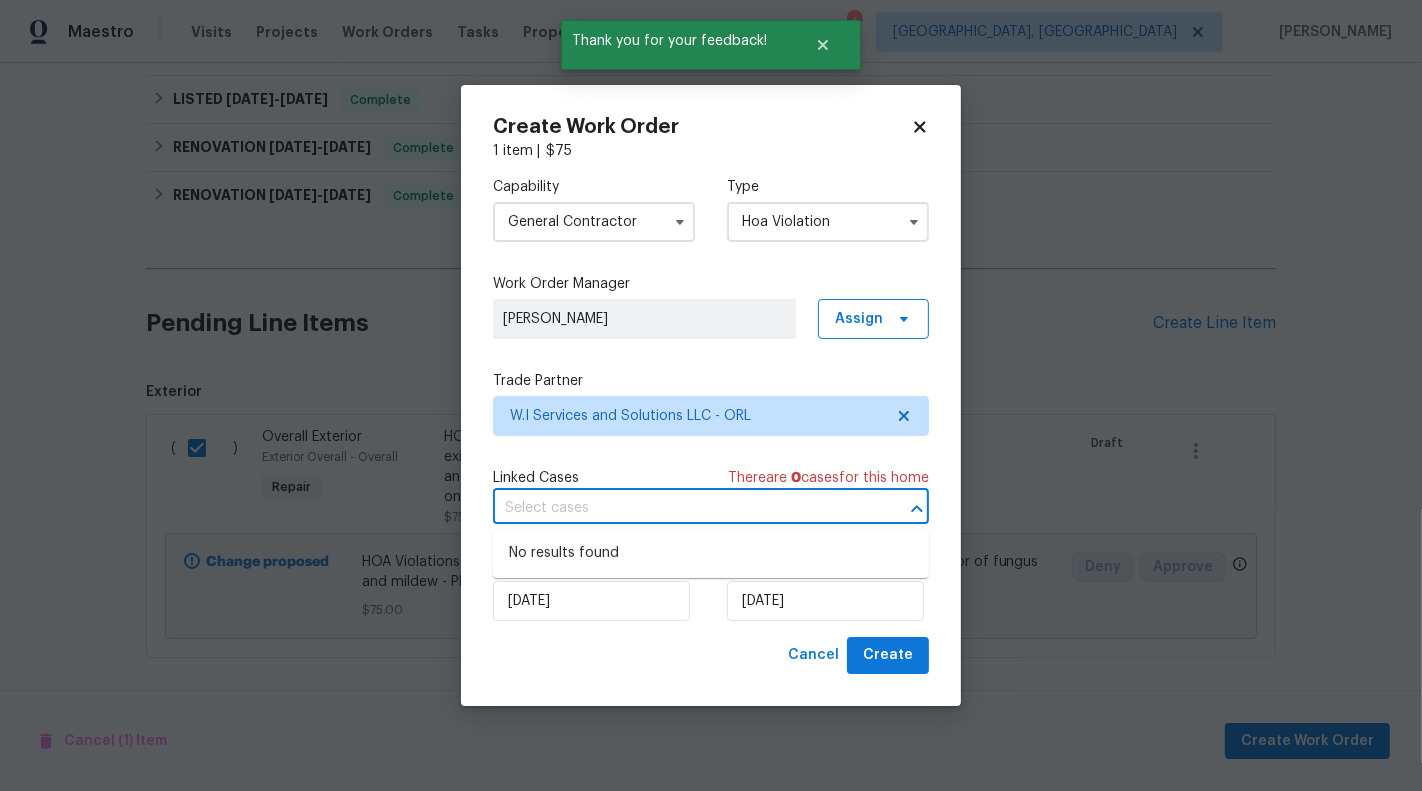 click at bounding box center (683, 508) 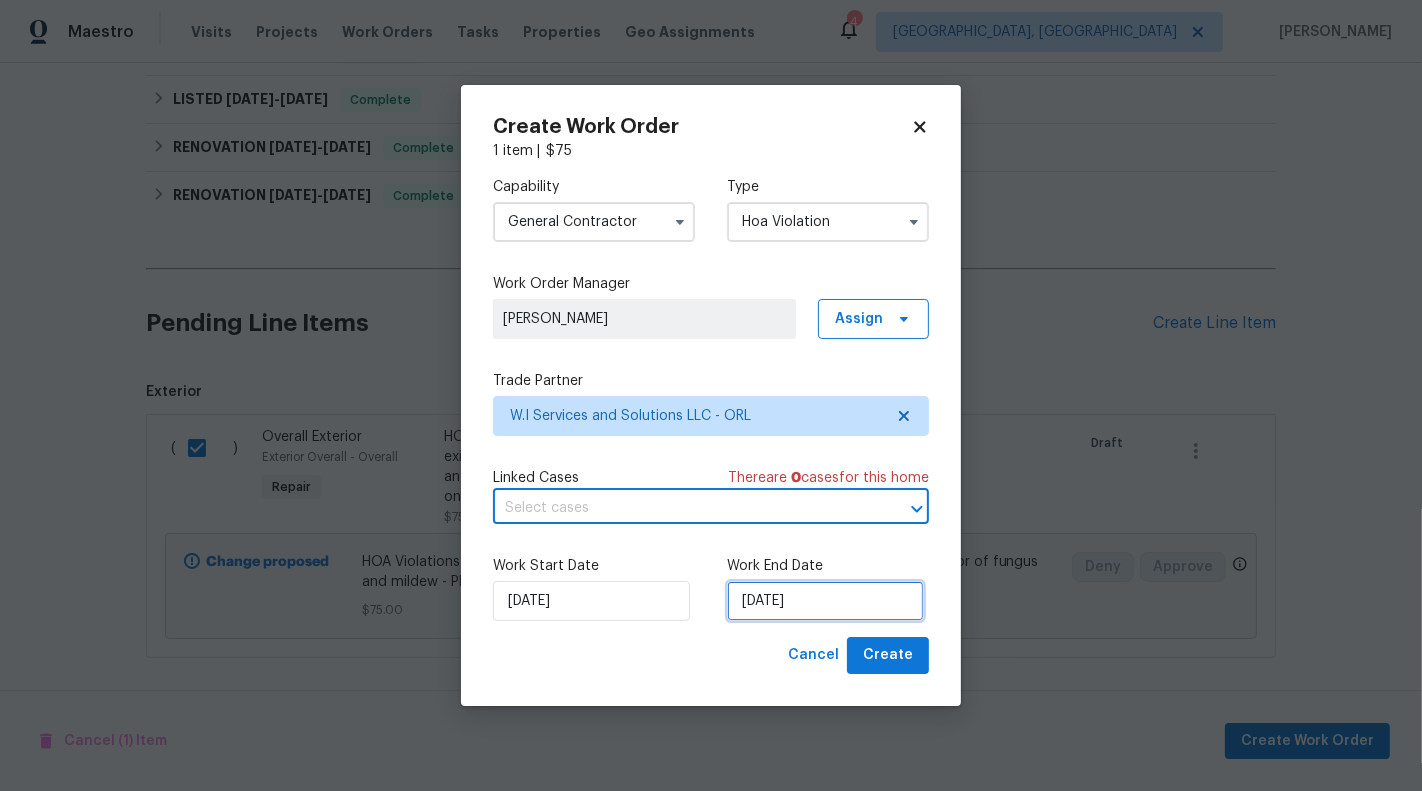 click on "[DATE]" at bounding box center (825, 601) 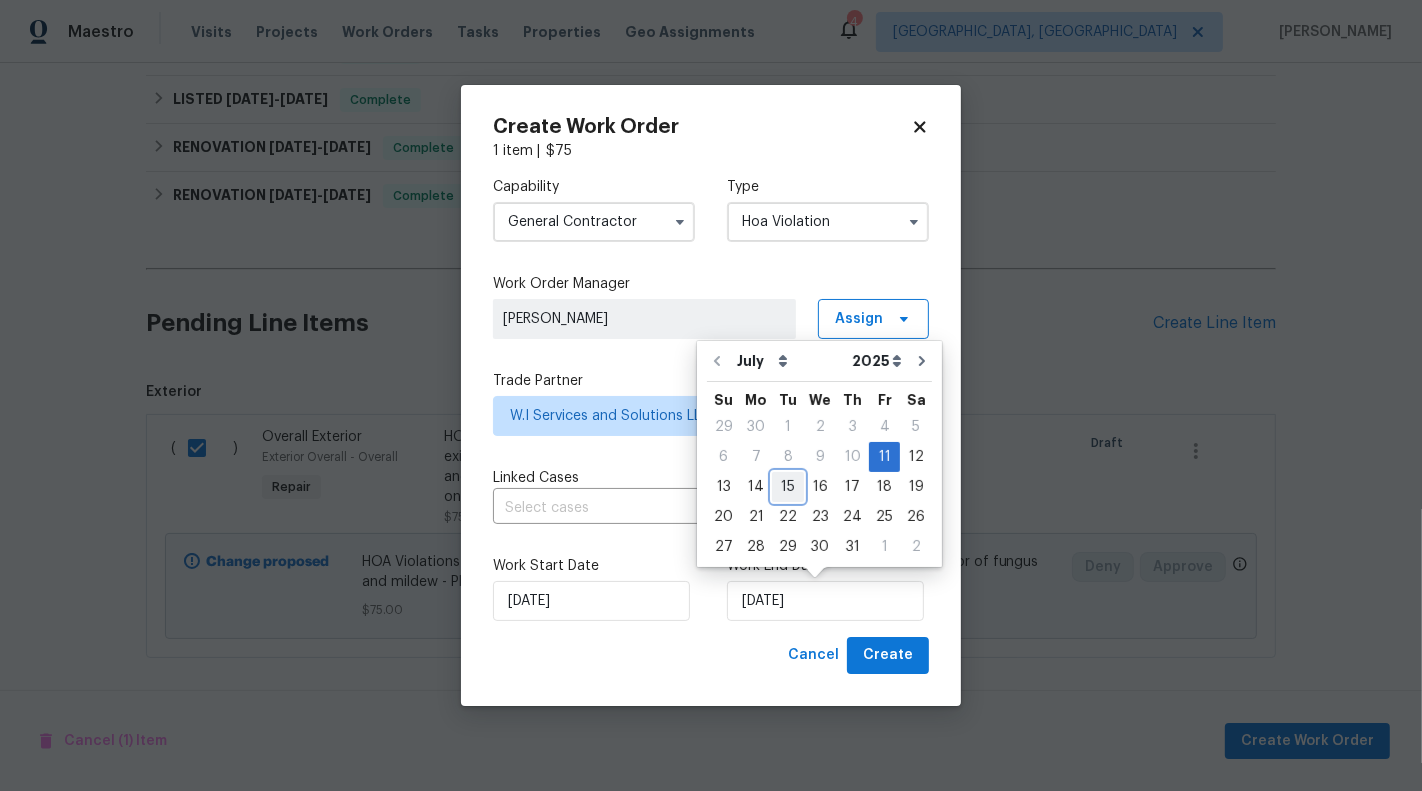 click on "15" at bounding box center [788, 487] 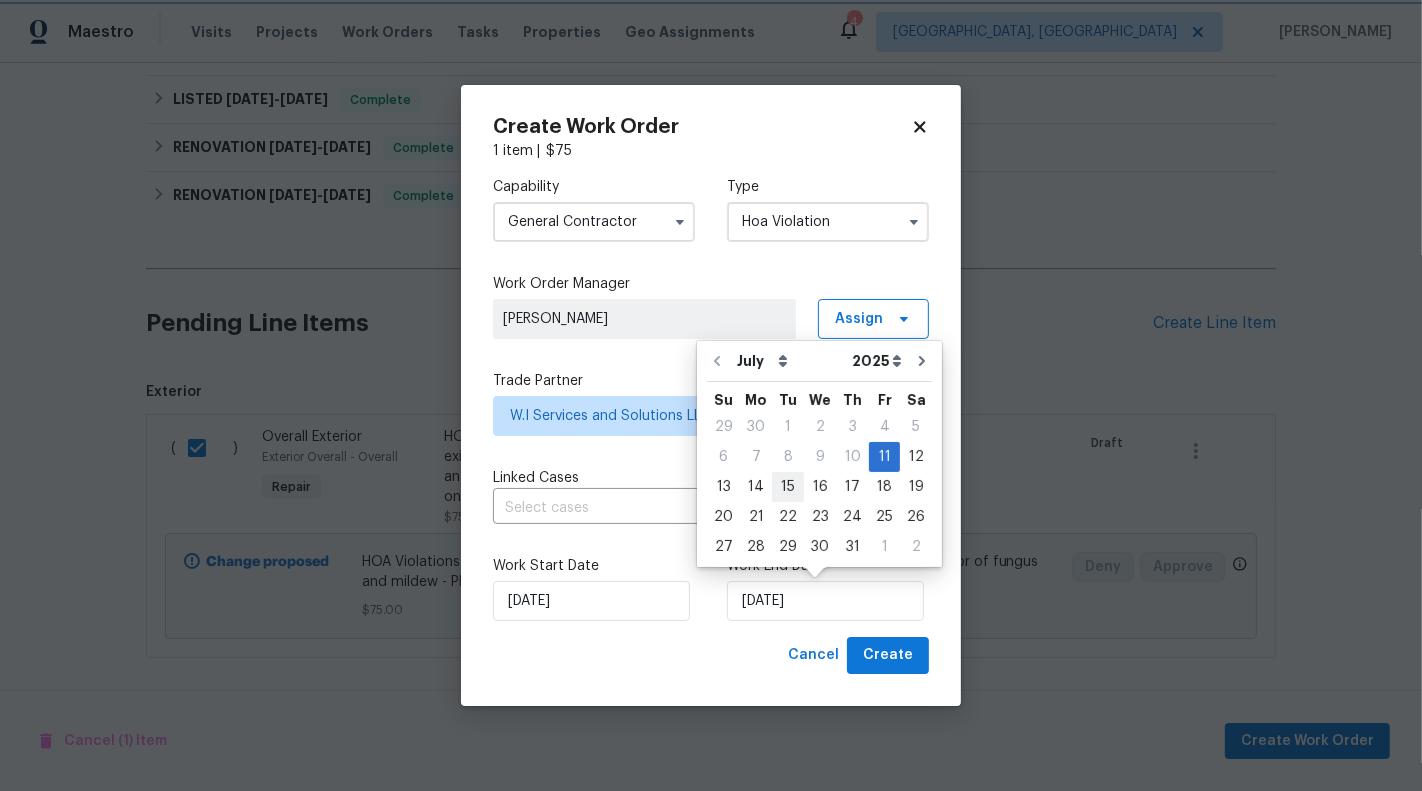 type on "[DATE]" 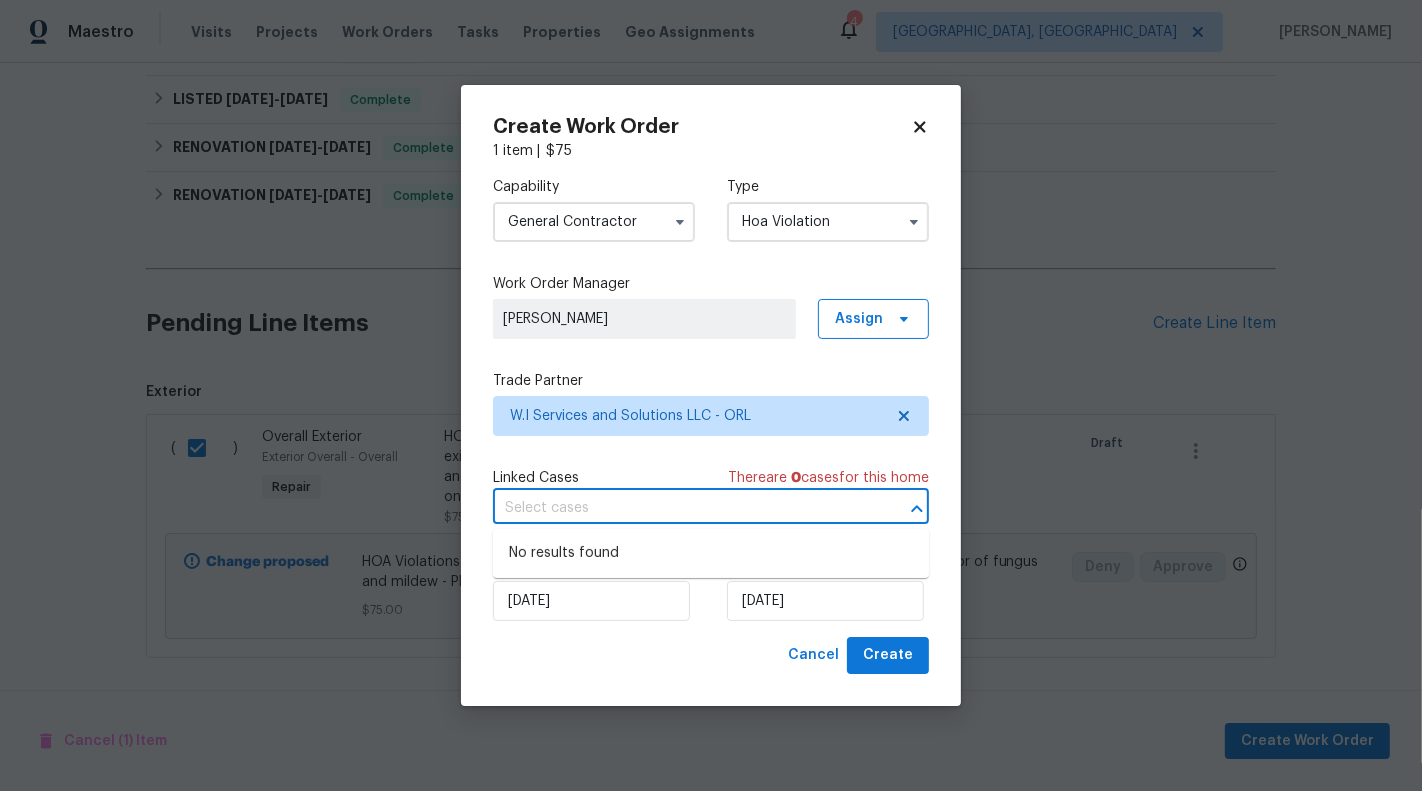 click at bounding box center [683, 508] 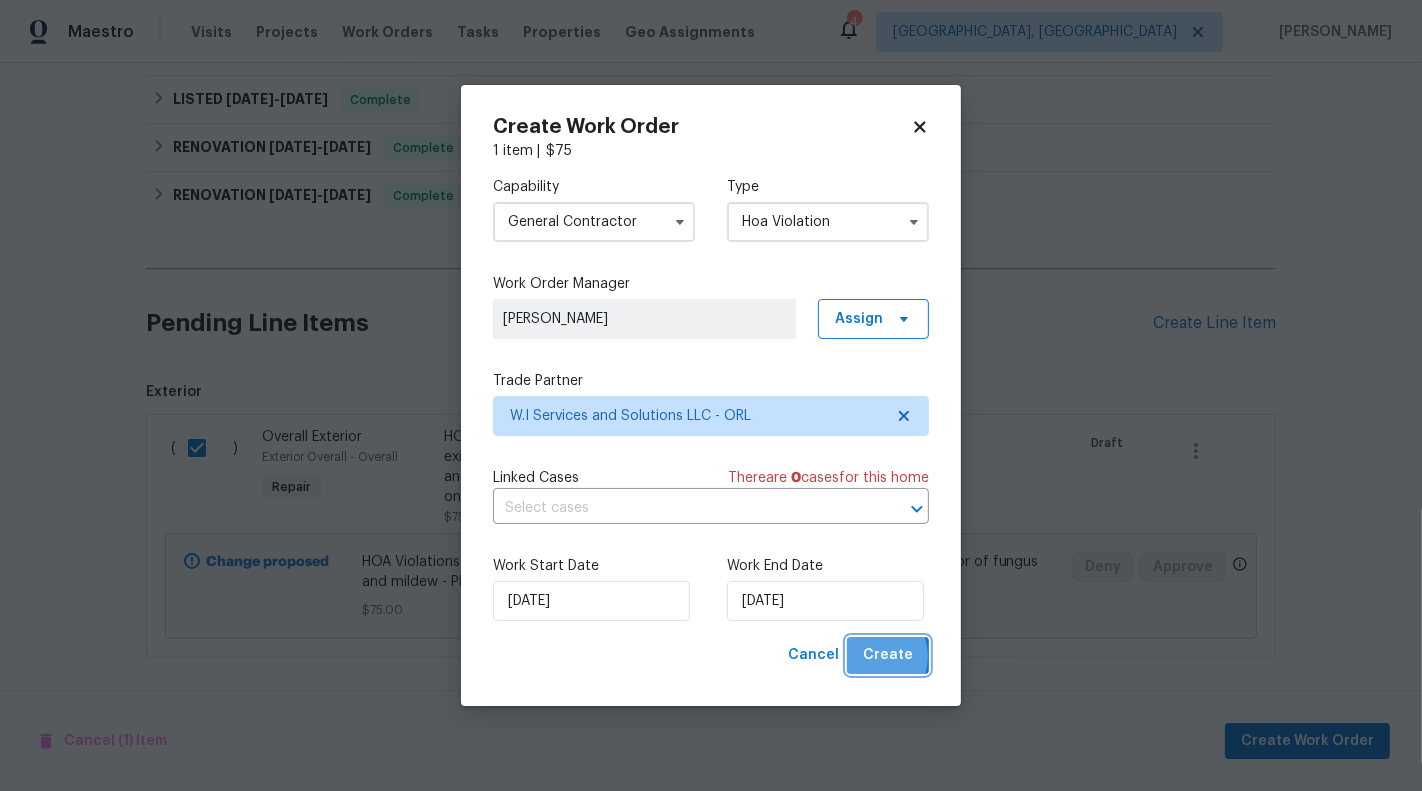 click on "Create" at bounding box center [888, 655] 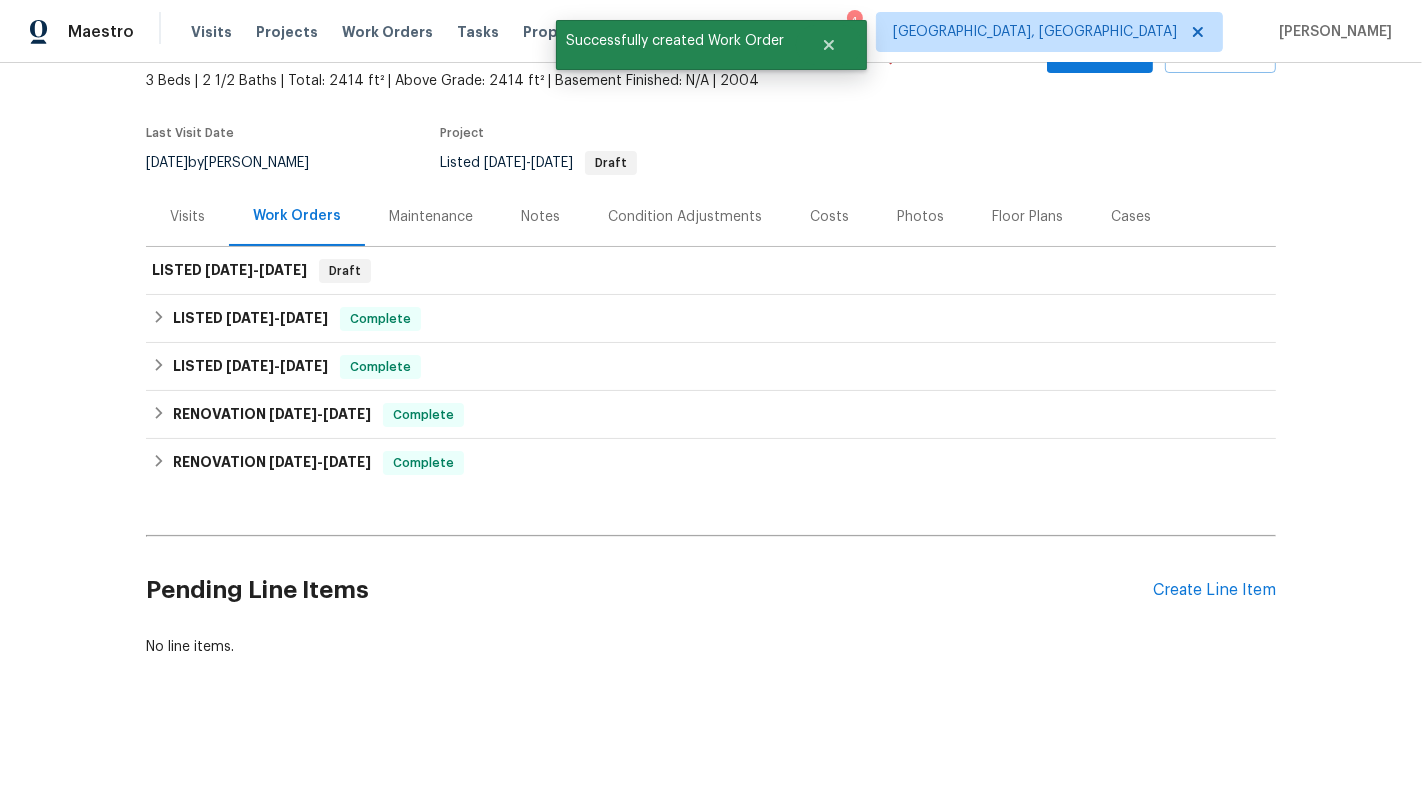 scroll, scrollTop: 116, scrollLeft: 0, axis: vertical 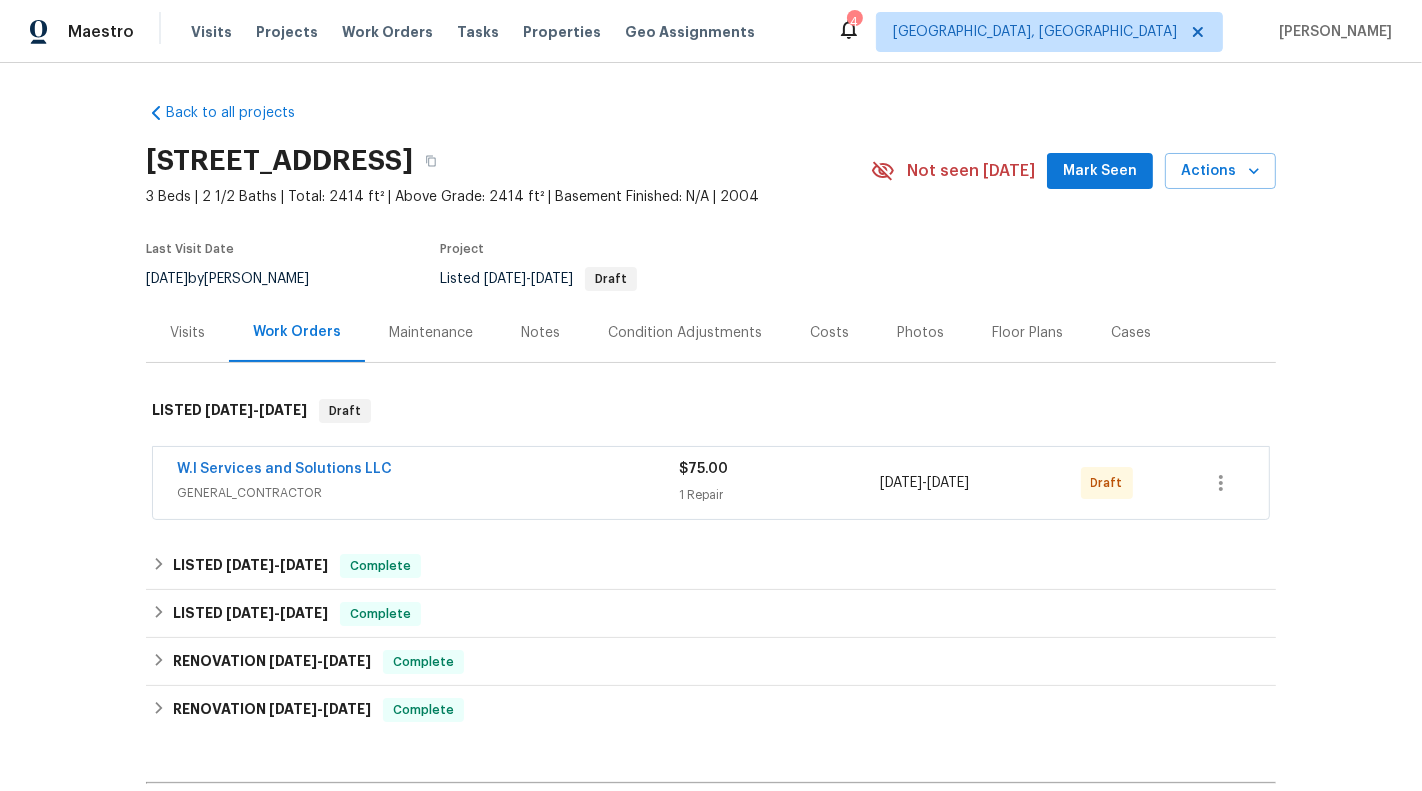 click on "$75.00 1 Repair" at bounding box center (779, 483) 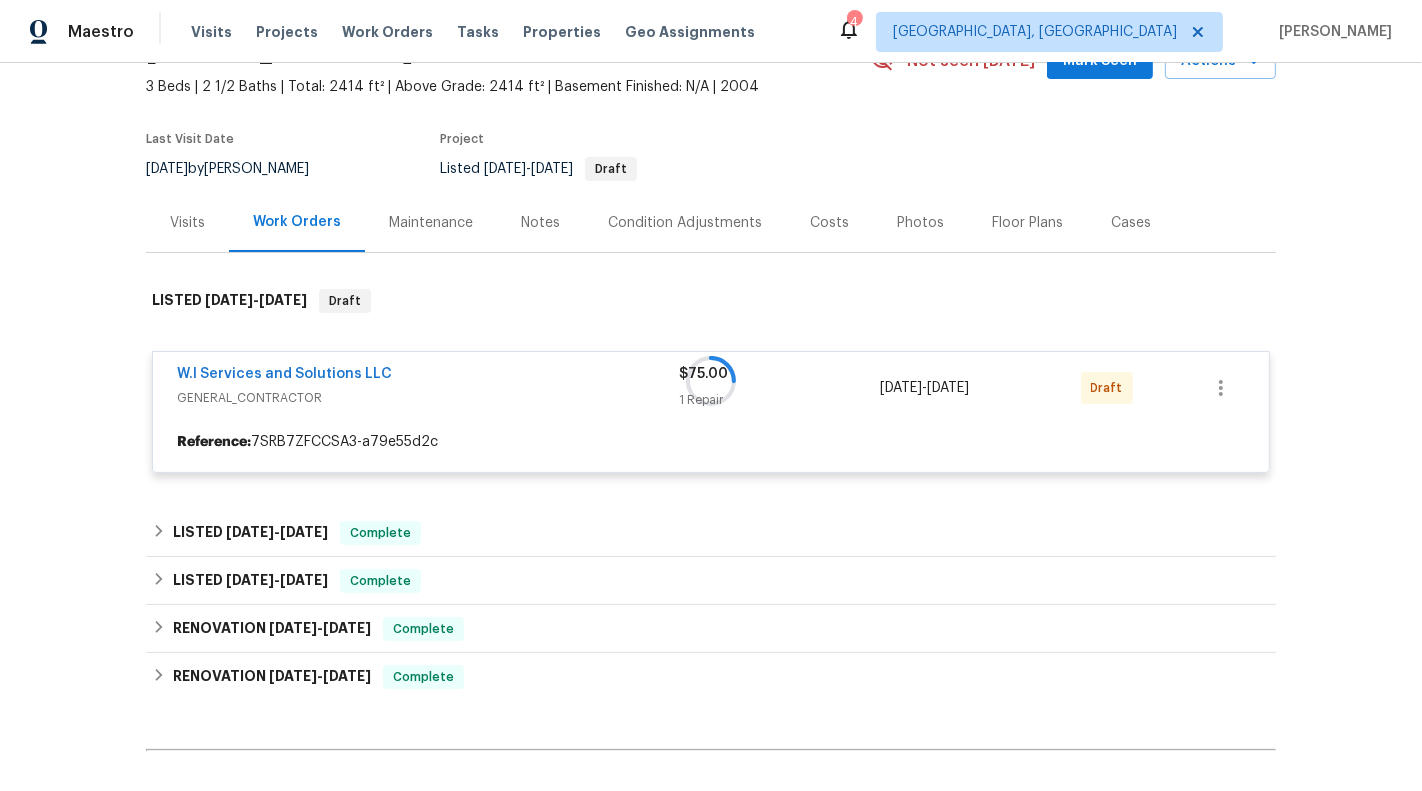 scroll, scrollTop: 118, scrollLeft: 0, axis: vertical 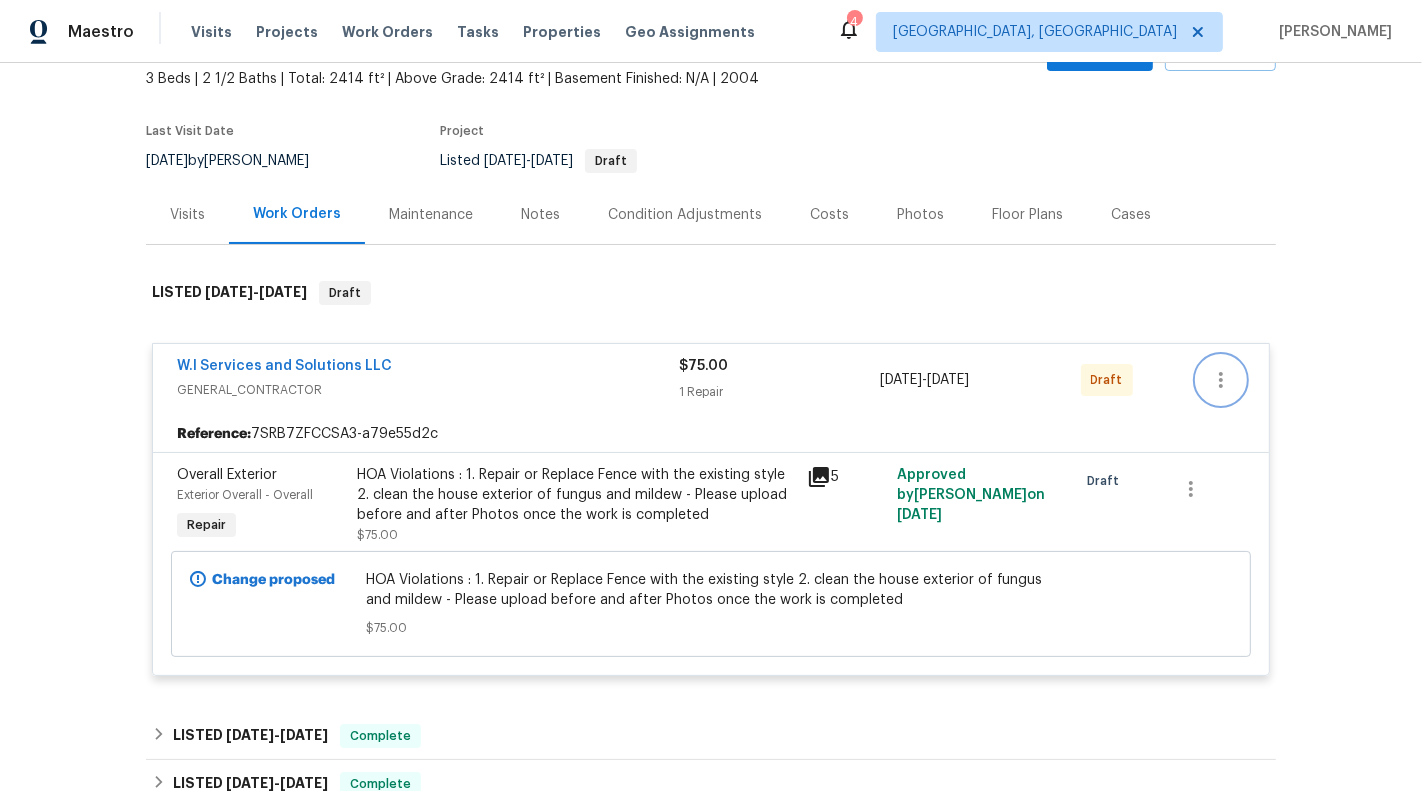 click 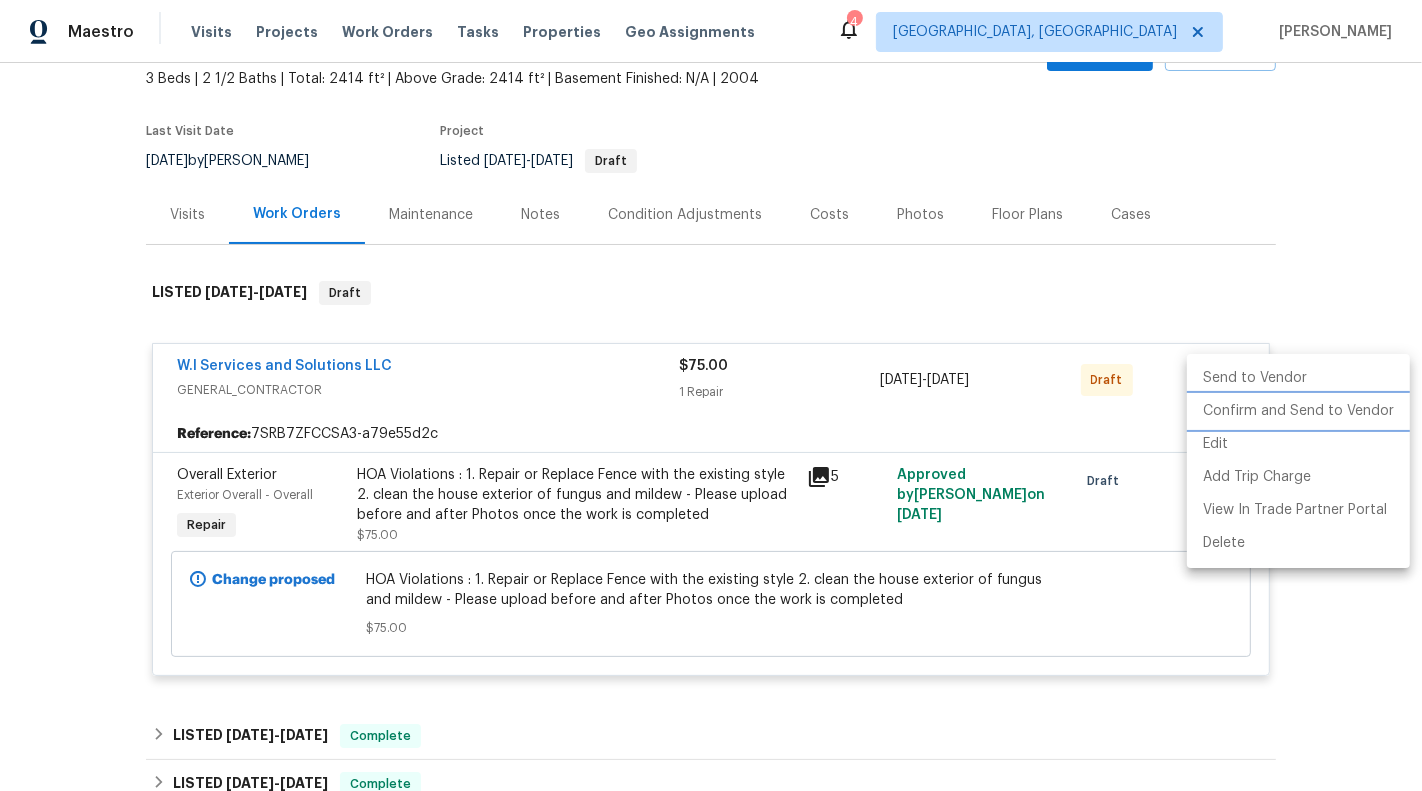 click on "Confirm and Send to Vendor" at bounding box center (1298, 411) 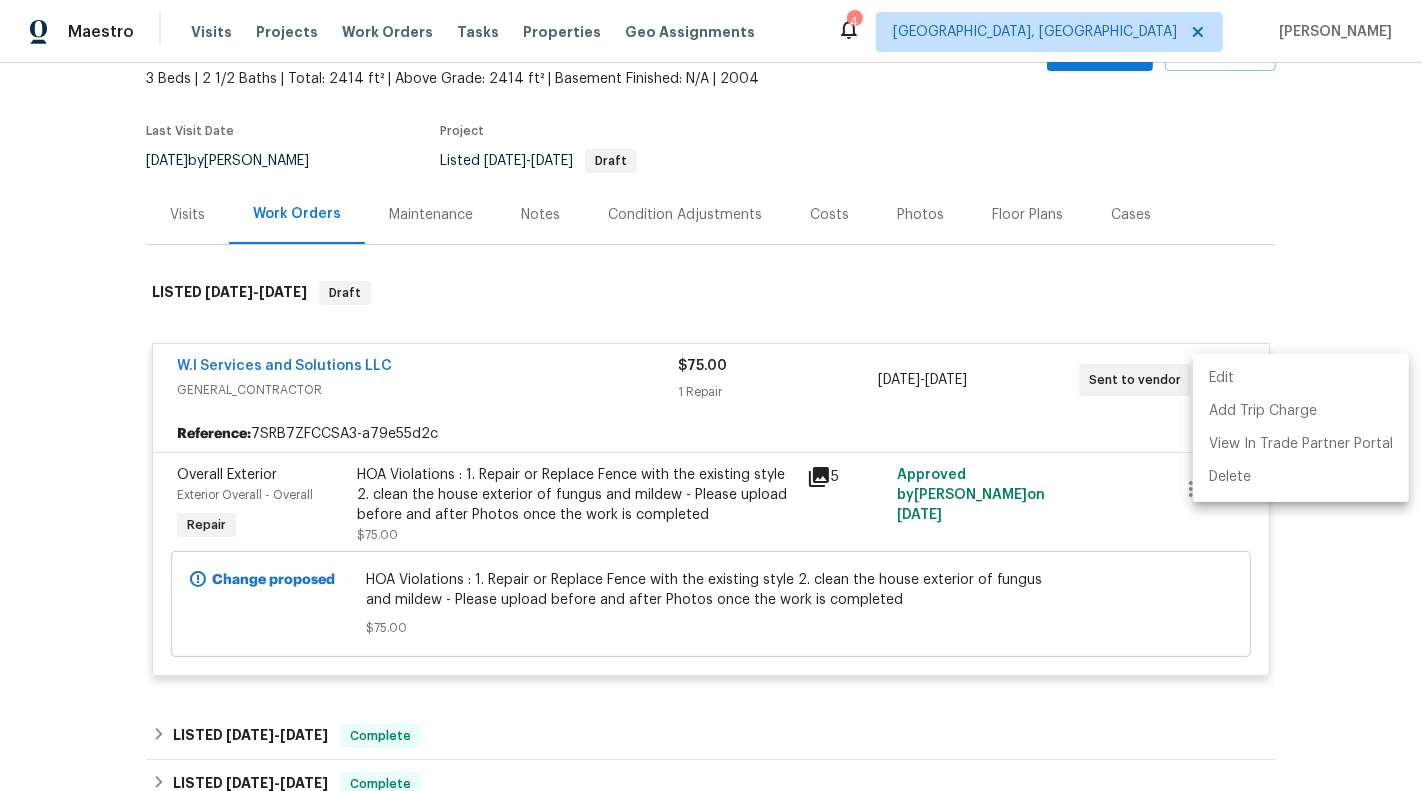 click at bounding box center (711, 395) 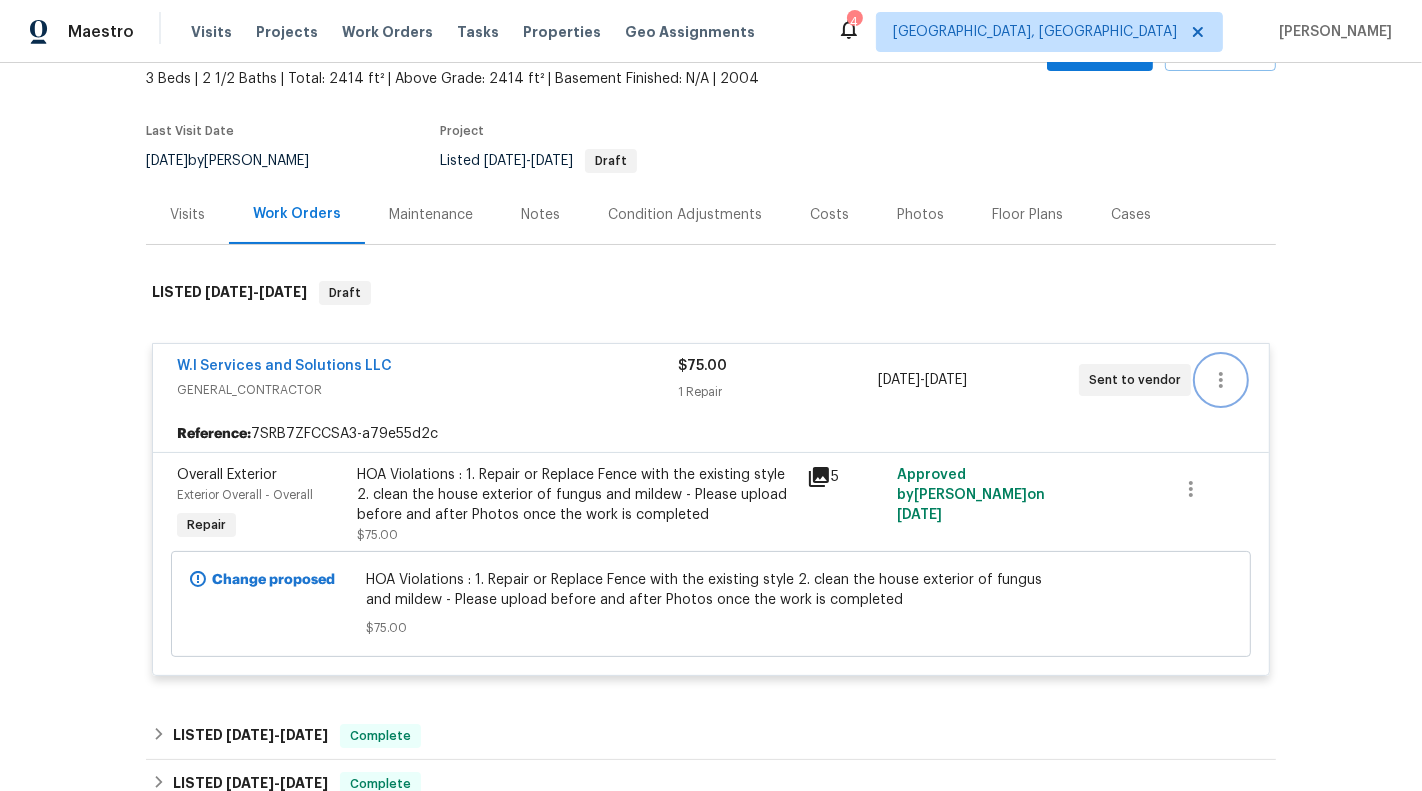 click 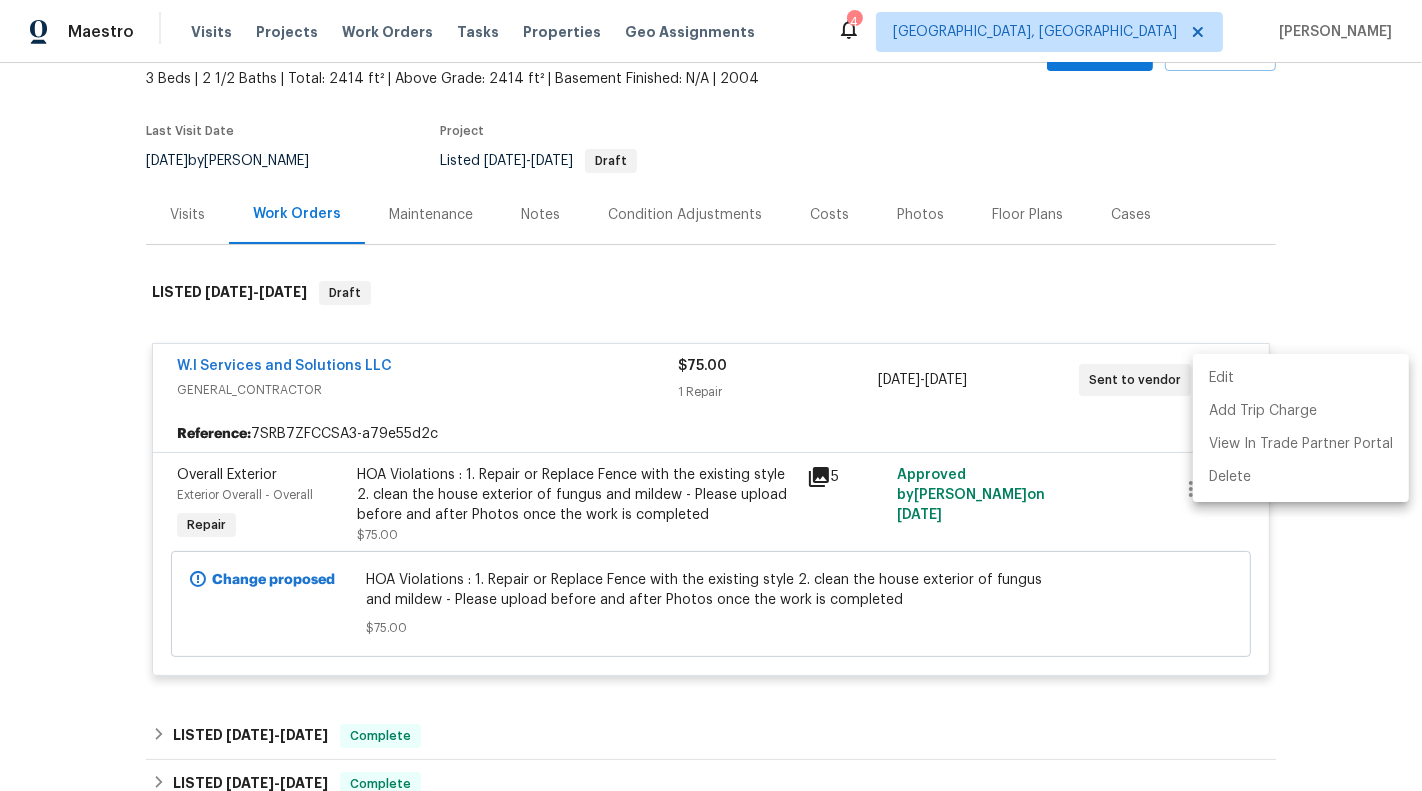 click on "Edit" at bounding box center (1301, 378) 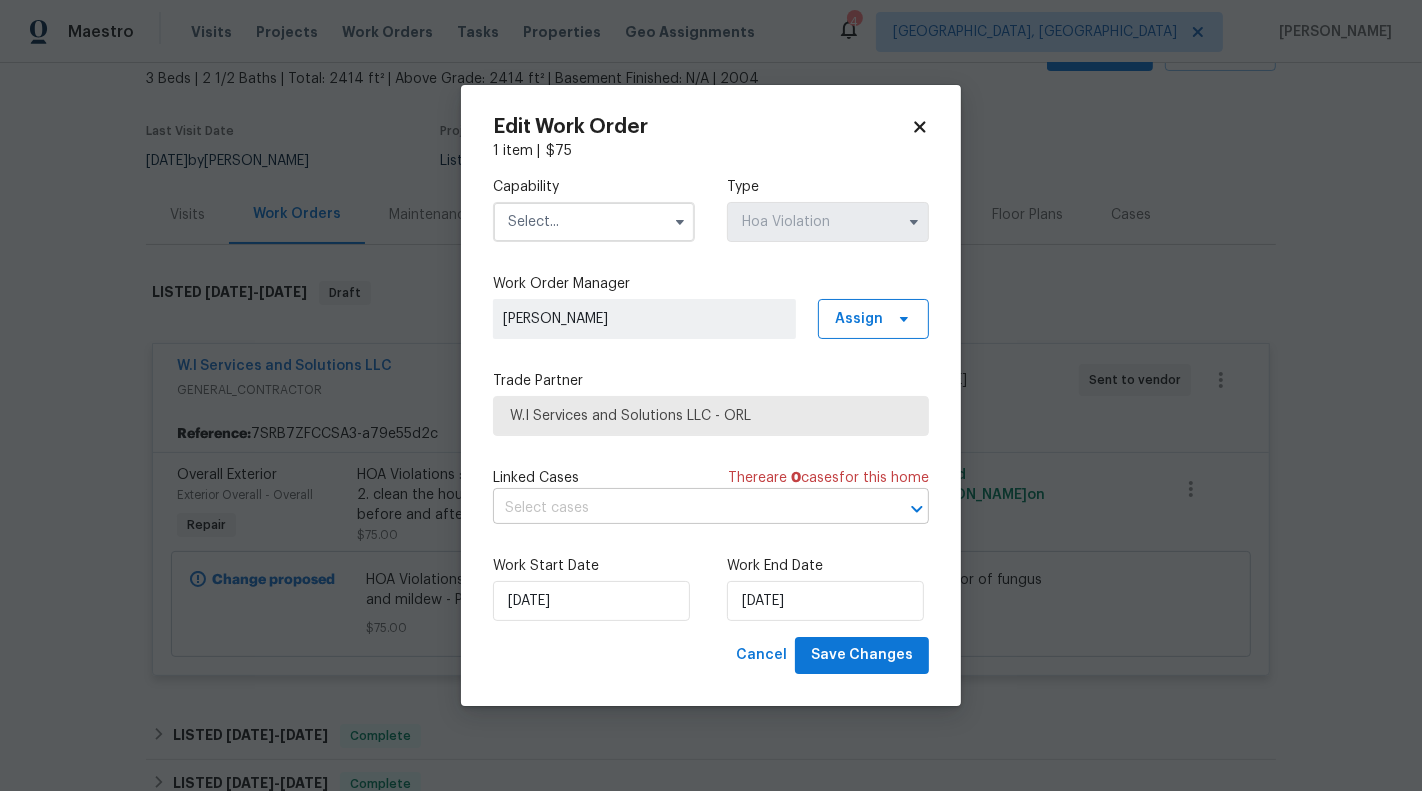 click at bounding box center (683, 508) 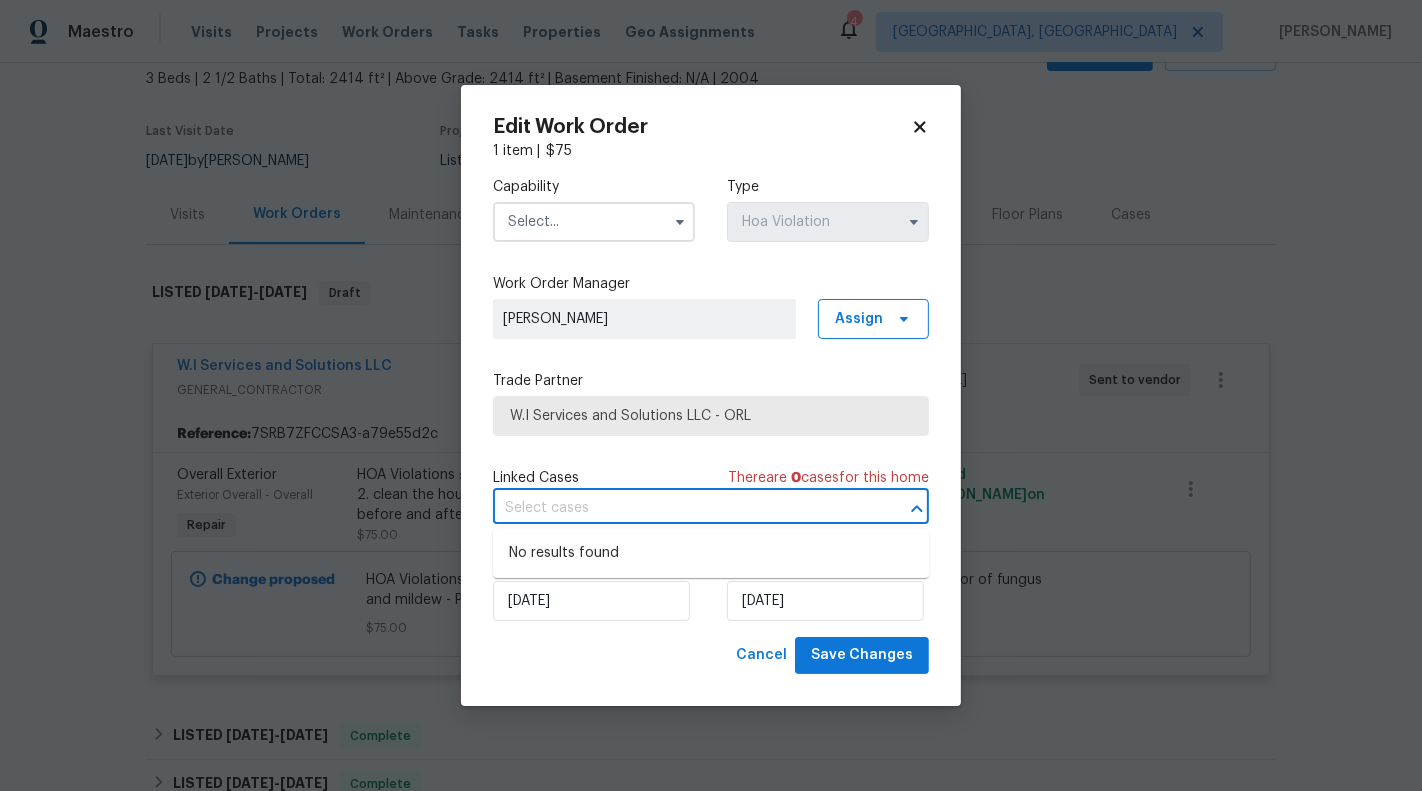 click at bounding box center [683, 508] 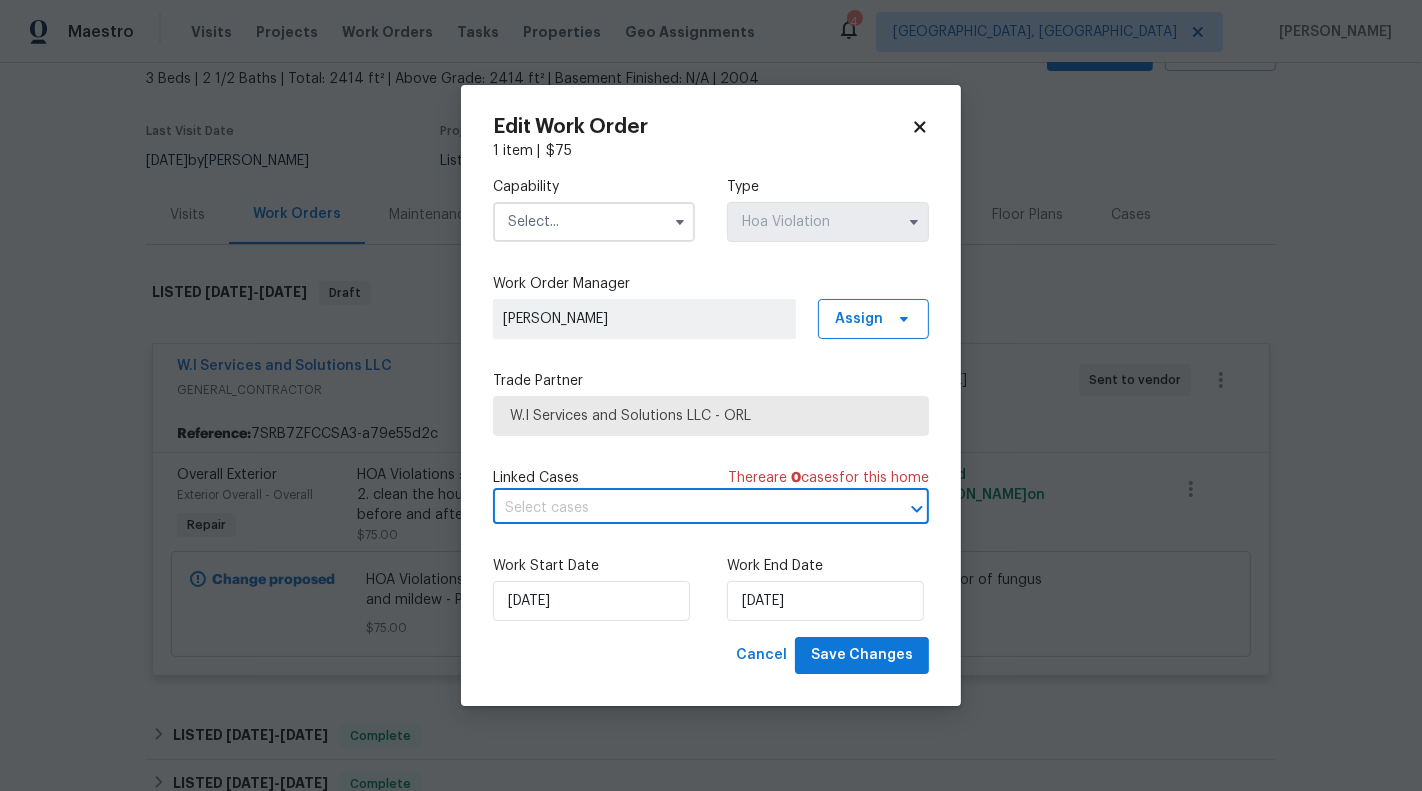 click on "Edit Work Order 1 item | $ 75 Capability   Type   Hoa Violation Work Order Manager   Sunmathy Wilson Assign Trade Partner   W.I Services and Solutions LLC - ORL Linked Cases There  are   0  case s  for this home   ​ Work Start Date   11/07/2025 Work End Date   15/07/2025 Cancel Save Changes" at bounding box center (711, 395) 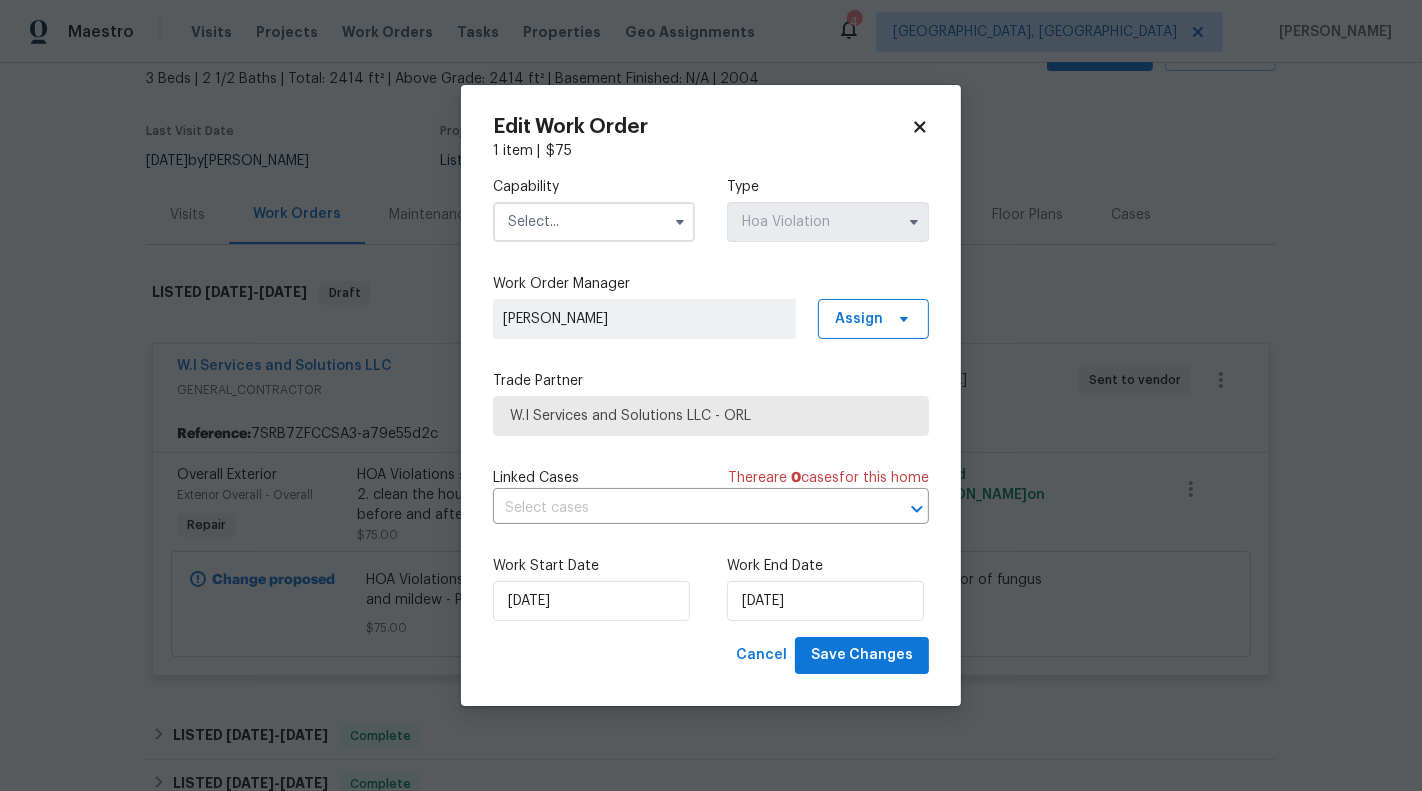 click on "Maestro Visits Projects Work Orders Tasks Properties Geo Assignments 4 Albuquerque, NM Sunmathy Wilson Back to all projects 1793 Western Hills Ln Unit N, Mascotte, FL 34753 3 Beds | 2 1/2 Baths | Total: 2414 ft² | Above Grade: 2414 ft² | Basement Finished: N/A | 2004 Not seen today Mark Seen Actions Last Visit Date 6/23/2025  by  Caleb Hurst   Project Listed   7/11/2025  -  7/15/2025 Draft Visits Work Orders Maintenance Notes Condition Adjustments Costs Photos Floor Plans Cases LISTED   7/11/25  -  7/15/25 Draft W.I Services and Solutions LLC GENERAL_CONTRACTOR $75.00 1 Repair 7/11/2025  -  7/15/2025 Sent to vendor Reference:  7SRB7ZFCCSA3-a79e55d2c Overall Exterior Exterior Overall - Overall Repair HOA Violations : 1. Repair or Replace Fence with the existing style 2. clean the house exterior of fungus and mildew - Please upload before and after Photos once the work is completed $75.00   5 Approved by  Sunmathy Wilson  on   7/11/2025 Change proposed $75.00 LISTED   6/21/25  -  6/23/25 Complete PHOTOGRAPHY" at bounding box center (711, 395) 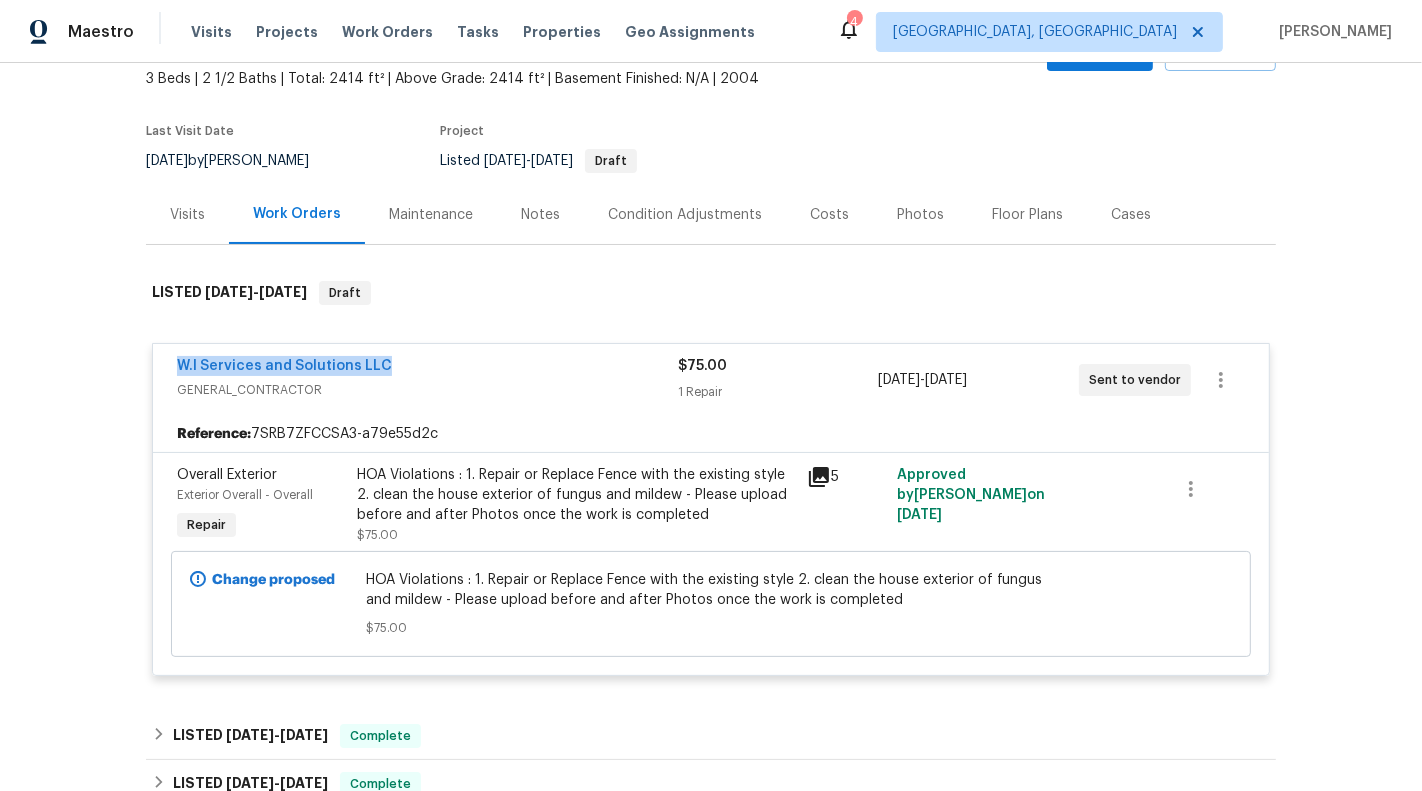 drag, startPoint x: 415, startPoint y: 369, endPoint x: 157, endPoint y: 369, distance: 258 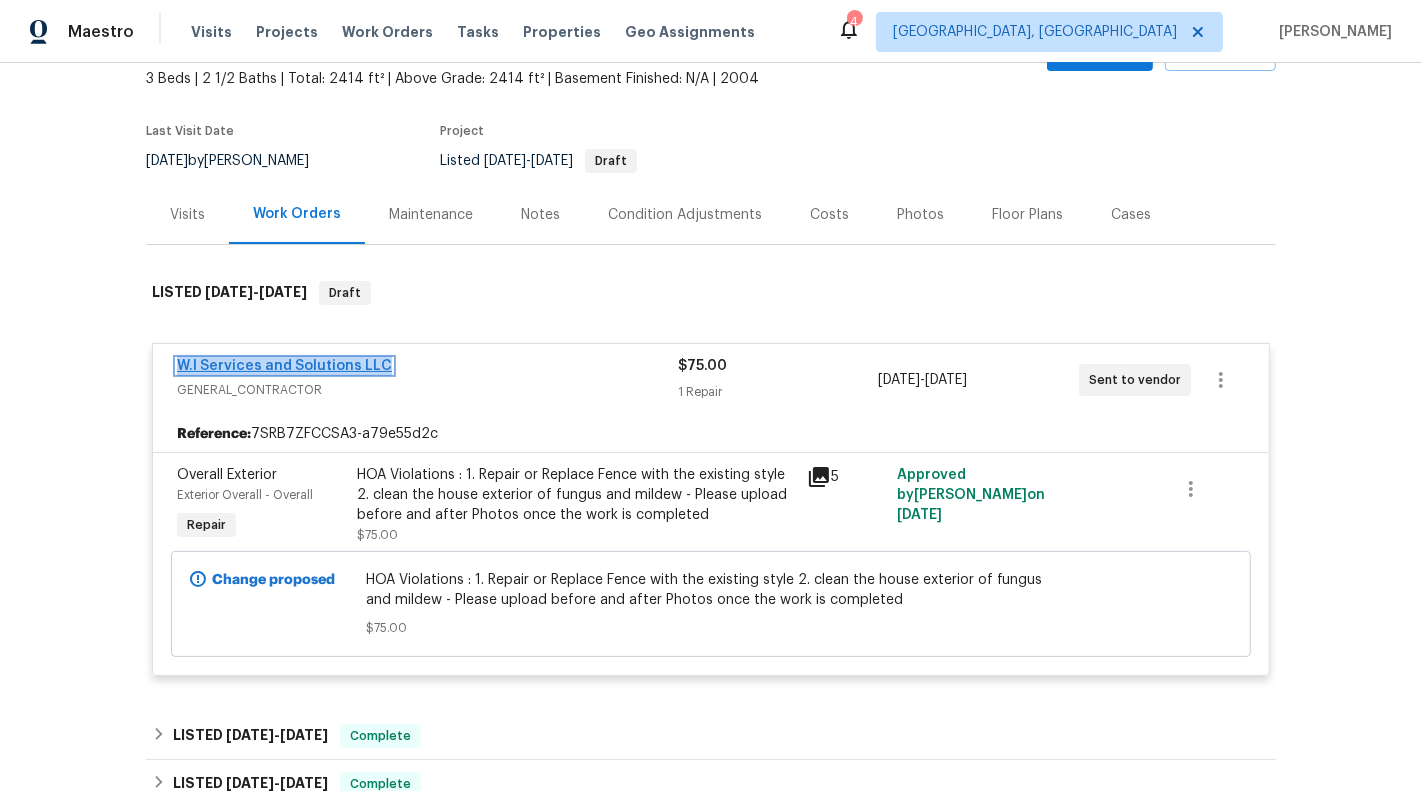 click on "W.I Services and Solutions LLC" at bounding box center (284, 366) 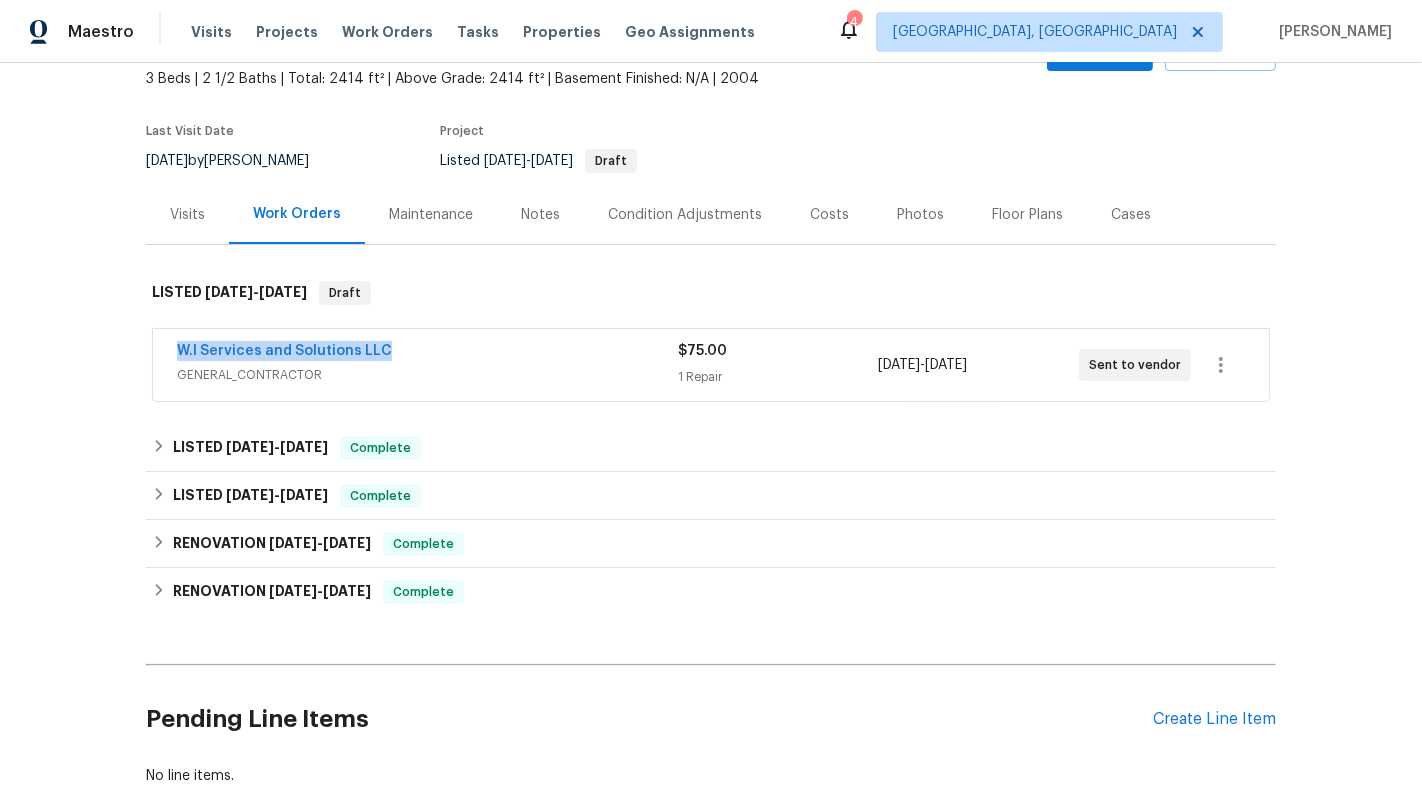 click on "W.I Services and Solutions LLC" at bounding box center [284, 351] 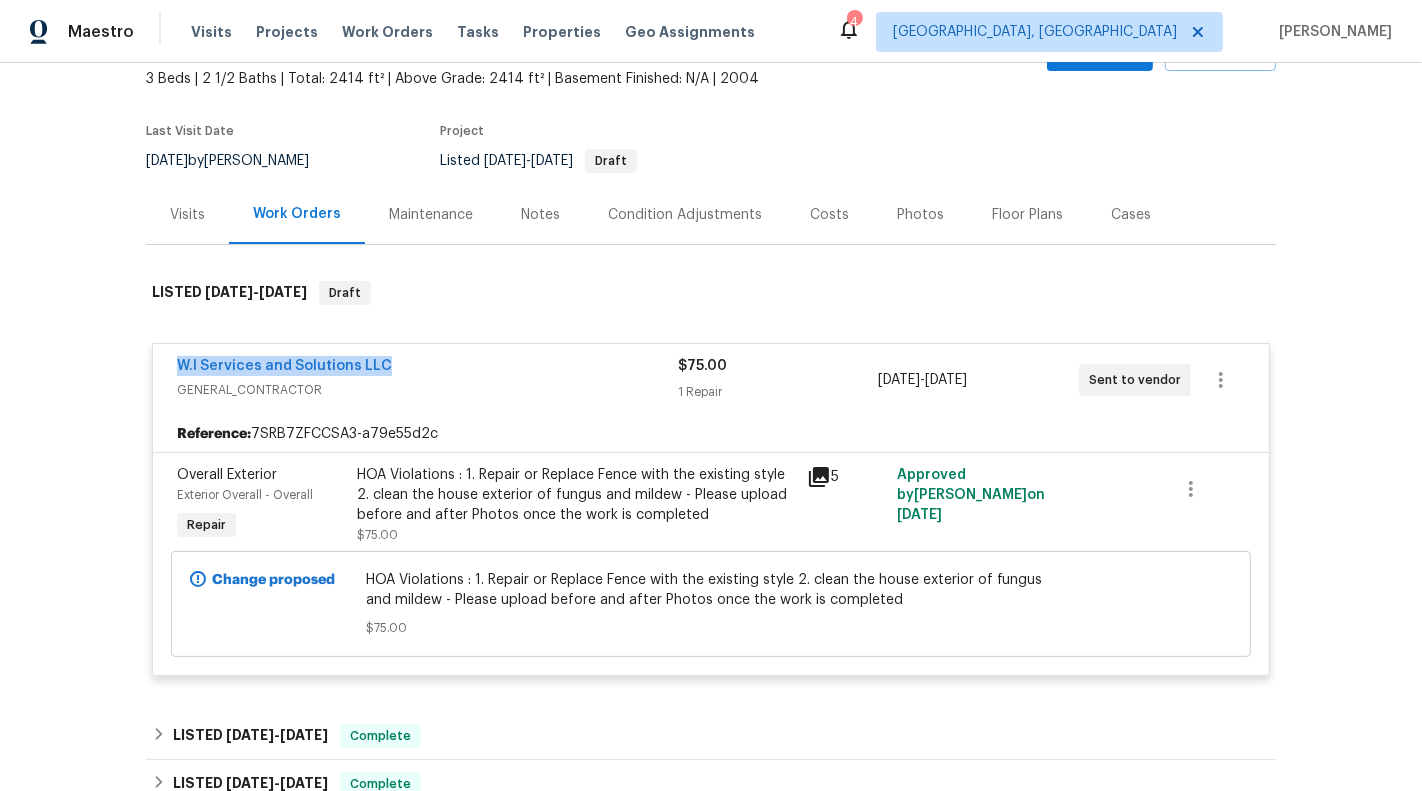 drag, startPoint x: 427, startPoint y: 360, endPoint x: 152, endPoint y: 358, distance: 275.00726 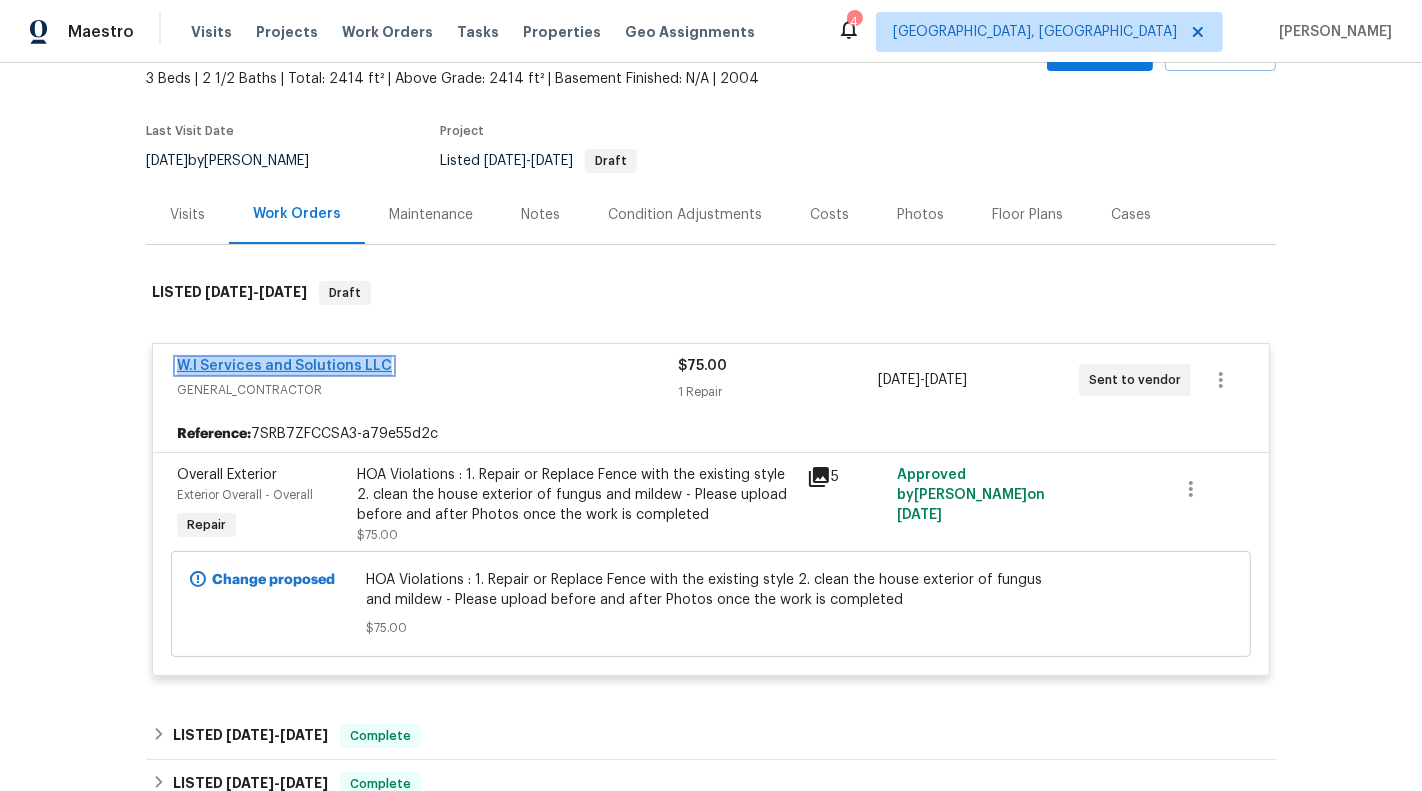 click on "W.I Services and Solutions LLC" at bounding box center (284, 366) 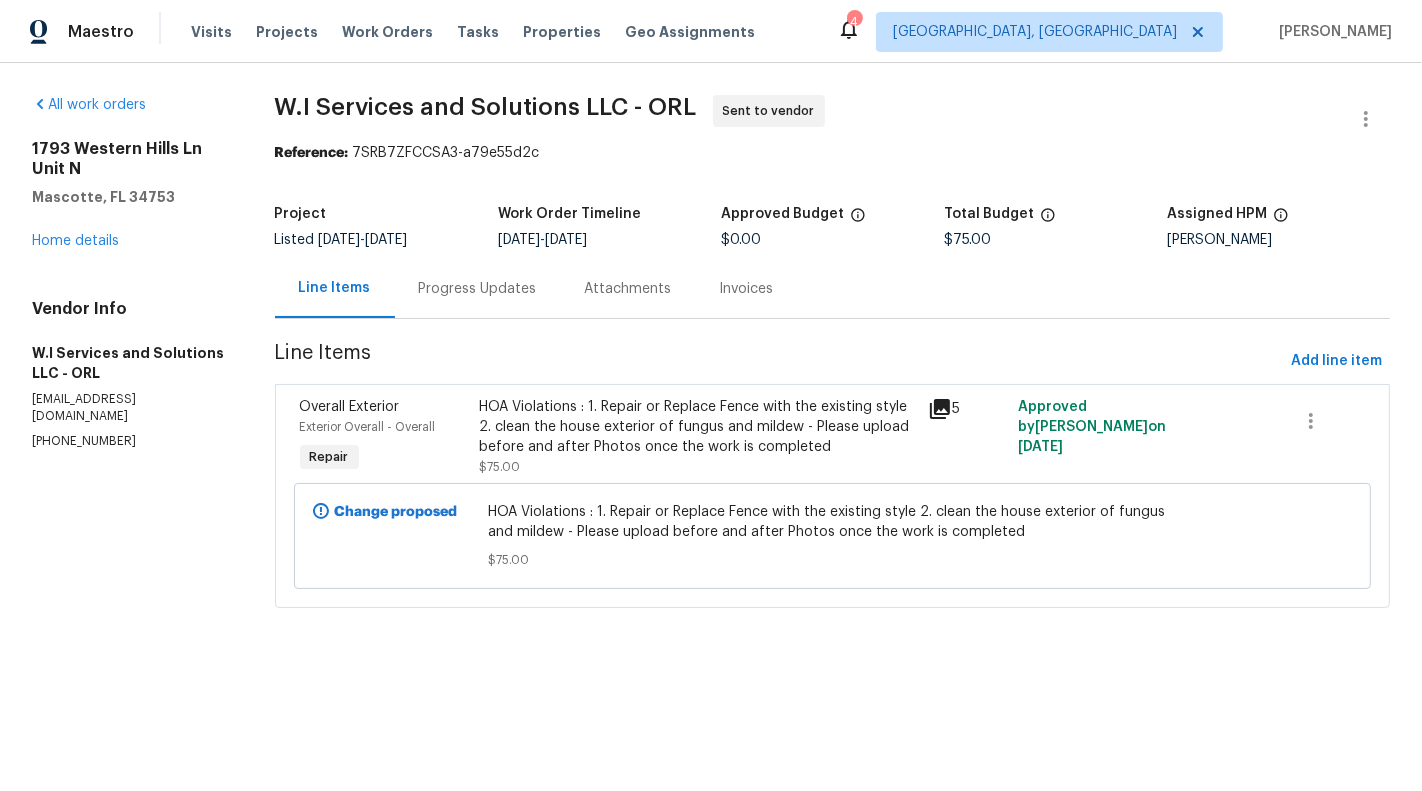 click on "Progress Updates" at bounding box center (478, 288) 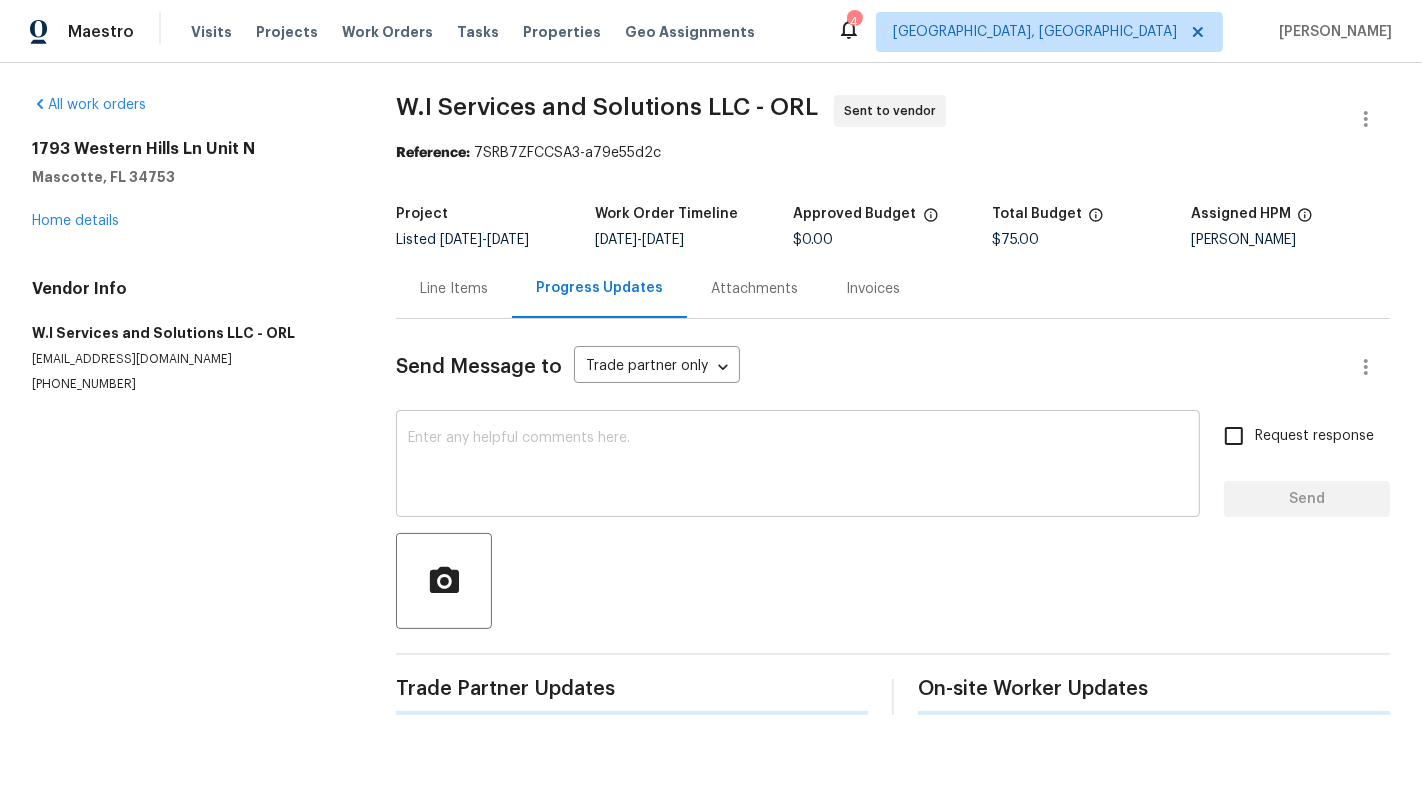 click at bounding box center [798, 466] 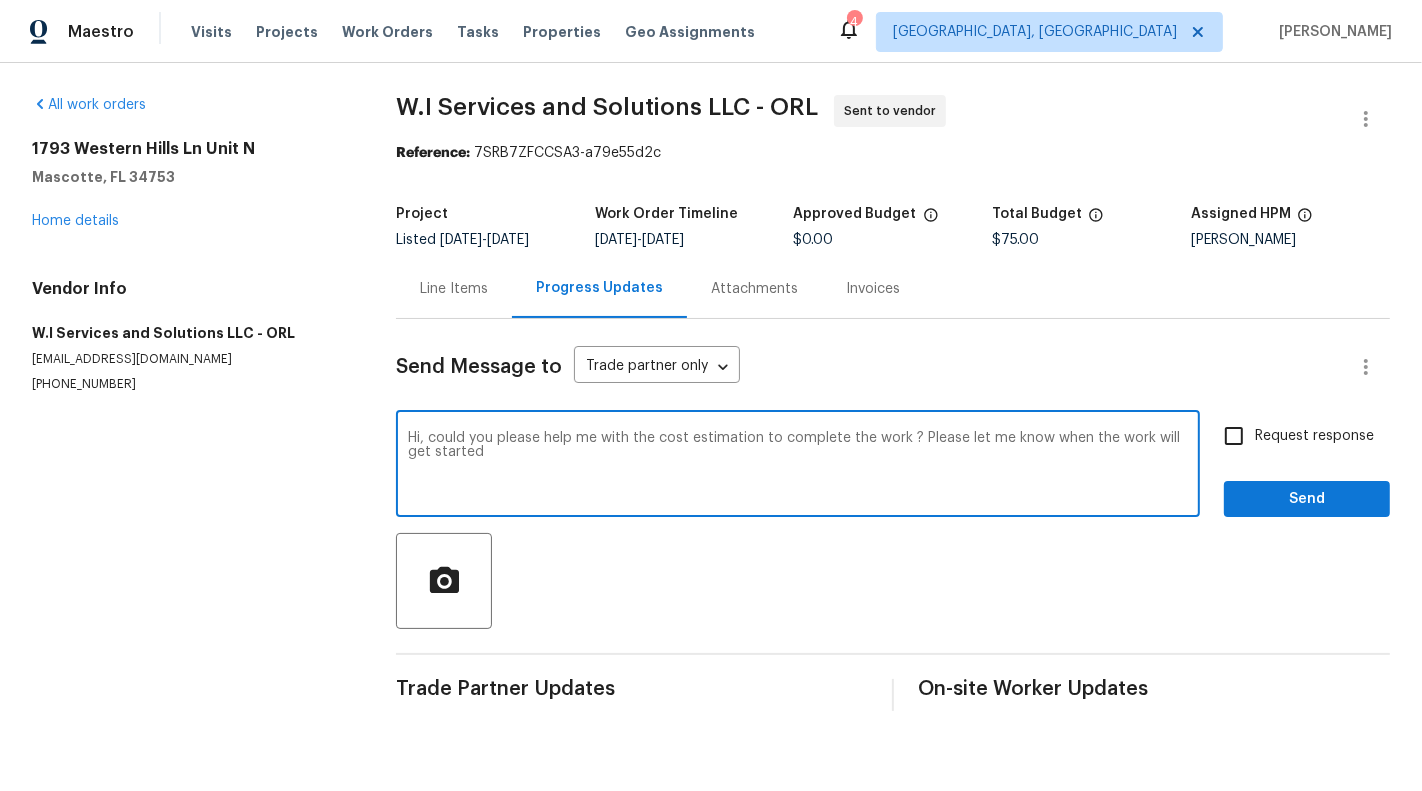type on "Hi, could you please help me with the cost estimation to complete the work ? Please let me know when the work will get started" 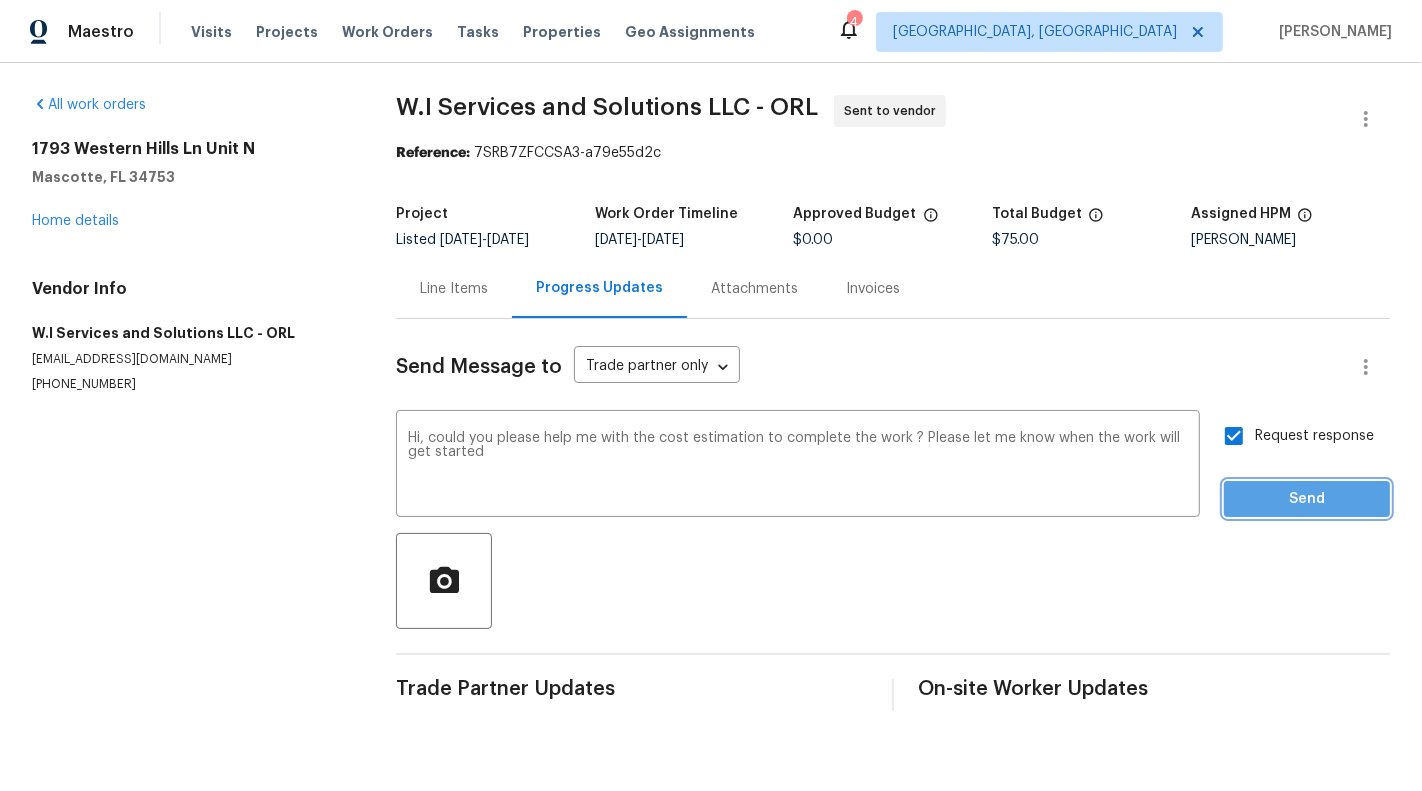 click on "Send" at bounding box center (1307, 499) 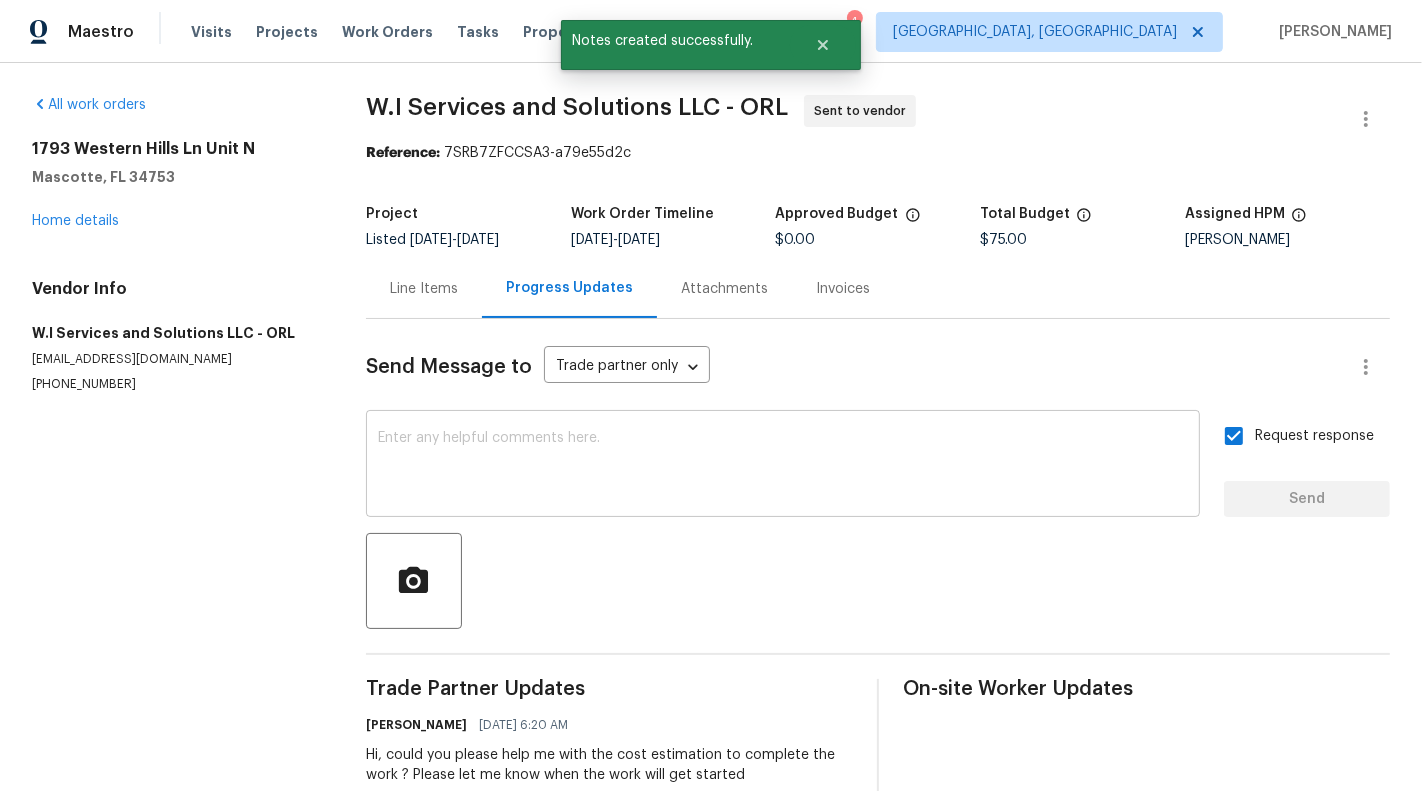 click at bounding box center (783, 466) 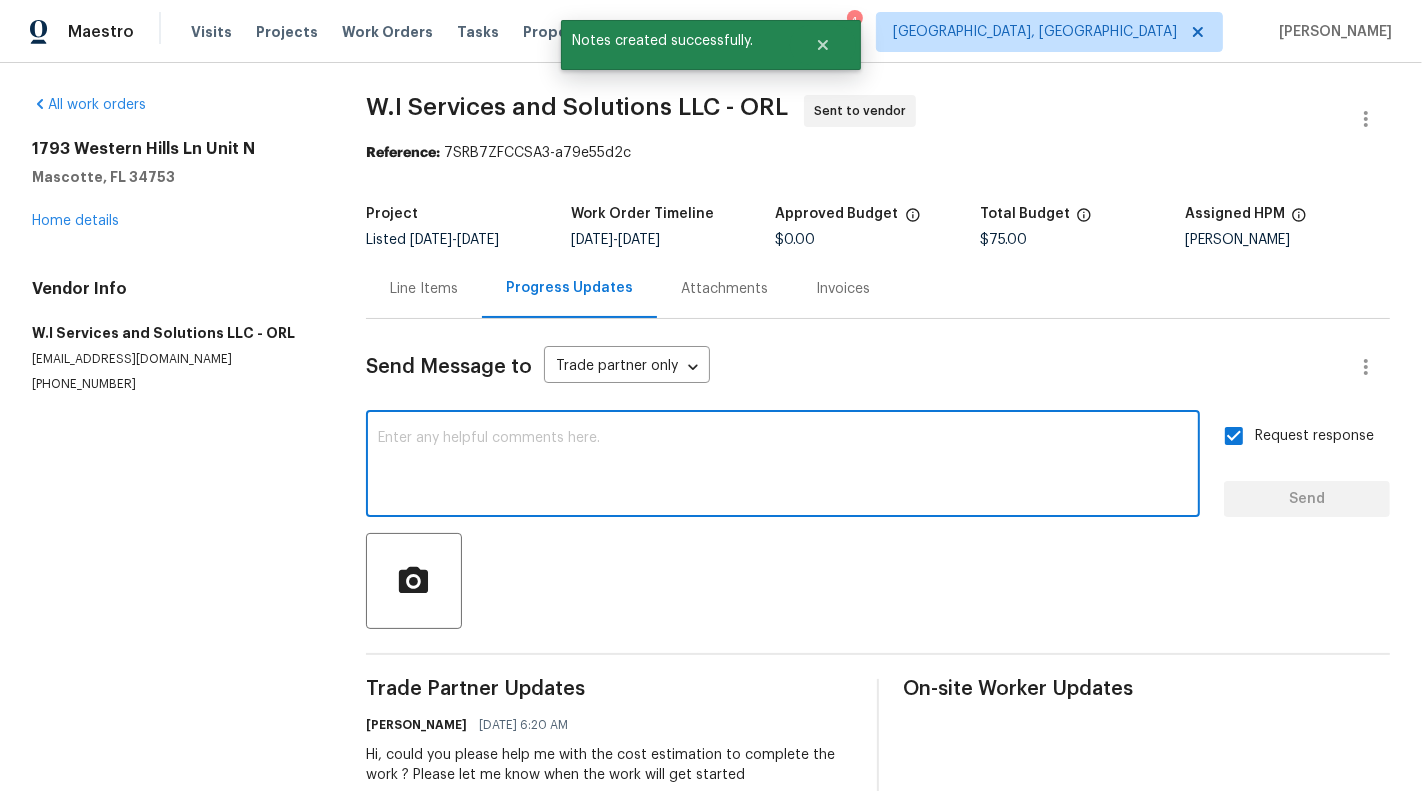 click at bounding box center (783, 466) 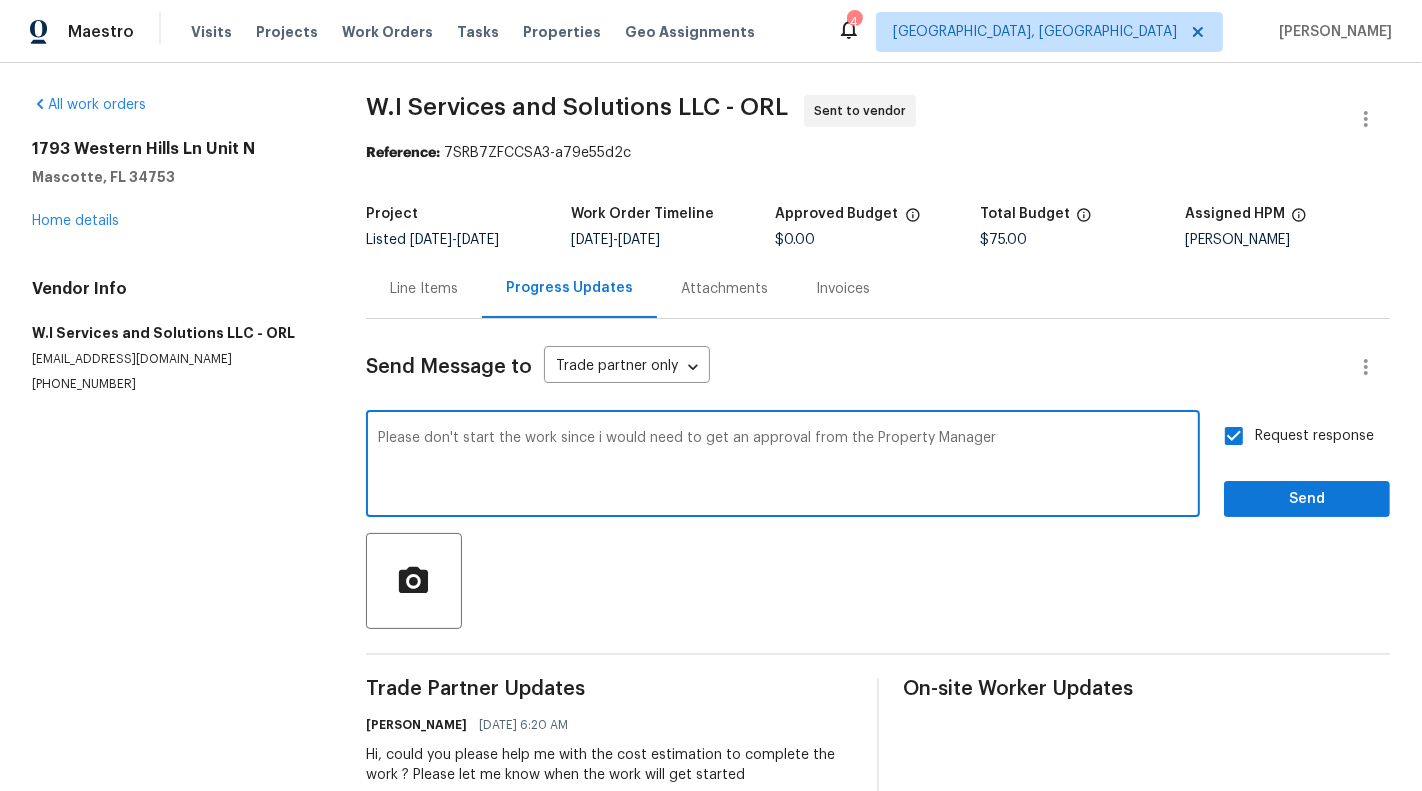 type on "Please don't start the work since i would need to get an approval from the Property Manager" 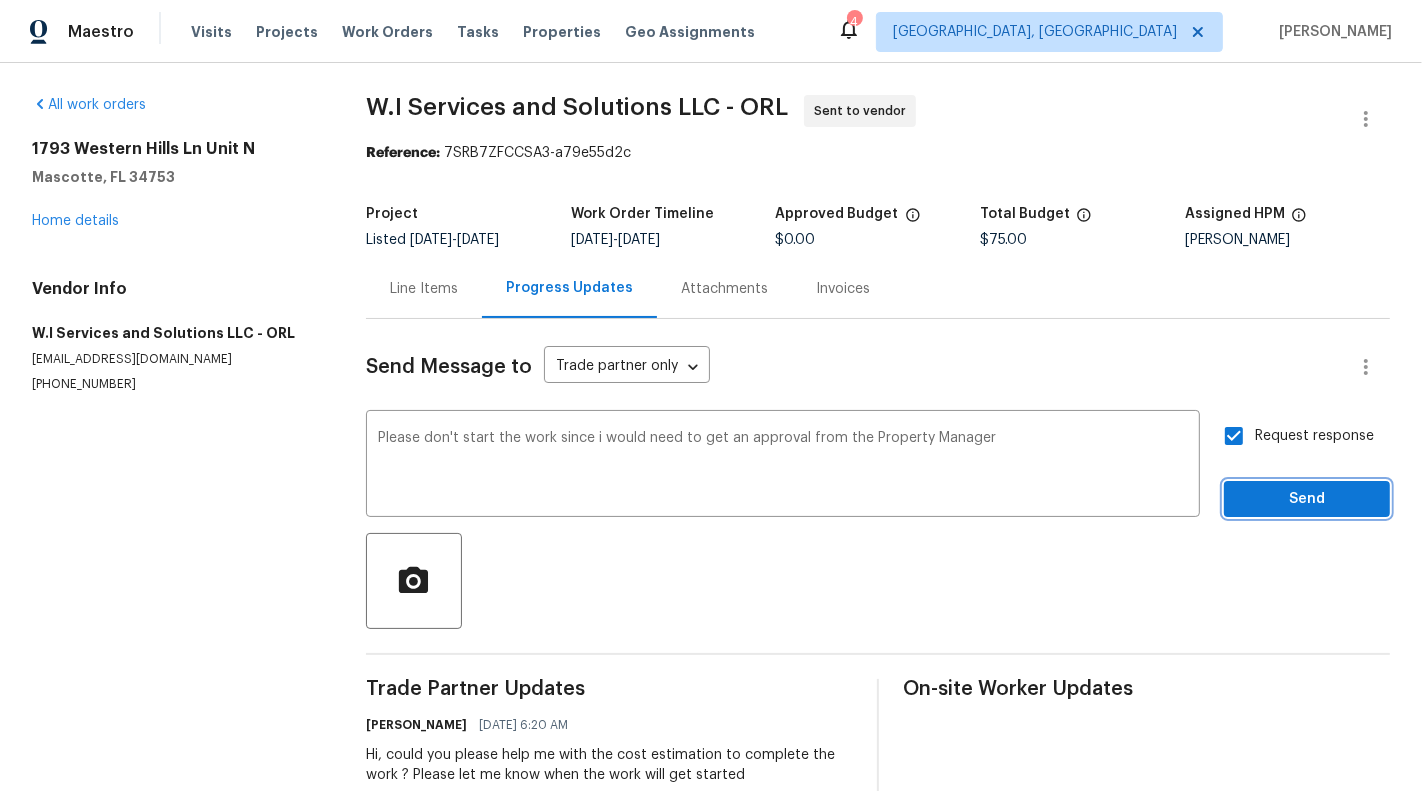 click on "Send" at bounding box center [1307, 499] 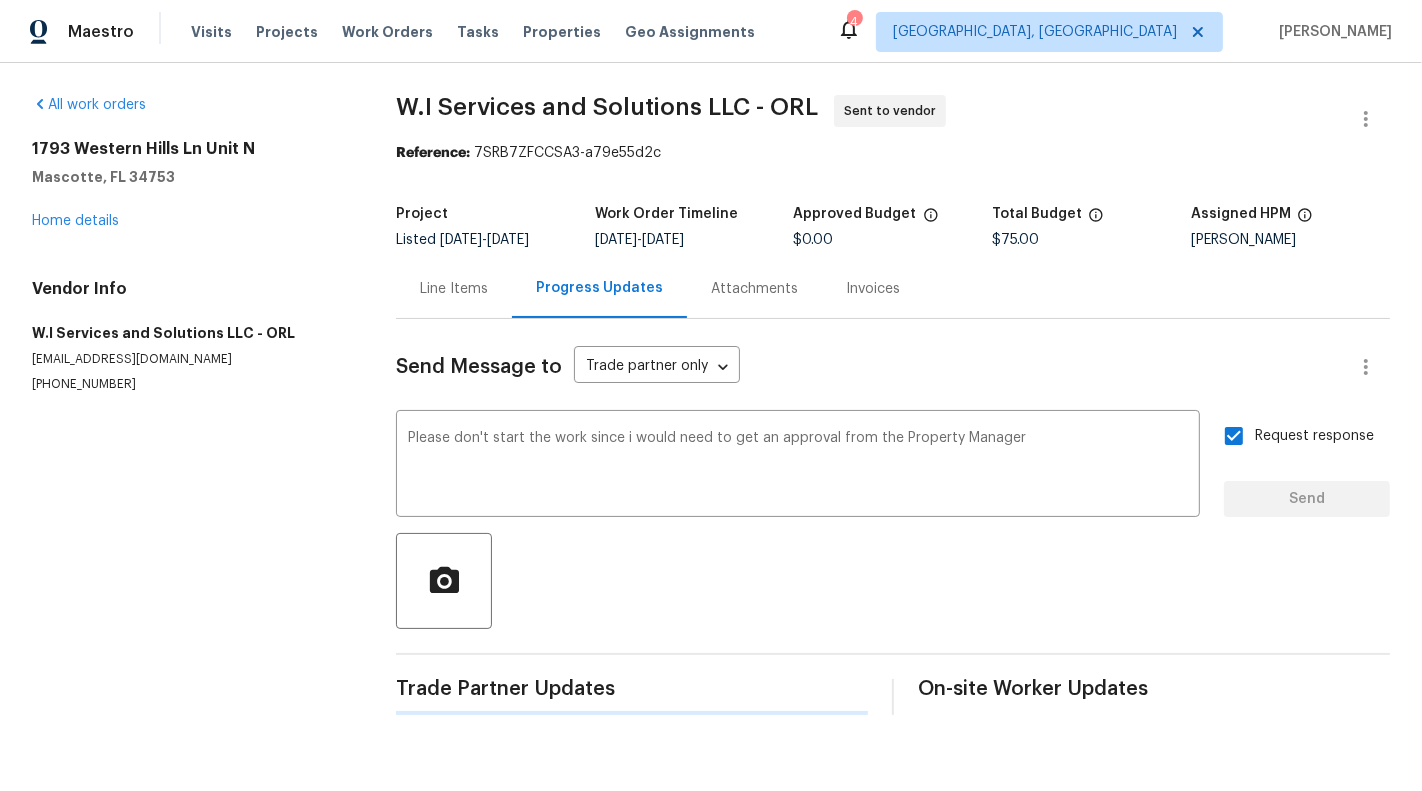 type 